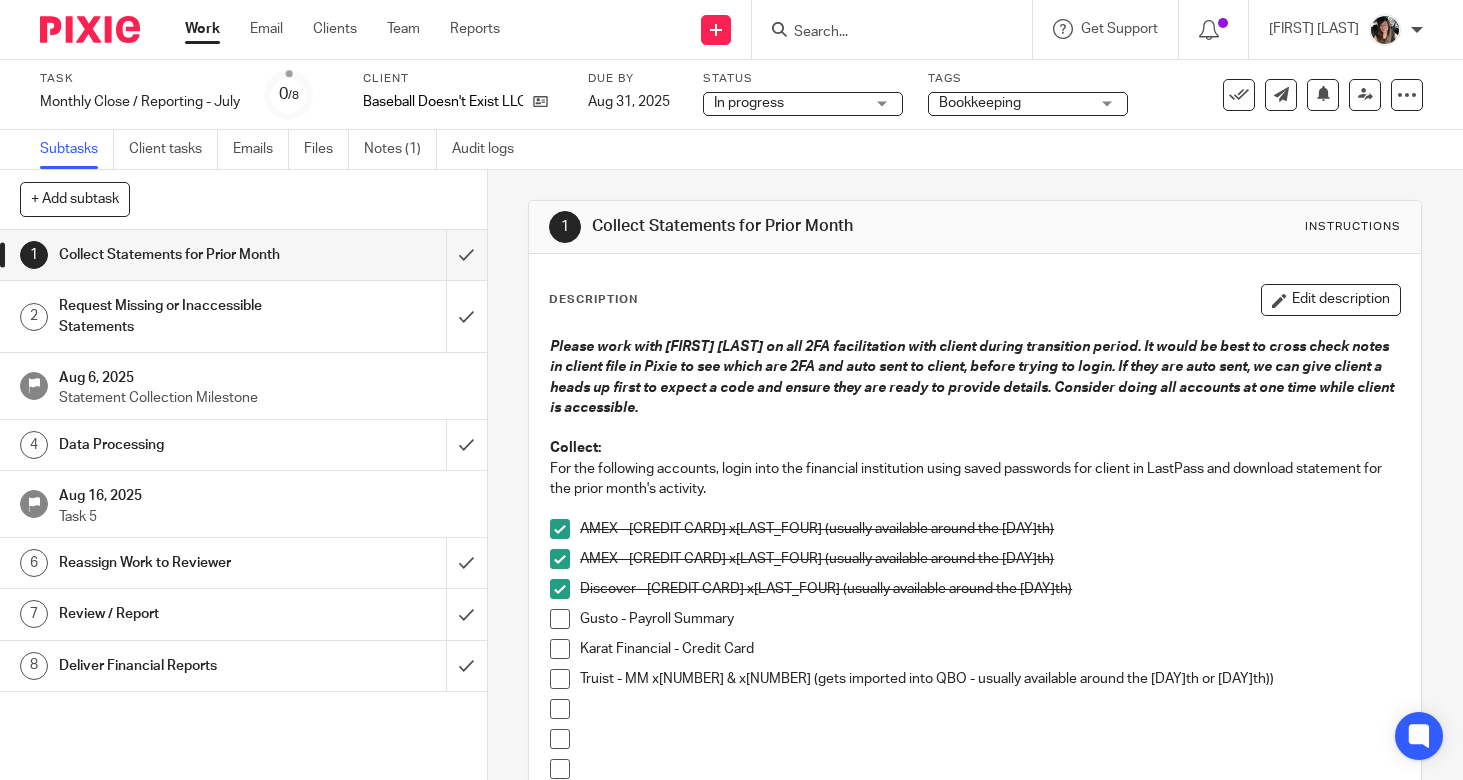scroll, scrollTop: 0, scrollLeft: 0, axis: both 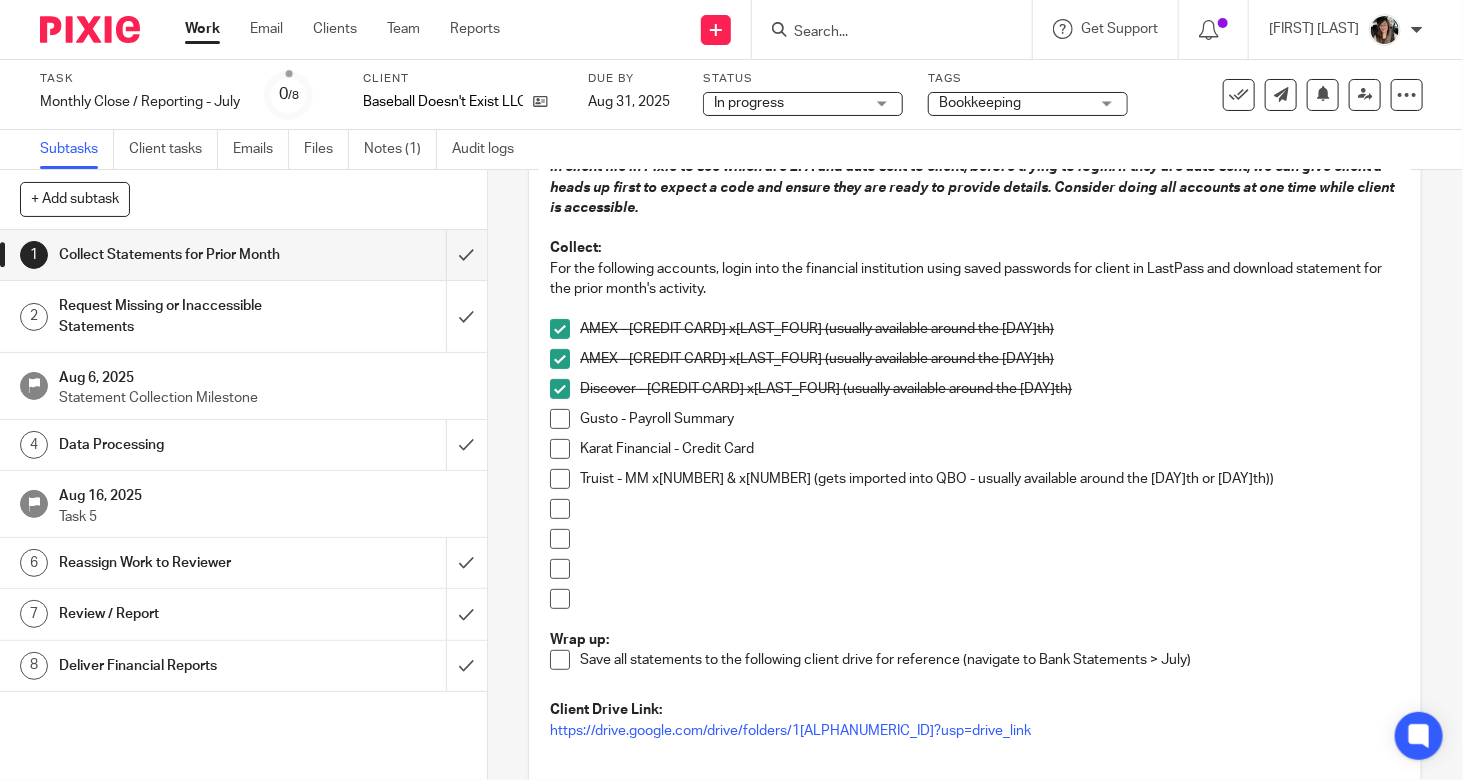 click on "Data Processing" at bounding box center (181, 445) 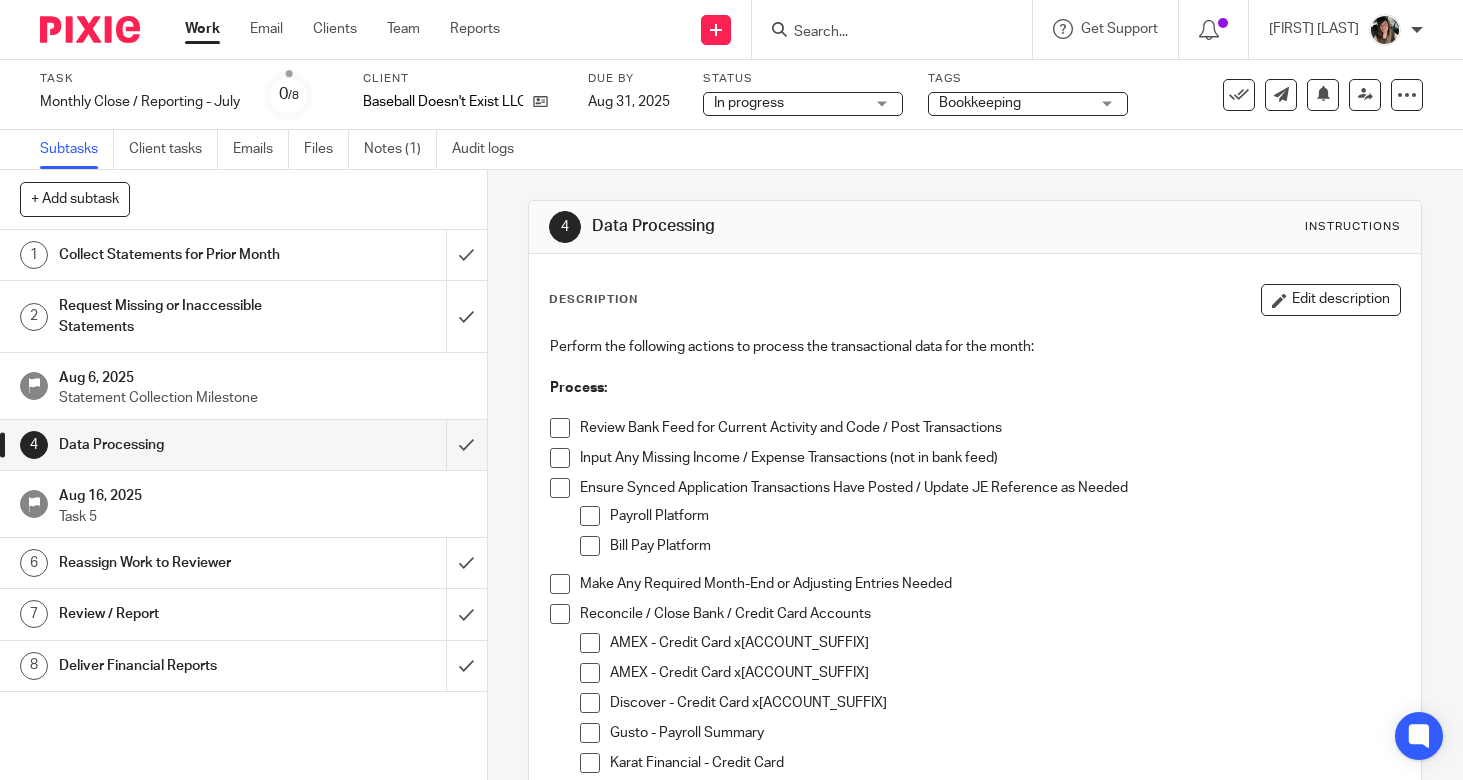 scroll, scrollTop: 0, scrollLeft: 0, axis: both 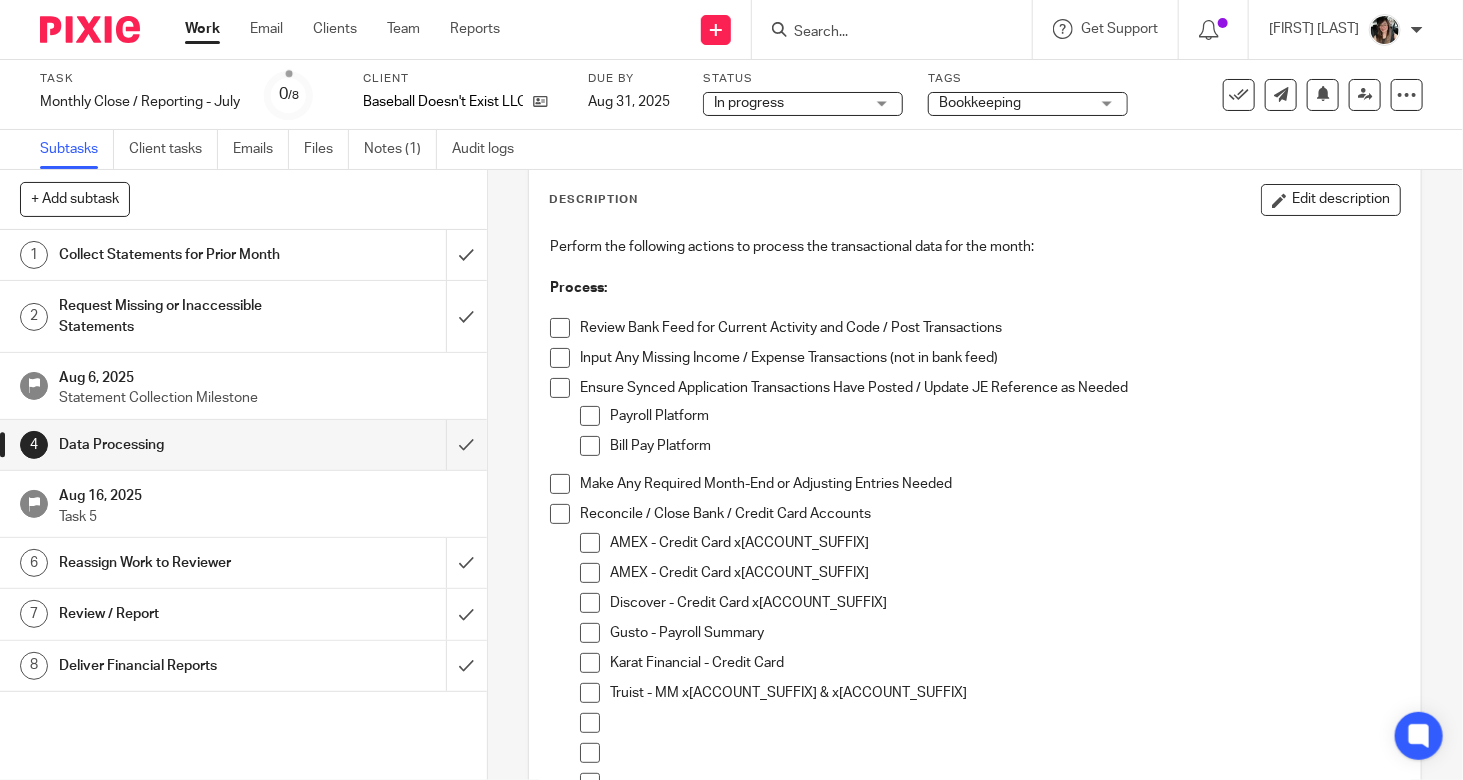 click at bounding box center [560, 328] 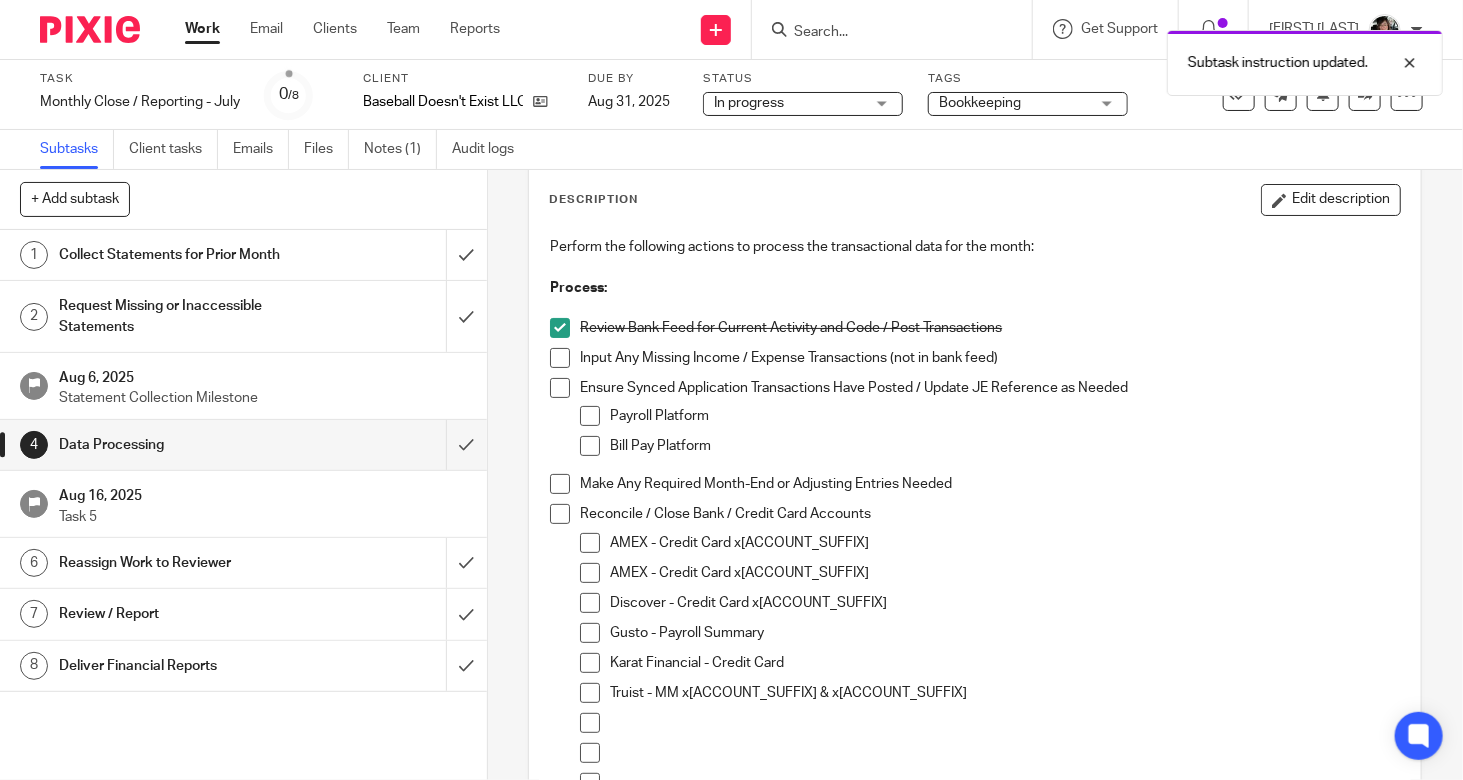click on "Perform the following actions to process the transactional data for the month: Process:   Review Bank Feed for Current Activity and Code / Post Transactions   Input Any Missing Income / Expense Transactions (not in bank feed)   Ensure Synced Application Transactions Have Posted / Update JE Reference as Needed   Payroll Platform   Bill Pay Platform   Make Any Required Month-End or Adjusting Entries Needed   Reconcile / Close Bank / Credit Card Accounts   AMEX - Credit Card x53005   AMEX - Credit Card x81006   Discover - Credit Card x1730   Gusto - Payroll Summary   Karat Financial - Credit Card   Truist - MM x8204 & x8190           Send Client Task or Use Uncat for Transaction Support Follow-up" at bounding box center [975, 561] 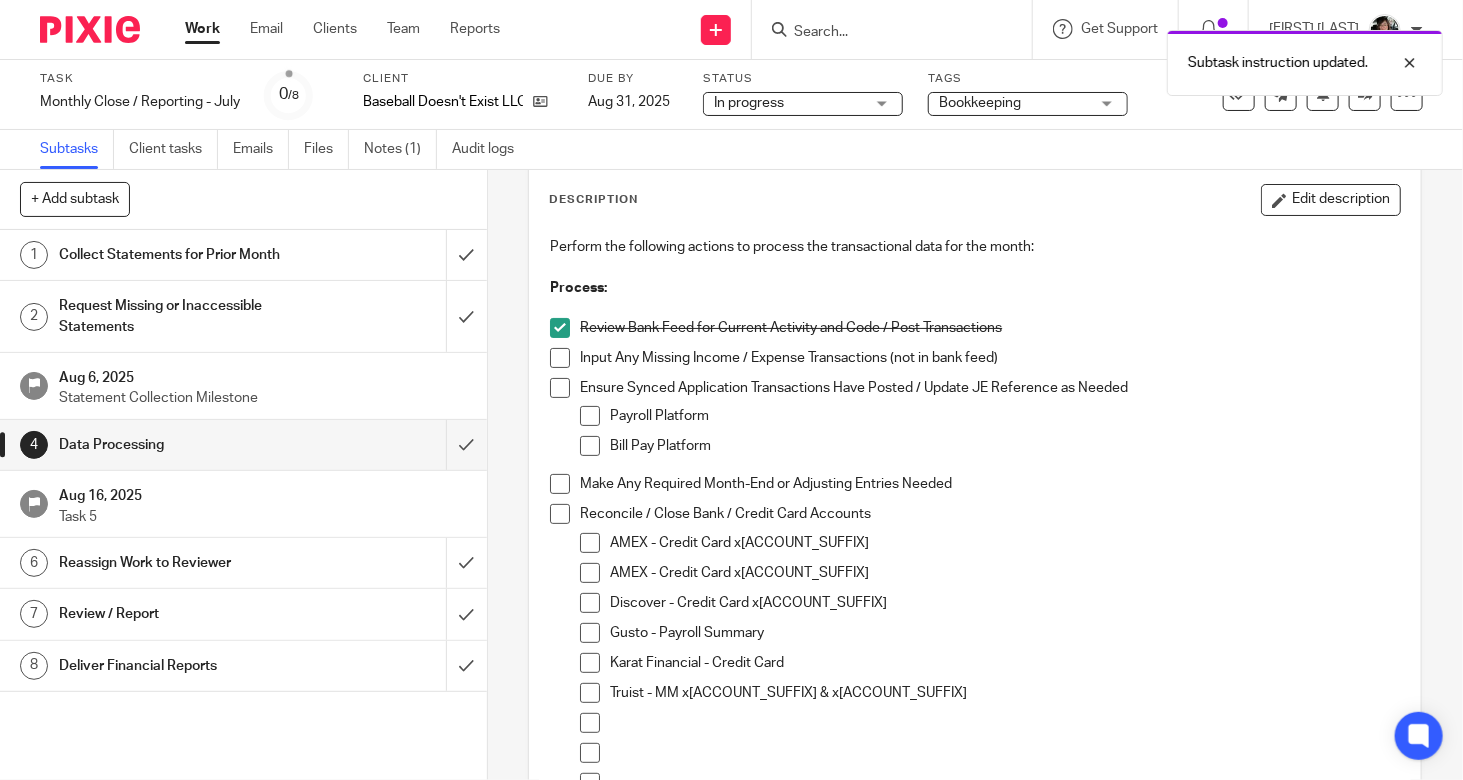 click at bounding box center (560, 358) 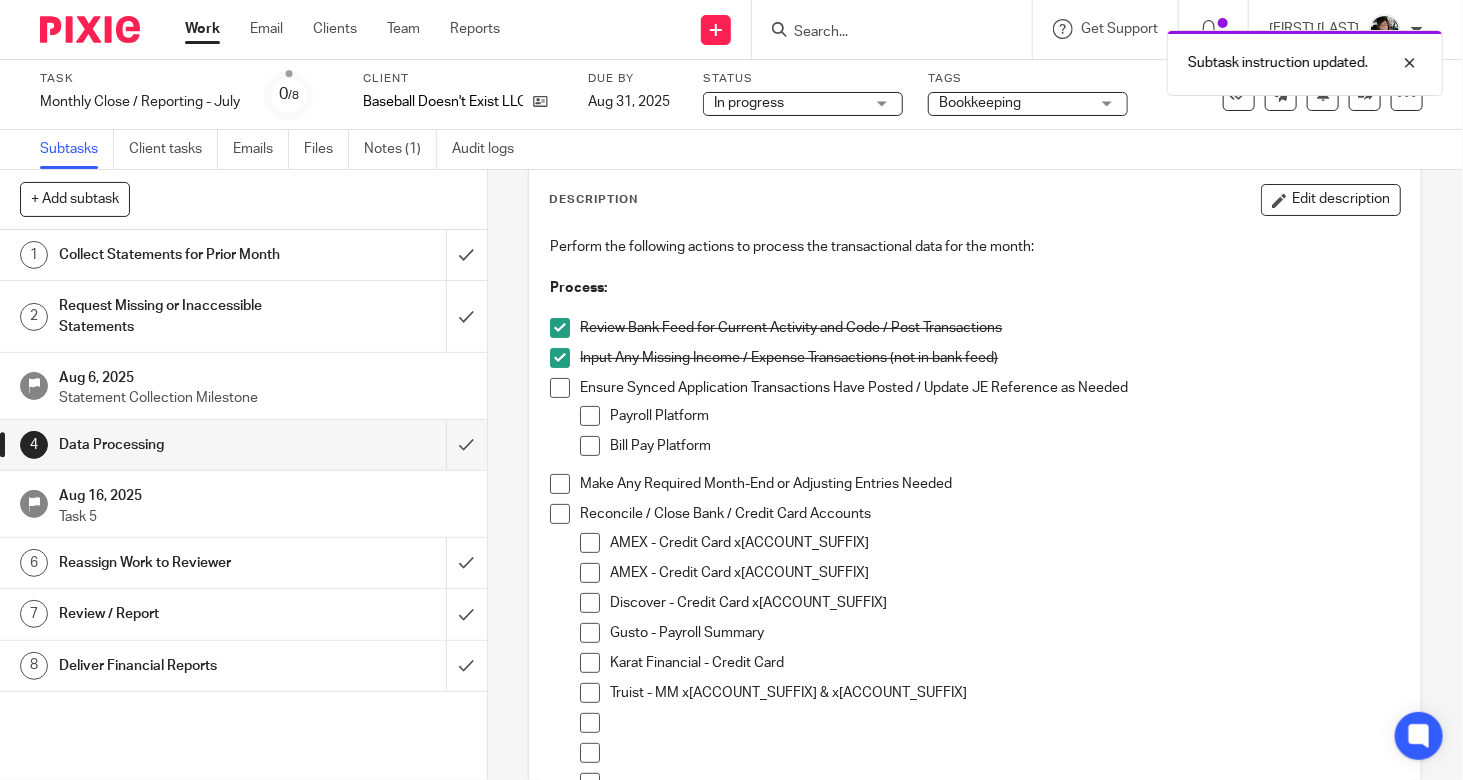 click at bounding box center (560, 388) 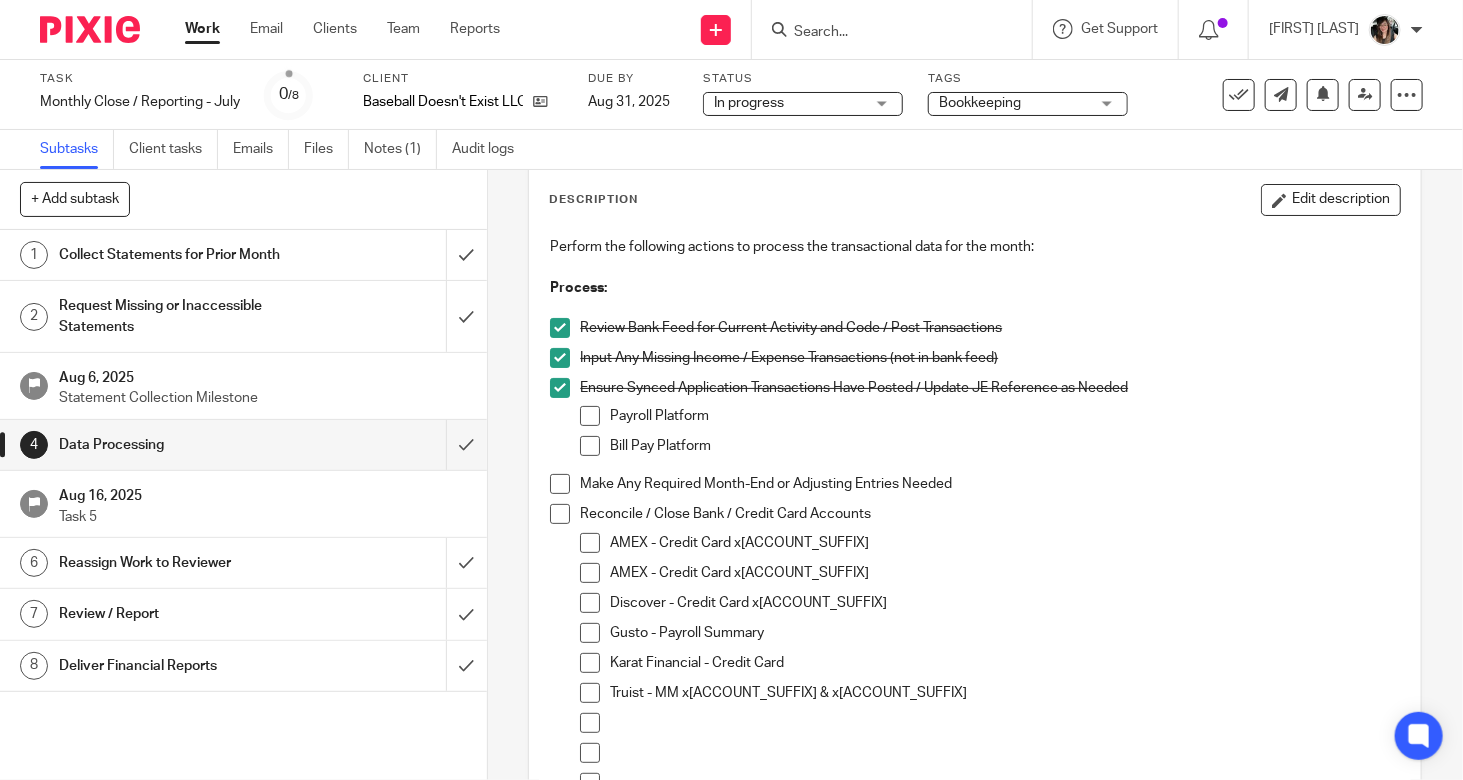 click on "Collect Statements for Prior Month" at bounding box center [181, 255] 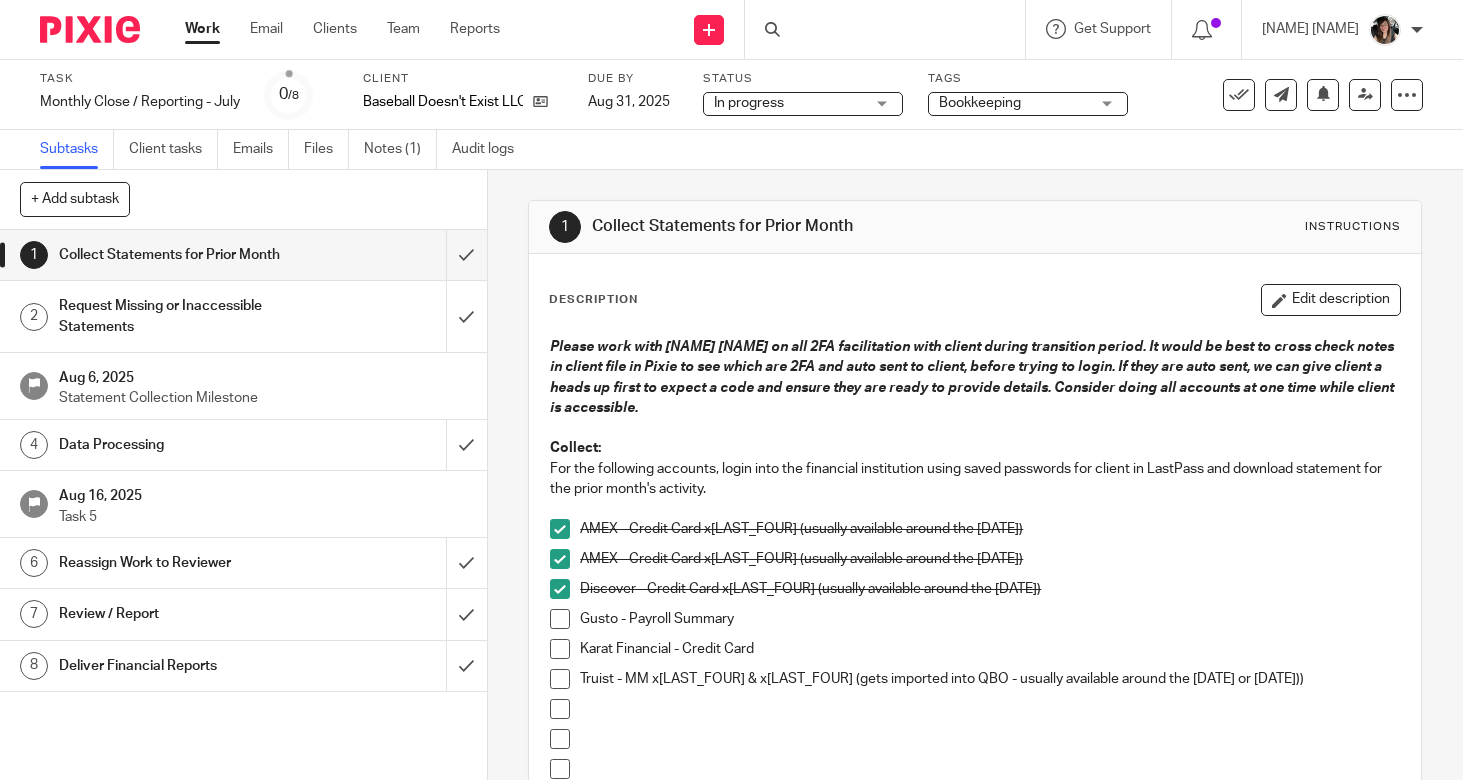 scroll, scrollTop: 0, scrollLeft: 0, axis: both 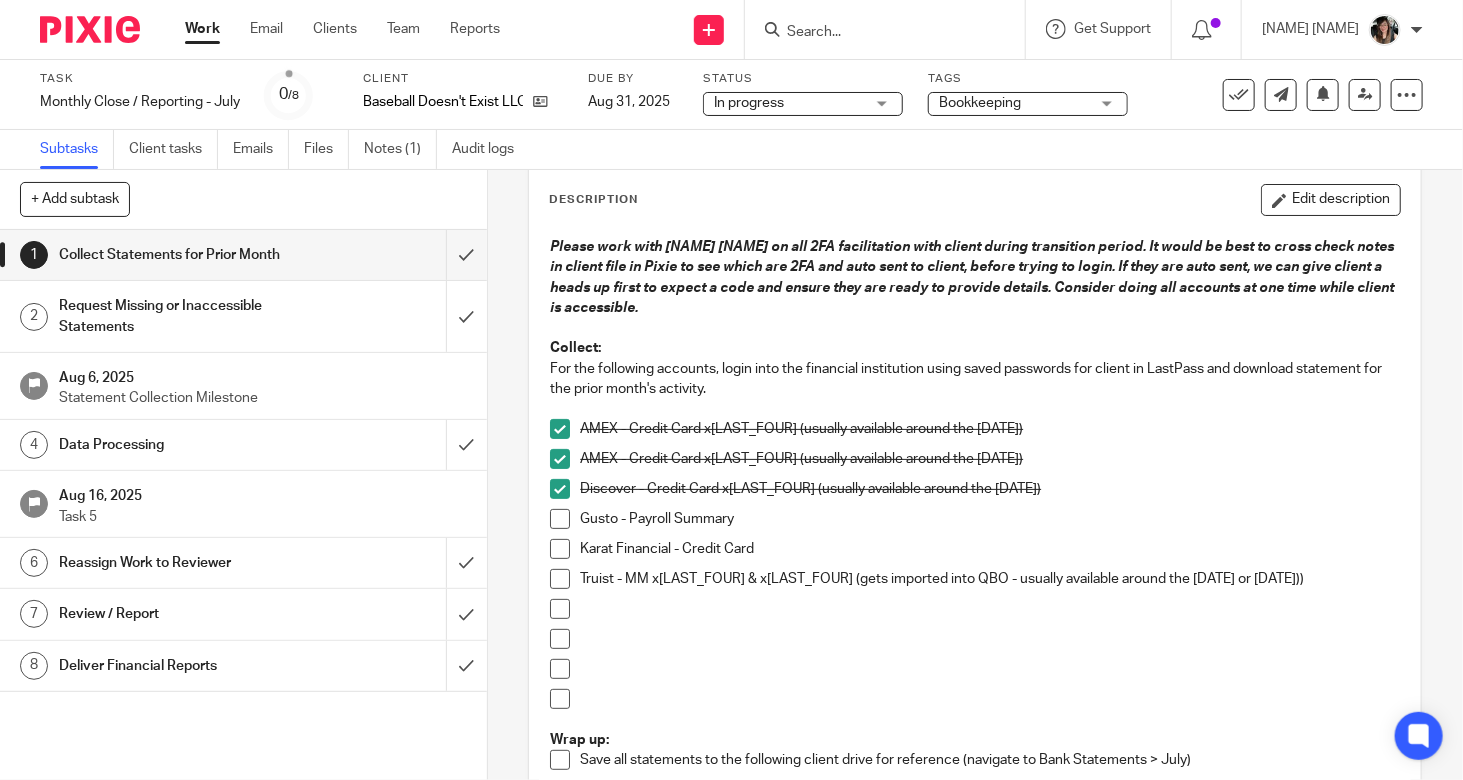 click at bounding box center (560, 519) 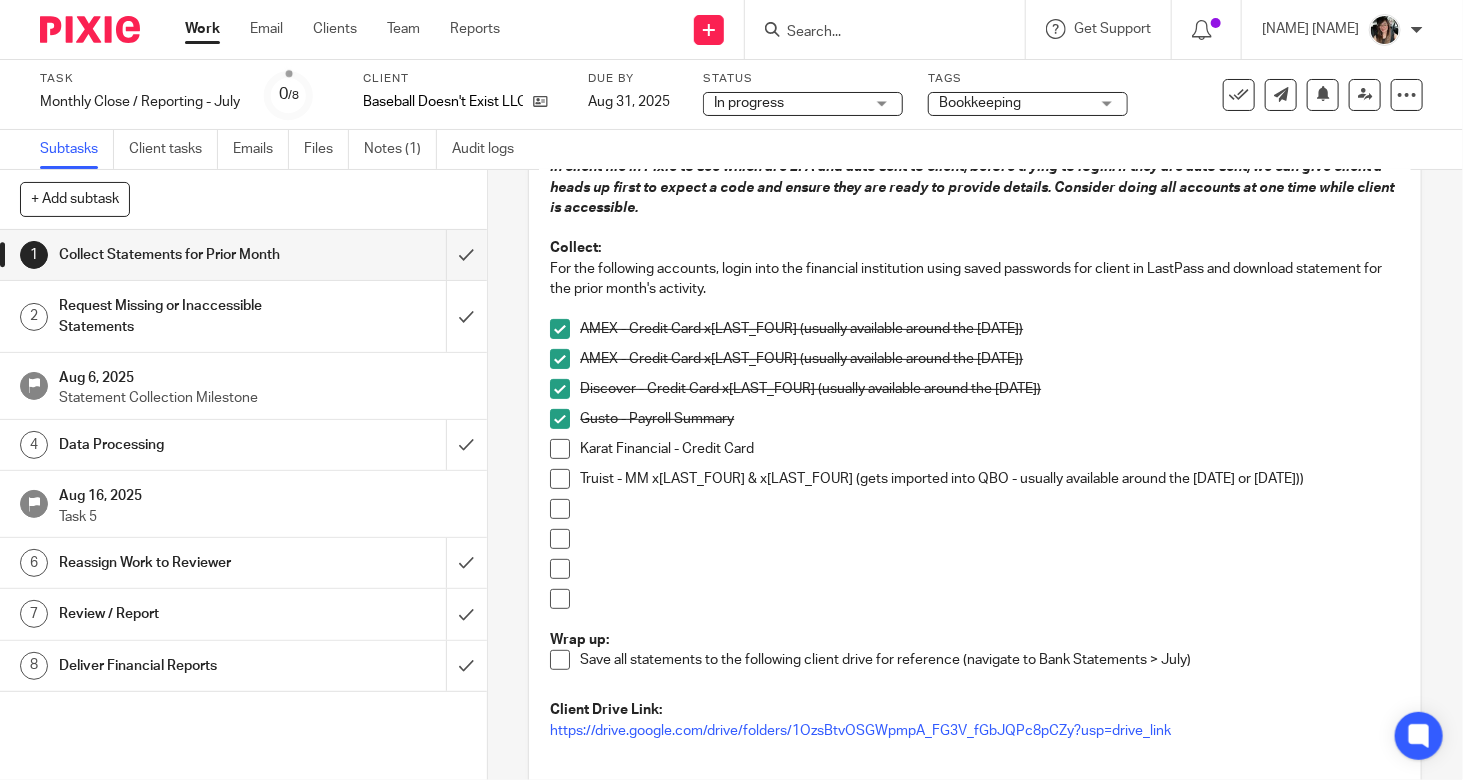 scroll, scrollTop: 300, scrollLeft: 0, axis: vertical 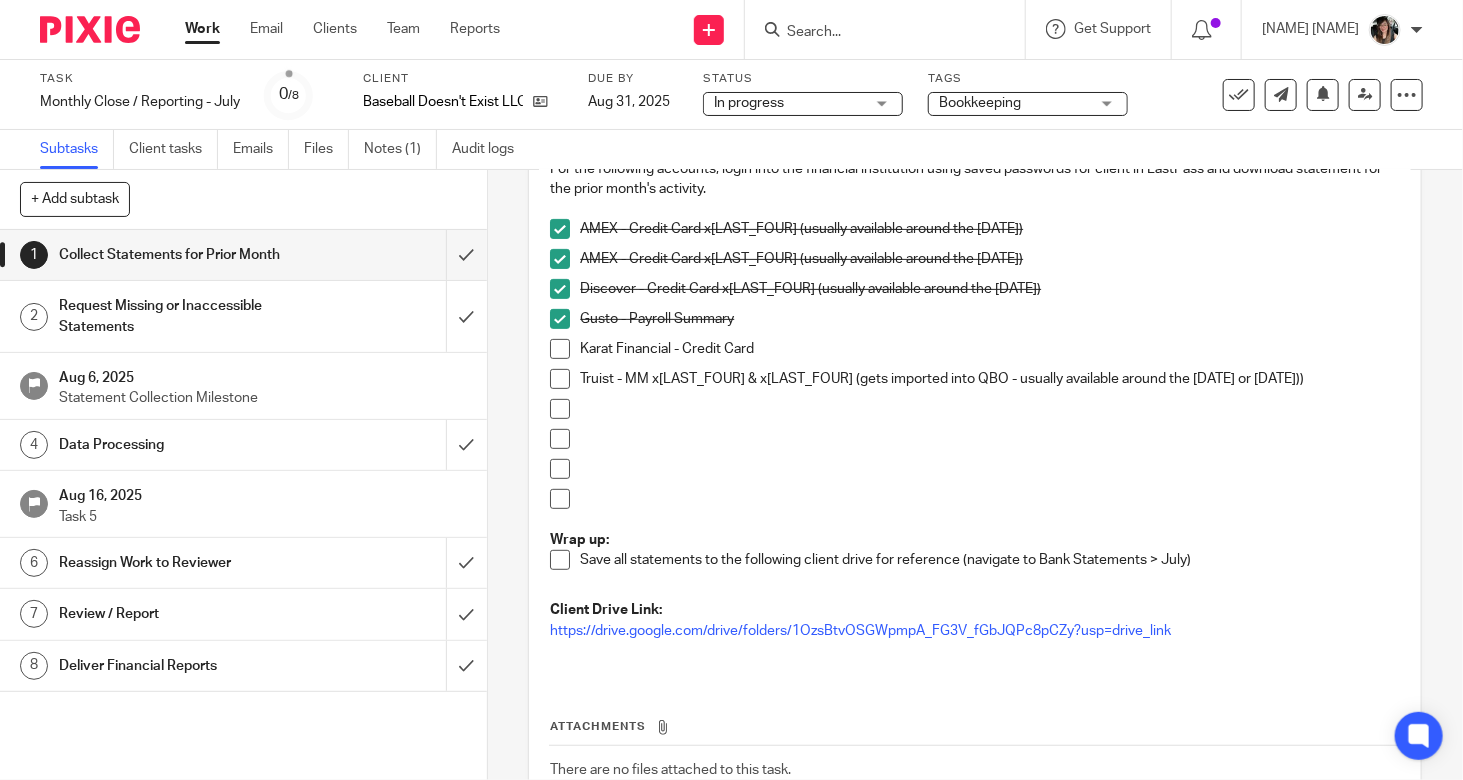 click on "Request Missing or Inaccessible Statements" at bounding box center (242, 316) 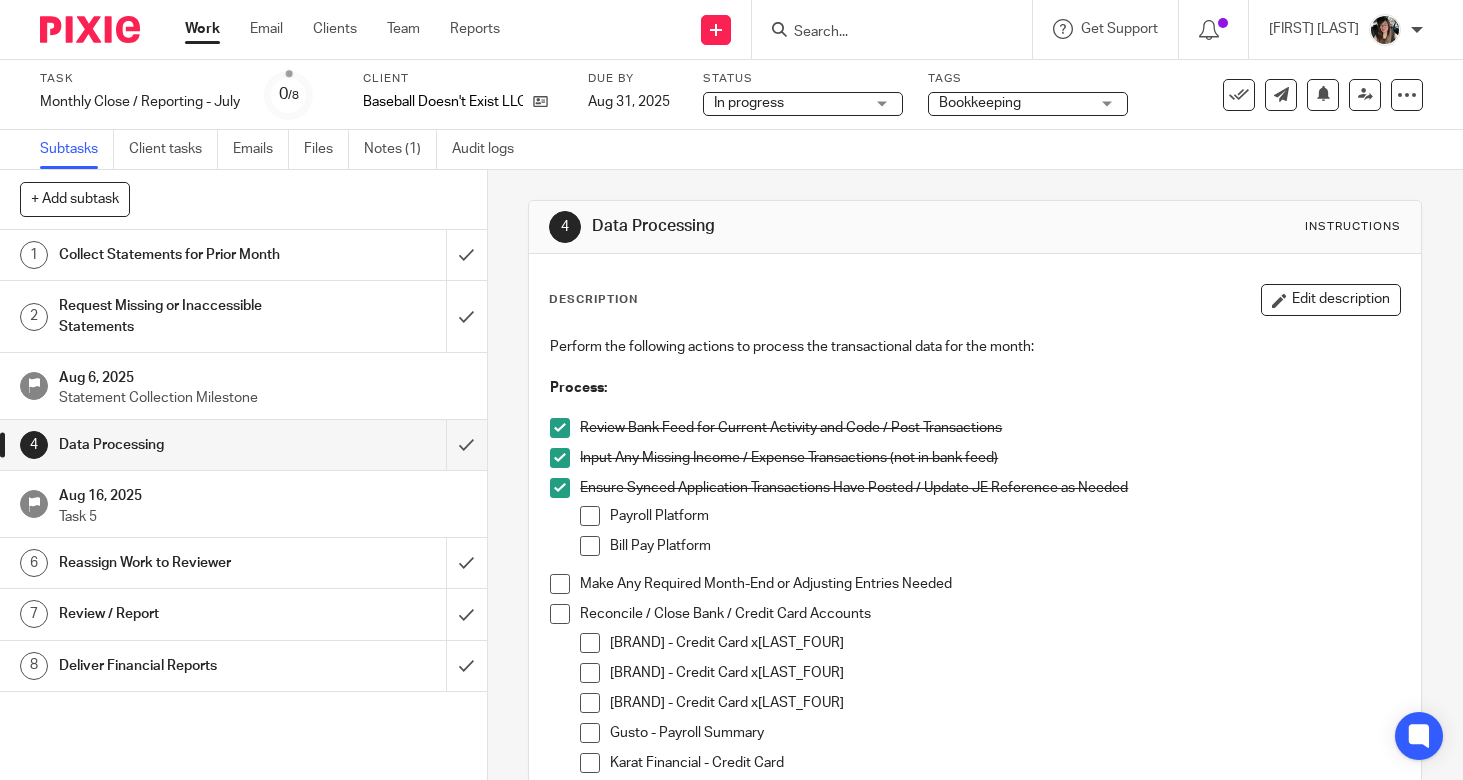 scroll, scrollTop: 0, scrollLeft: 0, axis: both 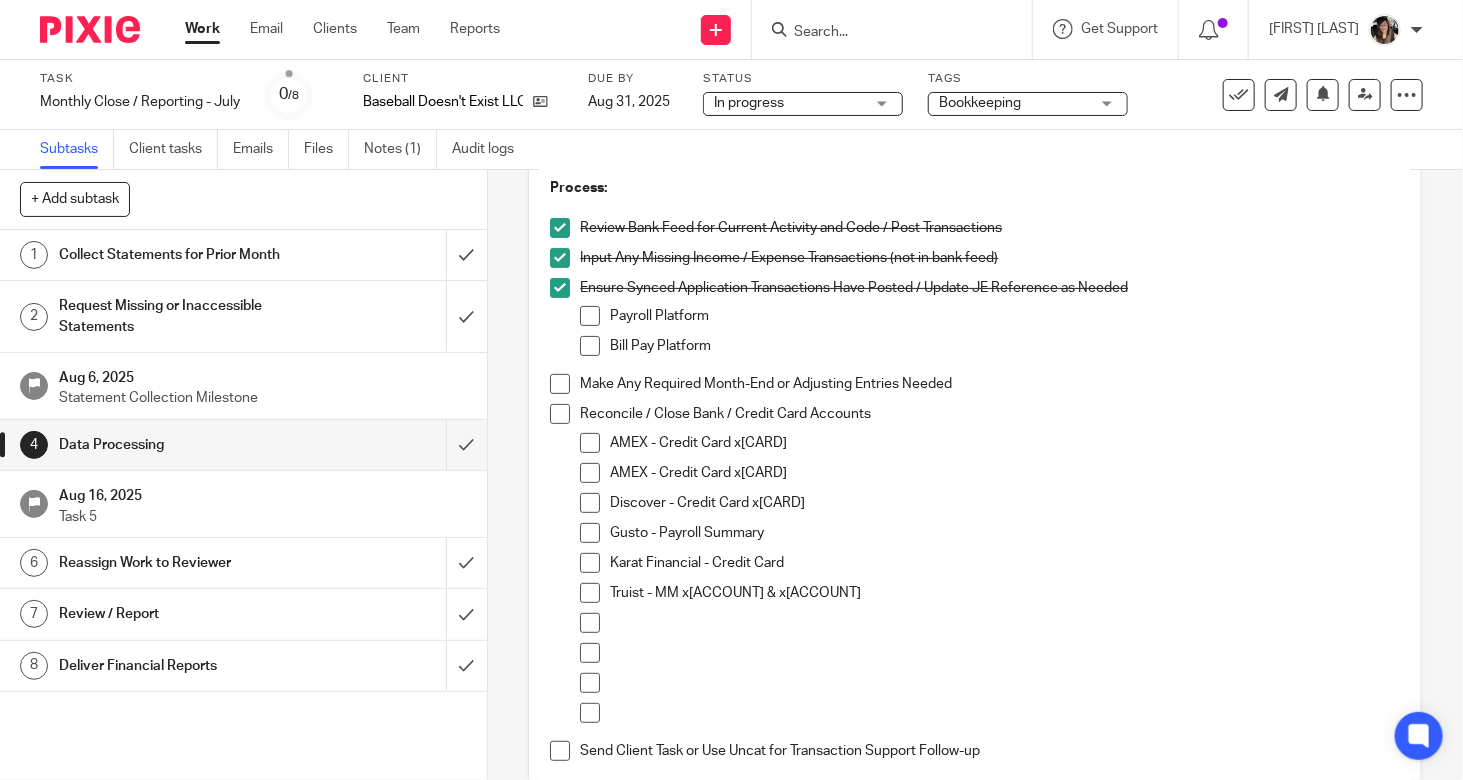click at bounding box center [590, 533] 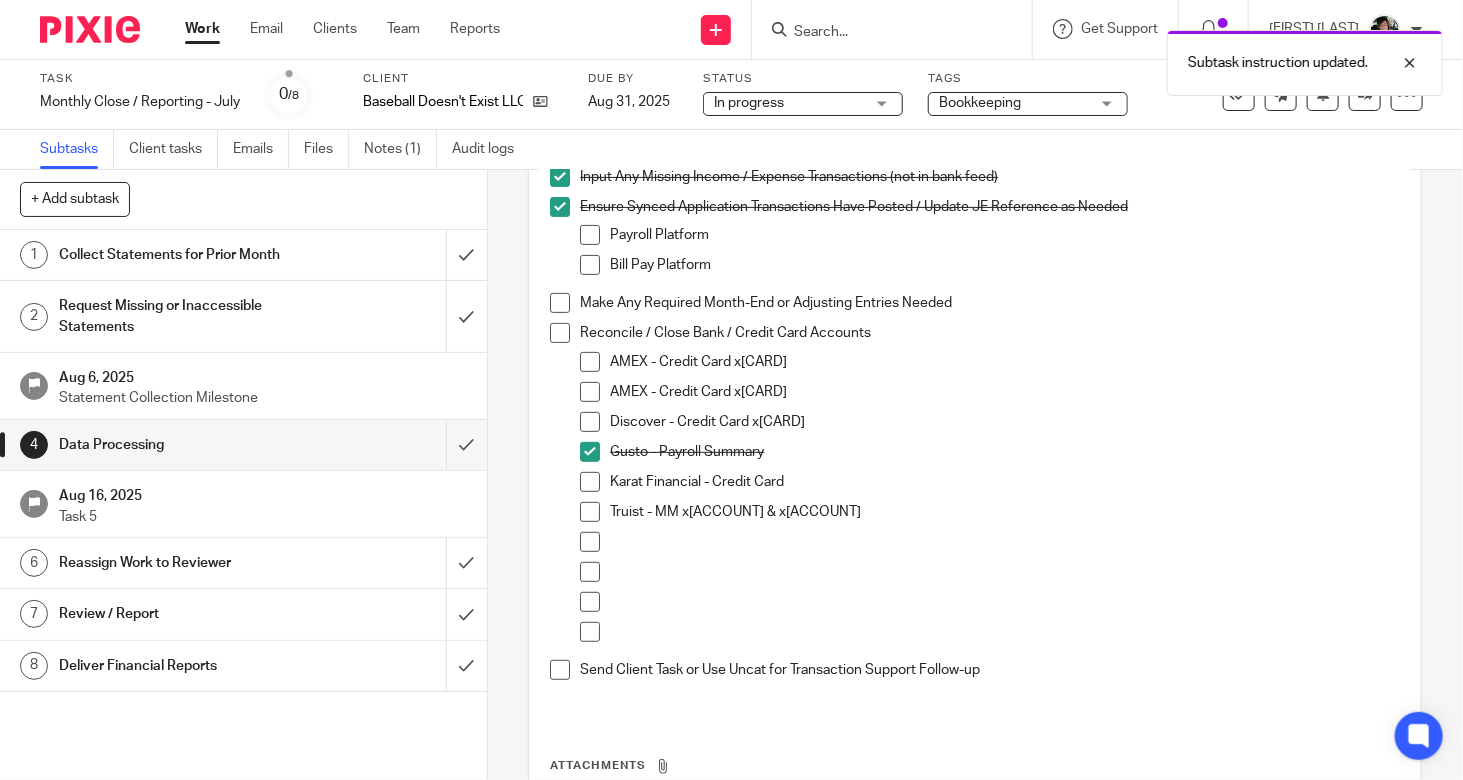 scroll, scrollTop: 400, scrollLeft: 0, axis: vertical 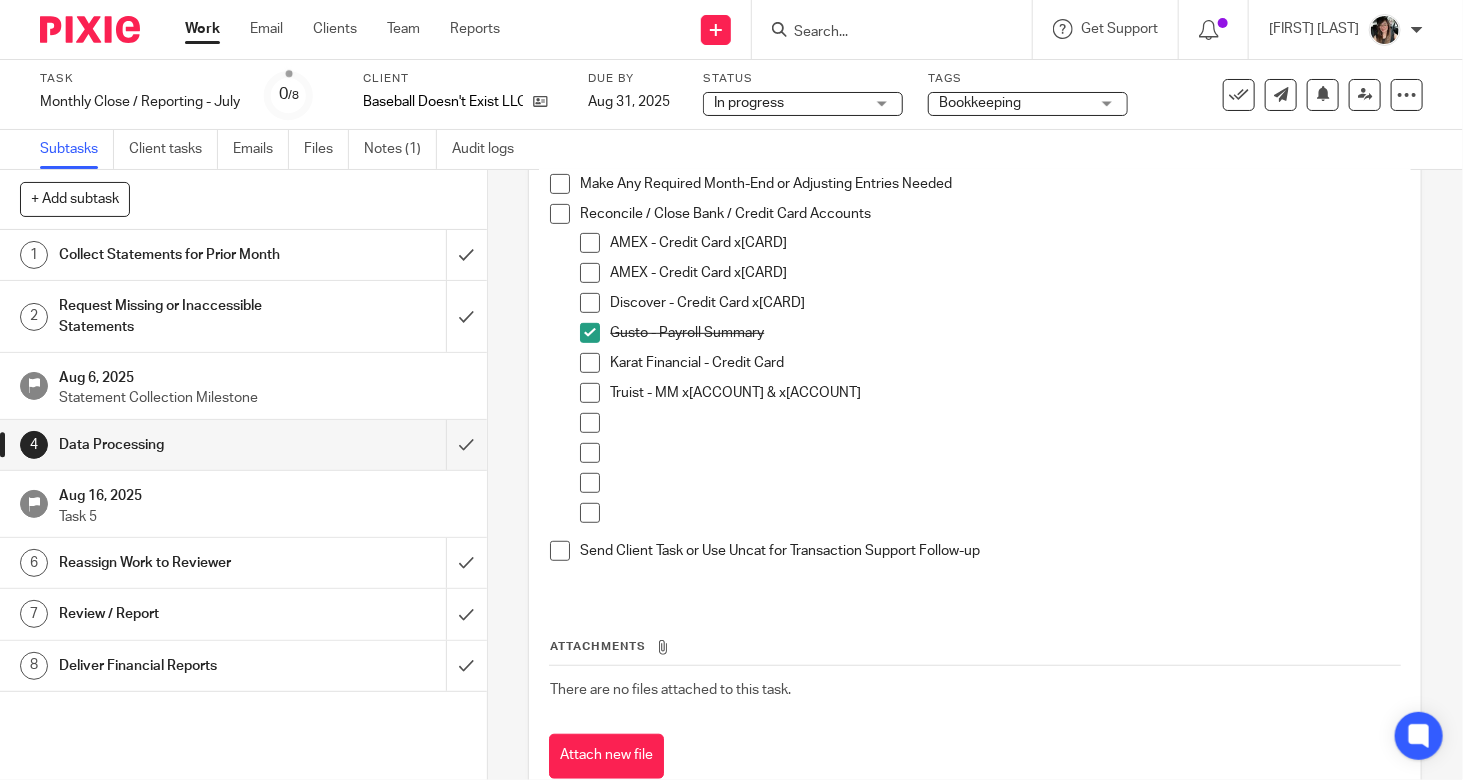 click at bounding box center (590, 303) 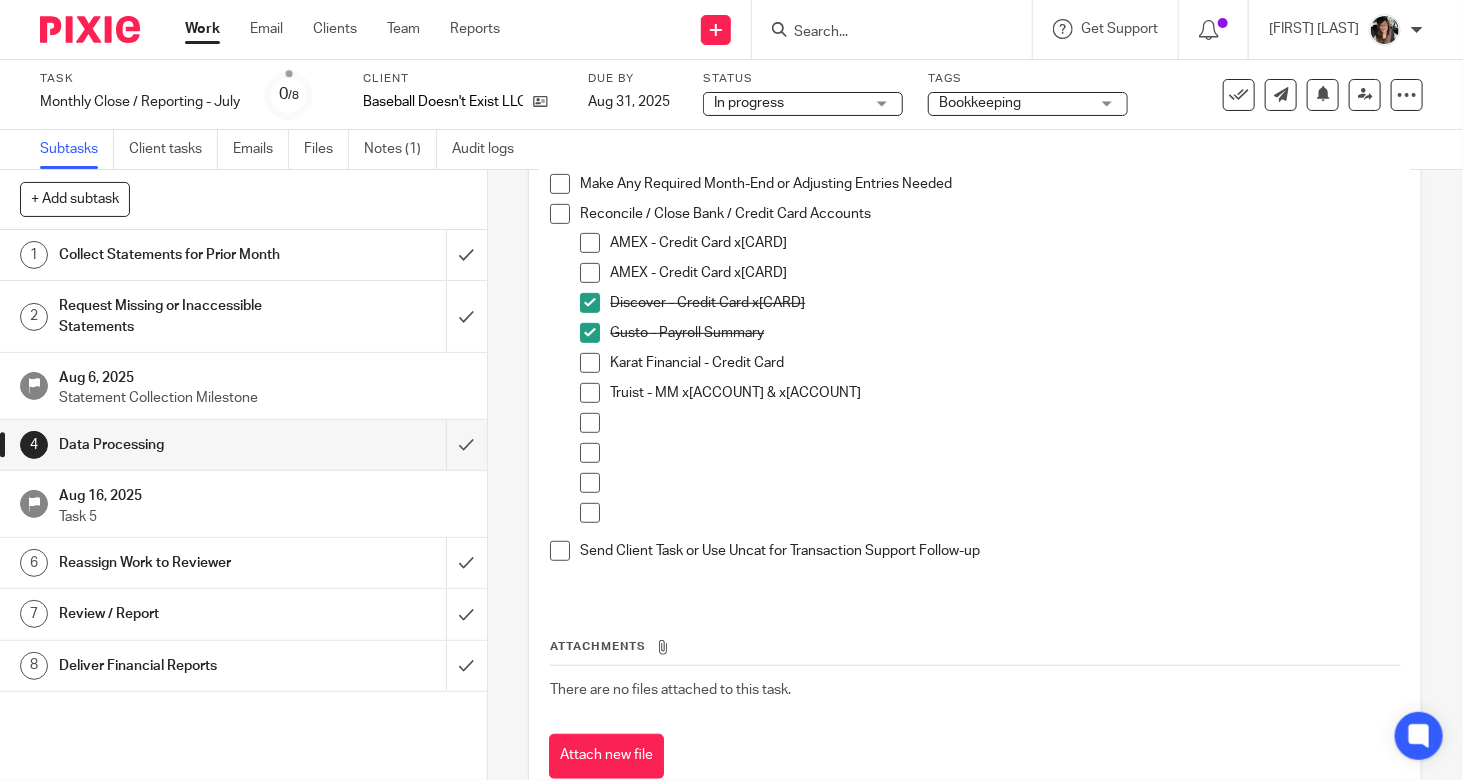scroll, scrollTop: 300, scrollLeft: 0, axis: vertical 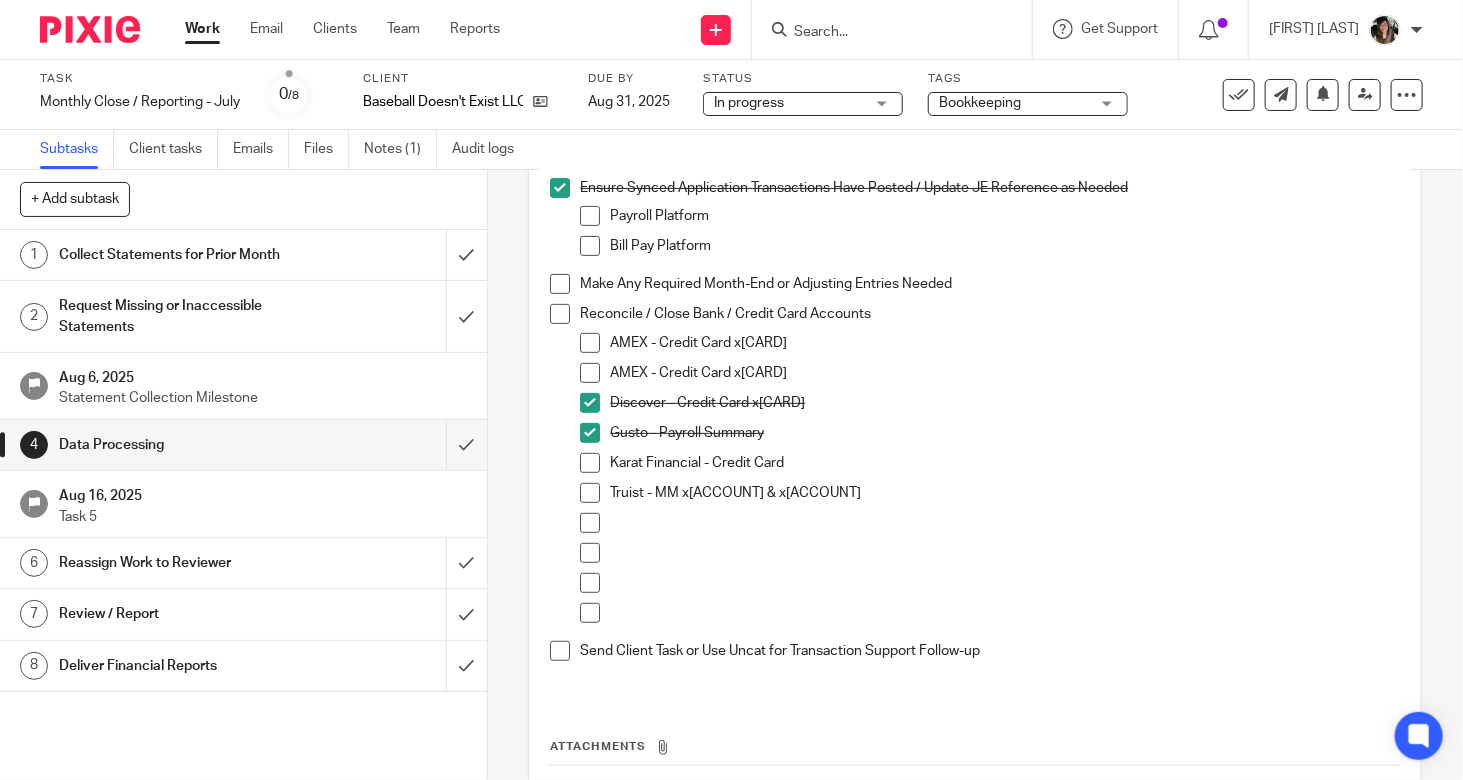 click on "Reassign Work to Reviewer" at bounding box center (181, 563) 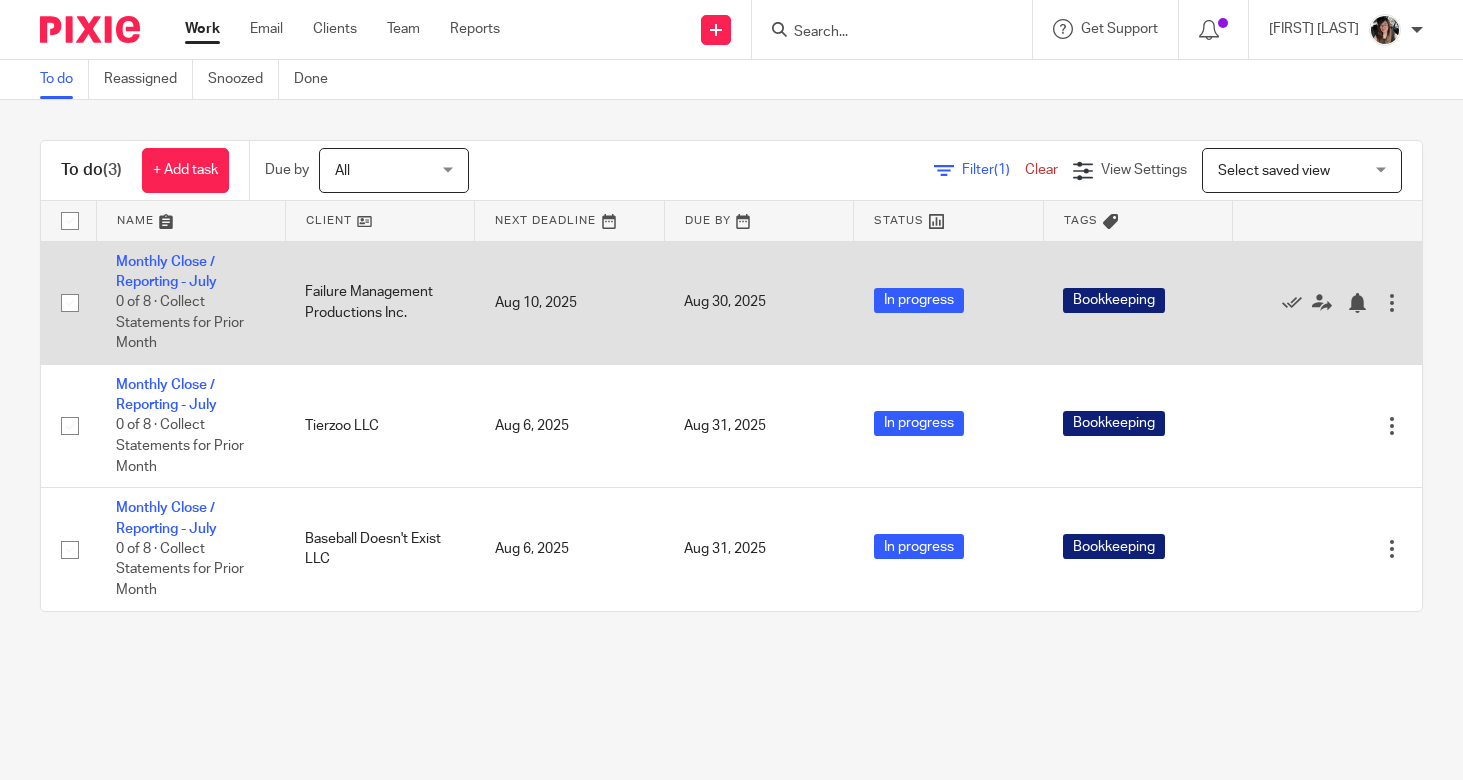 scroll, scrollTop: 0, scrollLeft: 0, axis: both 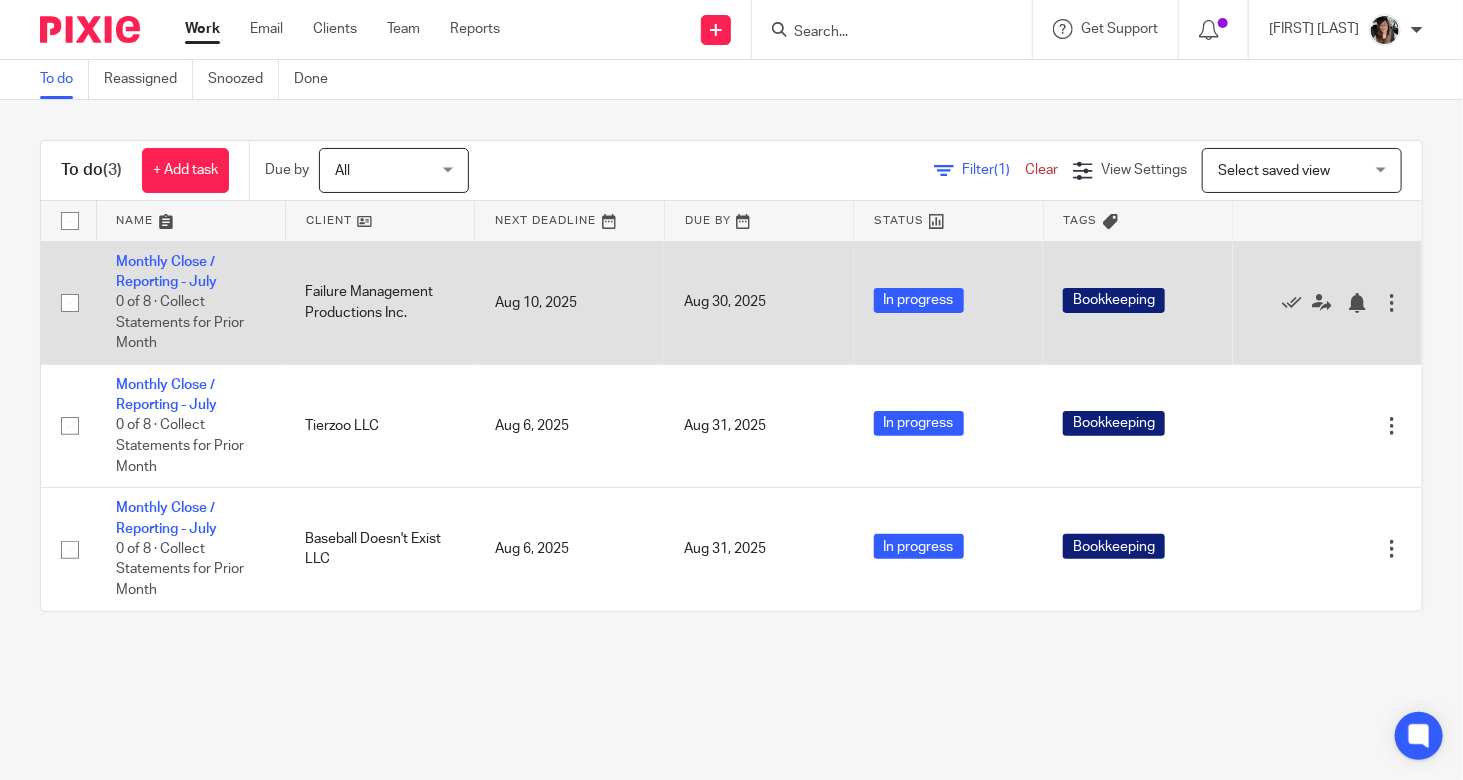 click on "Monthly Close / Reporting - July
0
of
8 ·
Collect Statements for Prior Month" at bounding box center [190, 302] 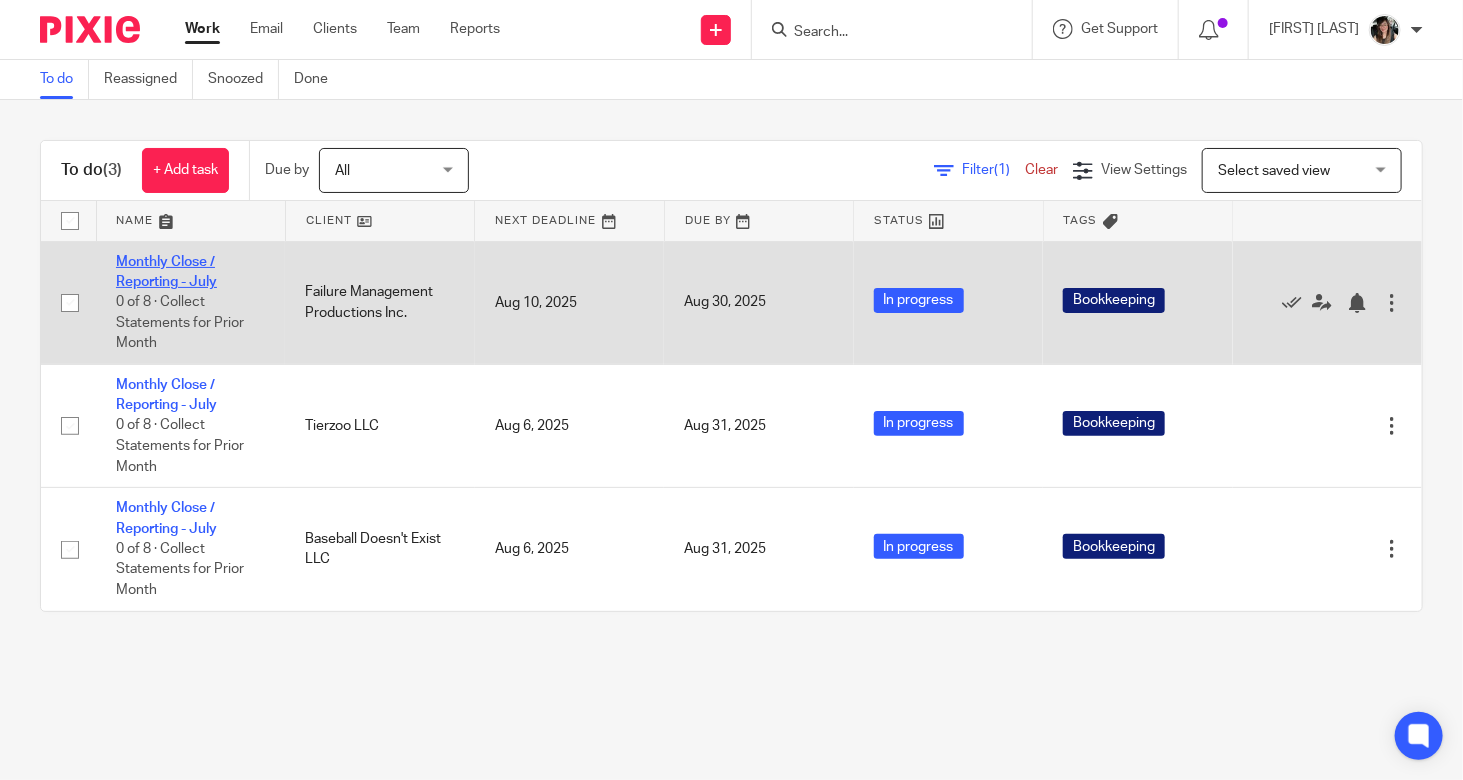 click on "Monthly Close / Reporting - July" at bounding box center (166, 272) 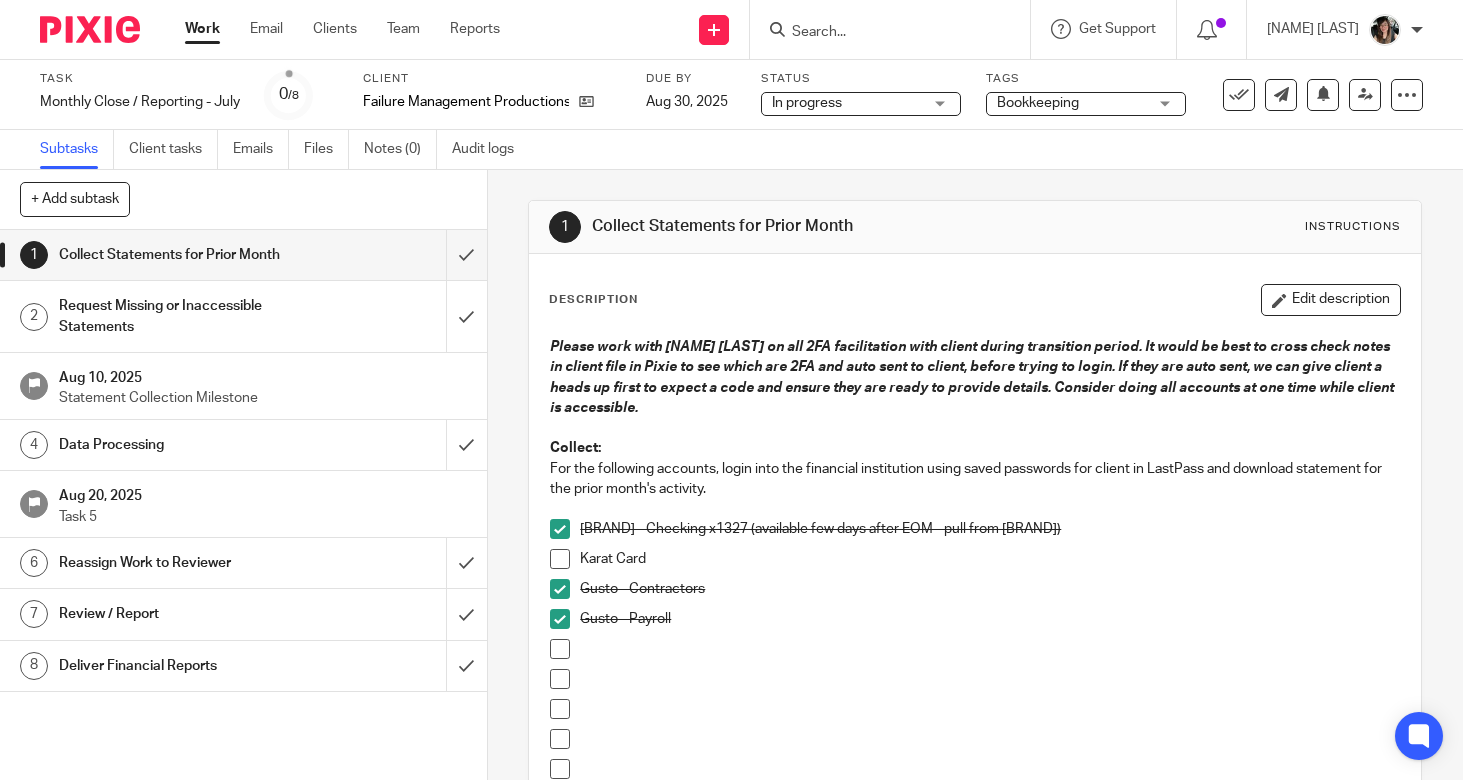 scroll, scrollTop: 0, scrollLeft: 0, axis: both 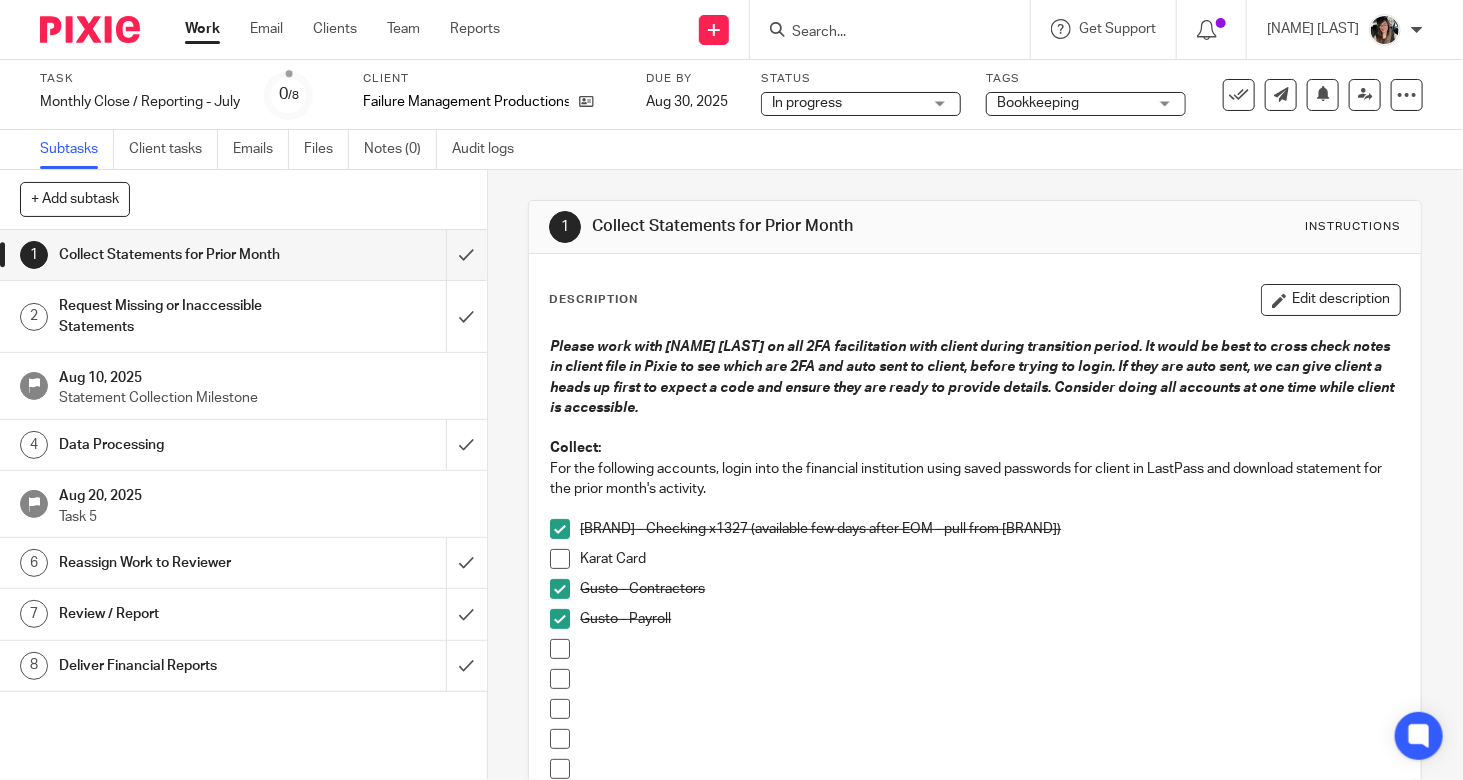 click on "Data Processing" at bounding box center (181, 445) 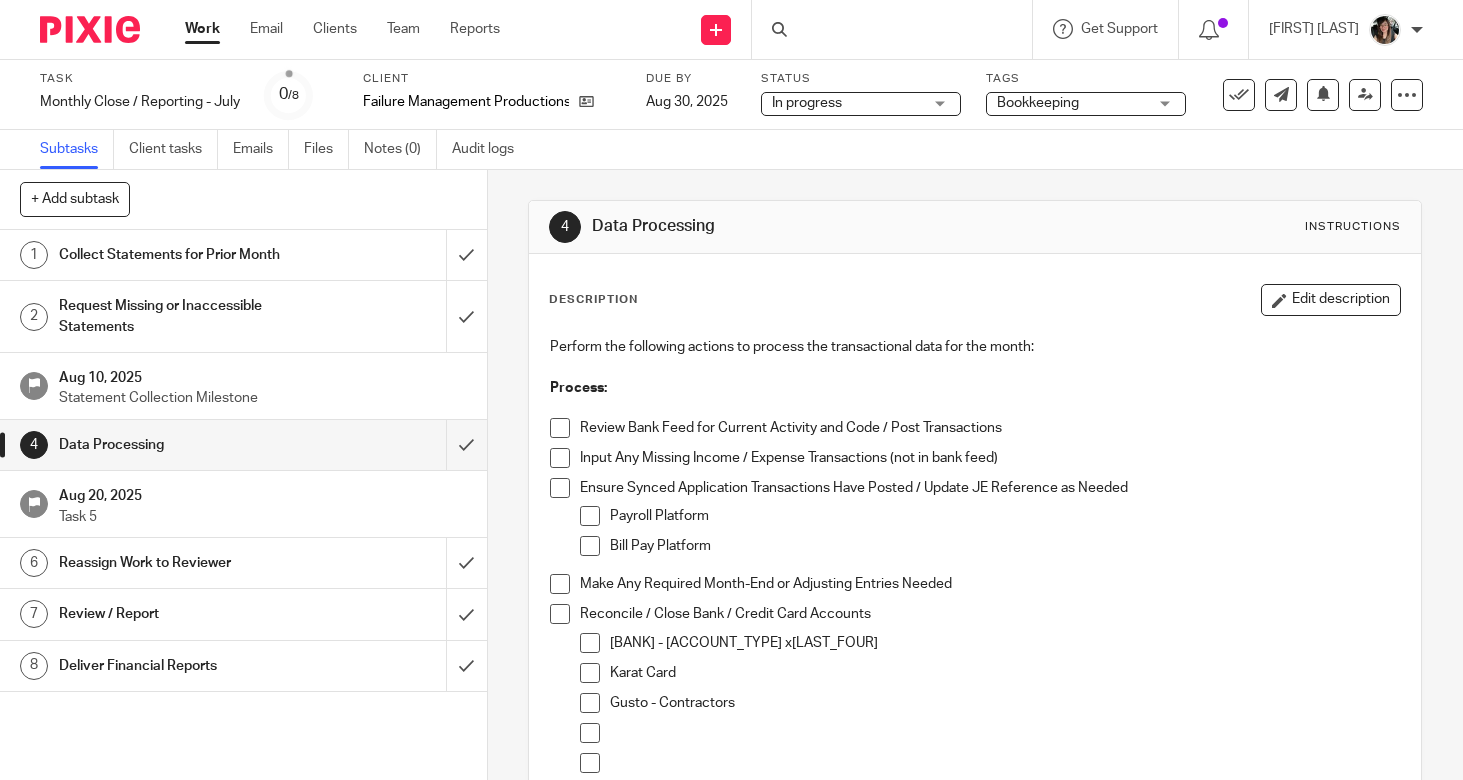 scroll, scrollTop: 0, scrollLeft: 0, axis: both 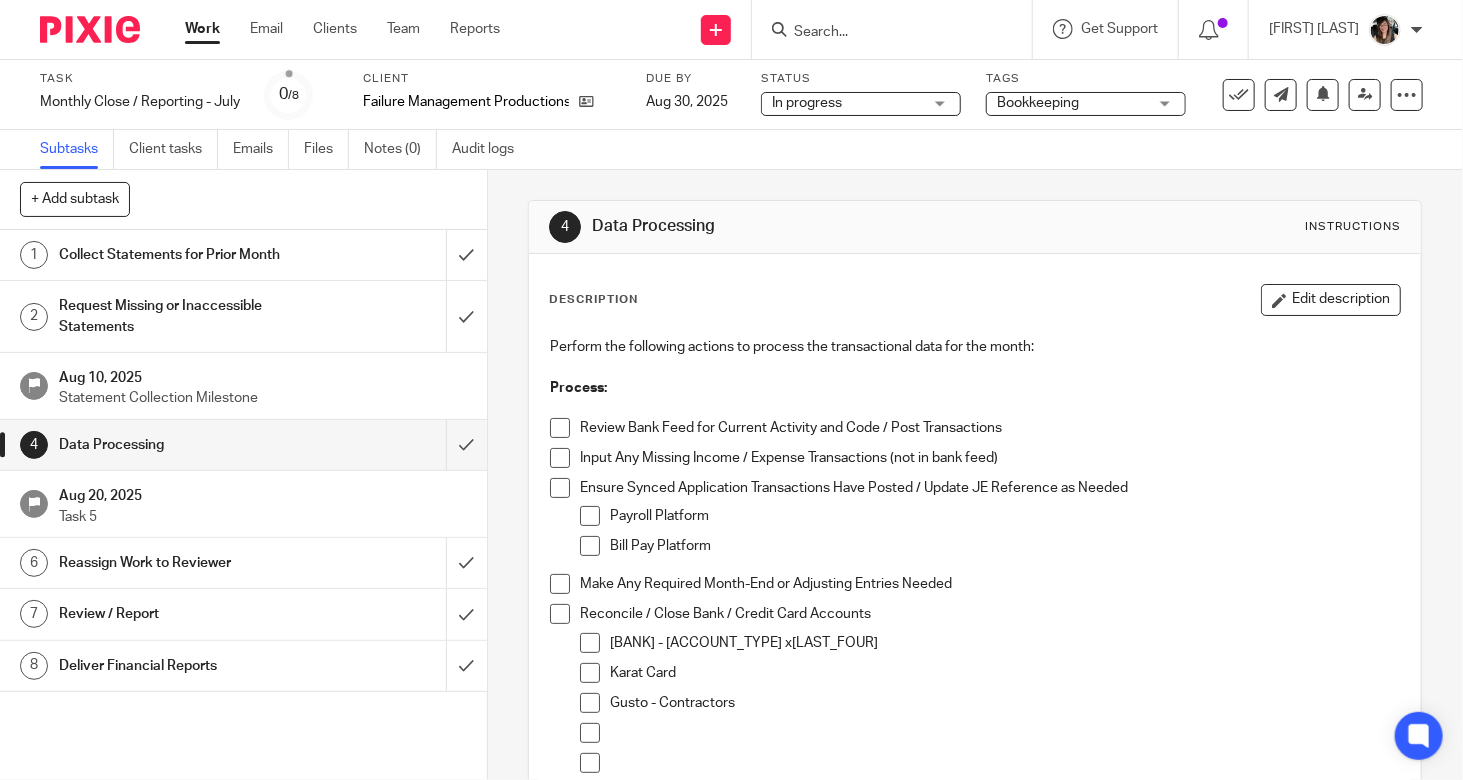 click on "Collect Statements for Prior Month" at bounding box center [242, 255] 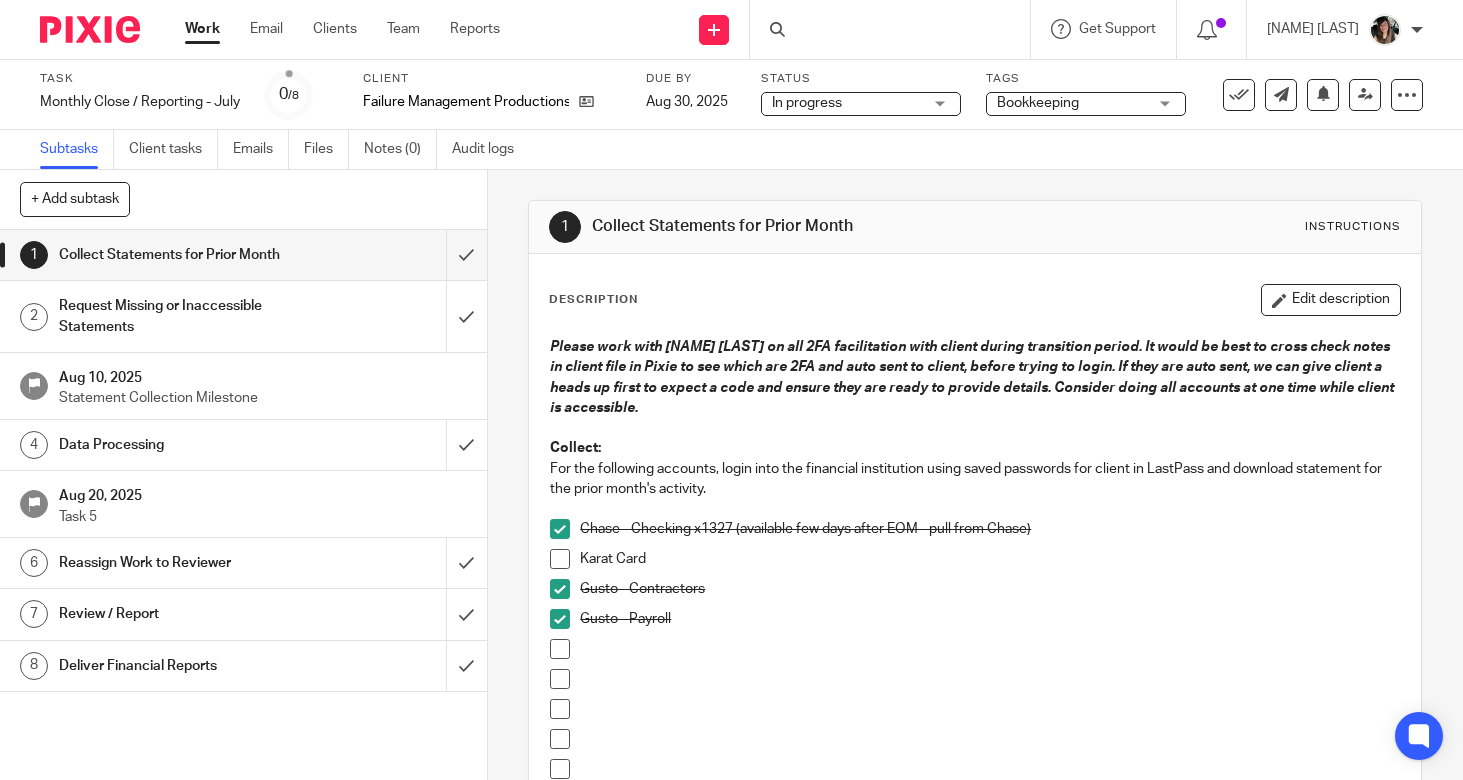 scroll, scrollTop: 0, scrollLeft: 0, axis: both 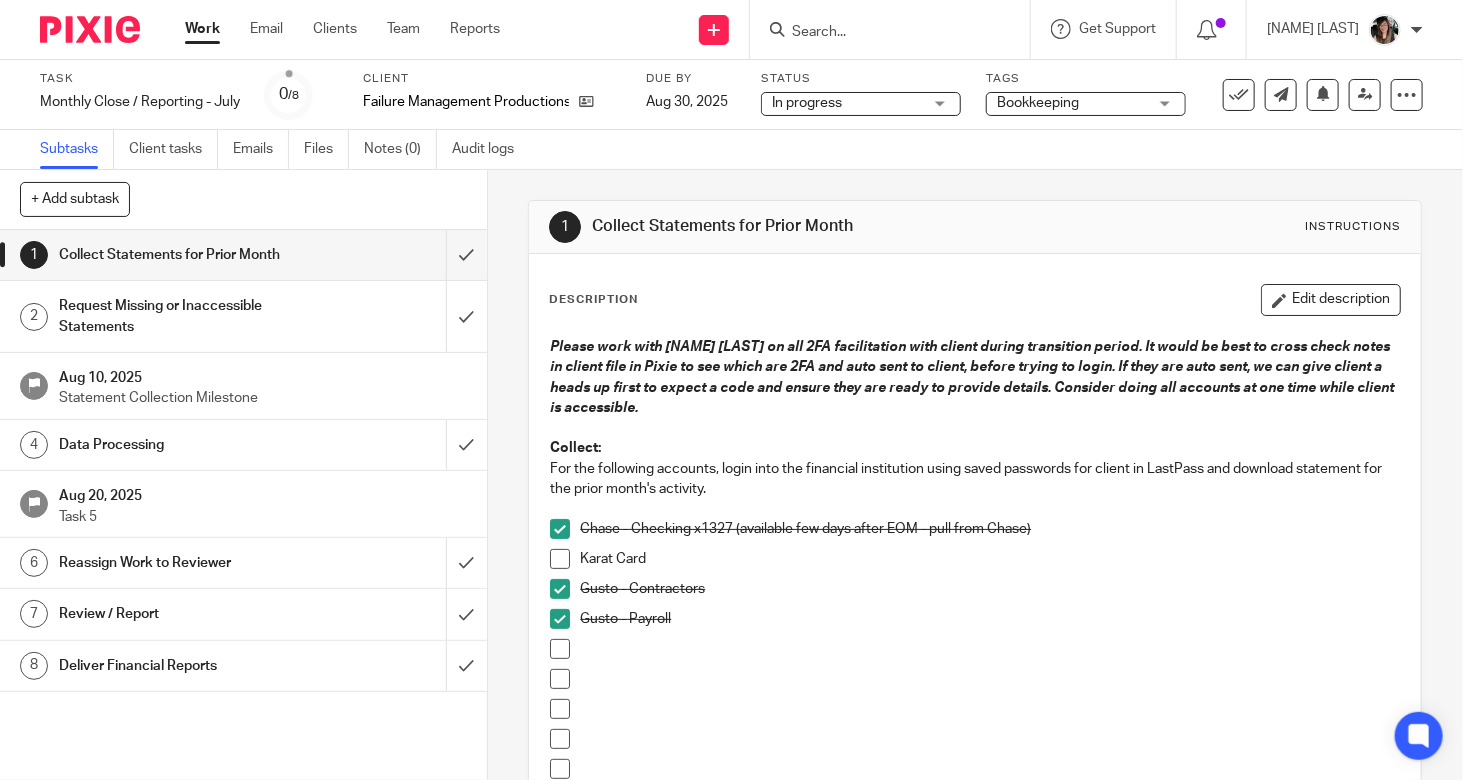 click on "Work" at bounding box center (202, 29) 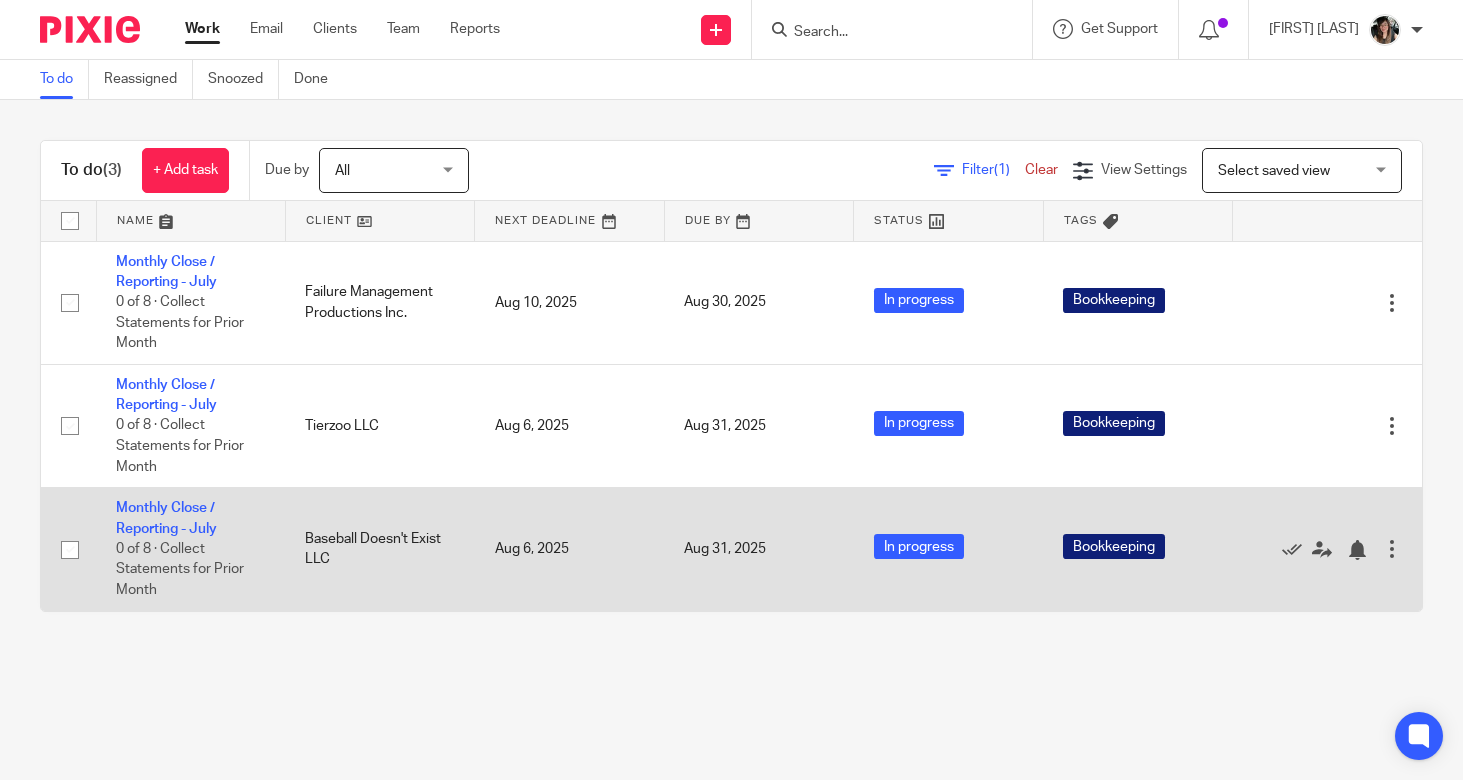 scroll, scrollTop: 0, scrollLeft: 0, axis: both 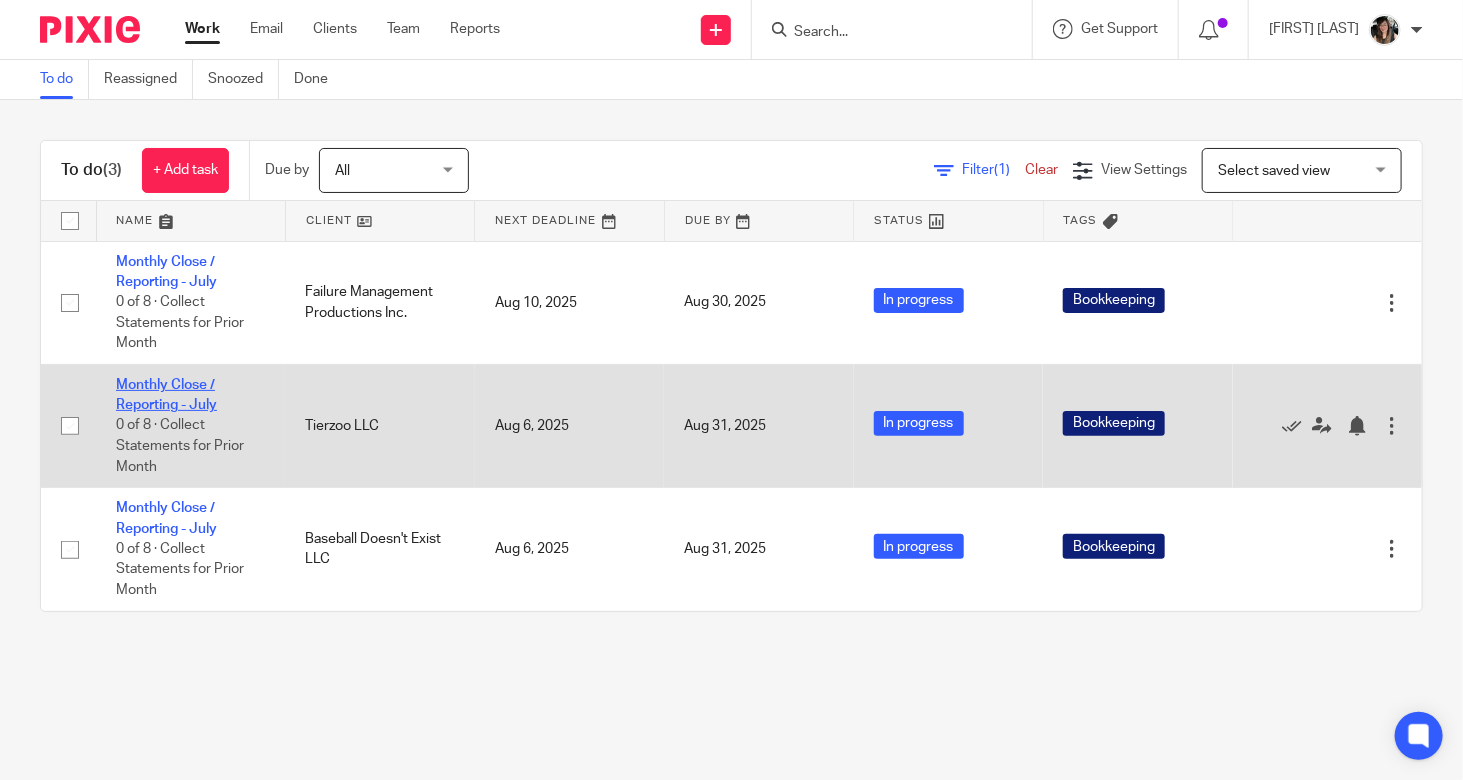 click on "Monthly Close / Reporting - July" at bounding box center (166, 395) 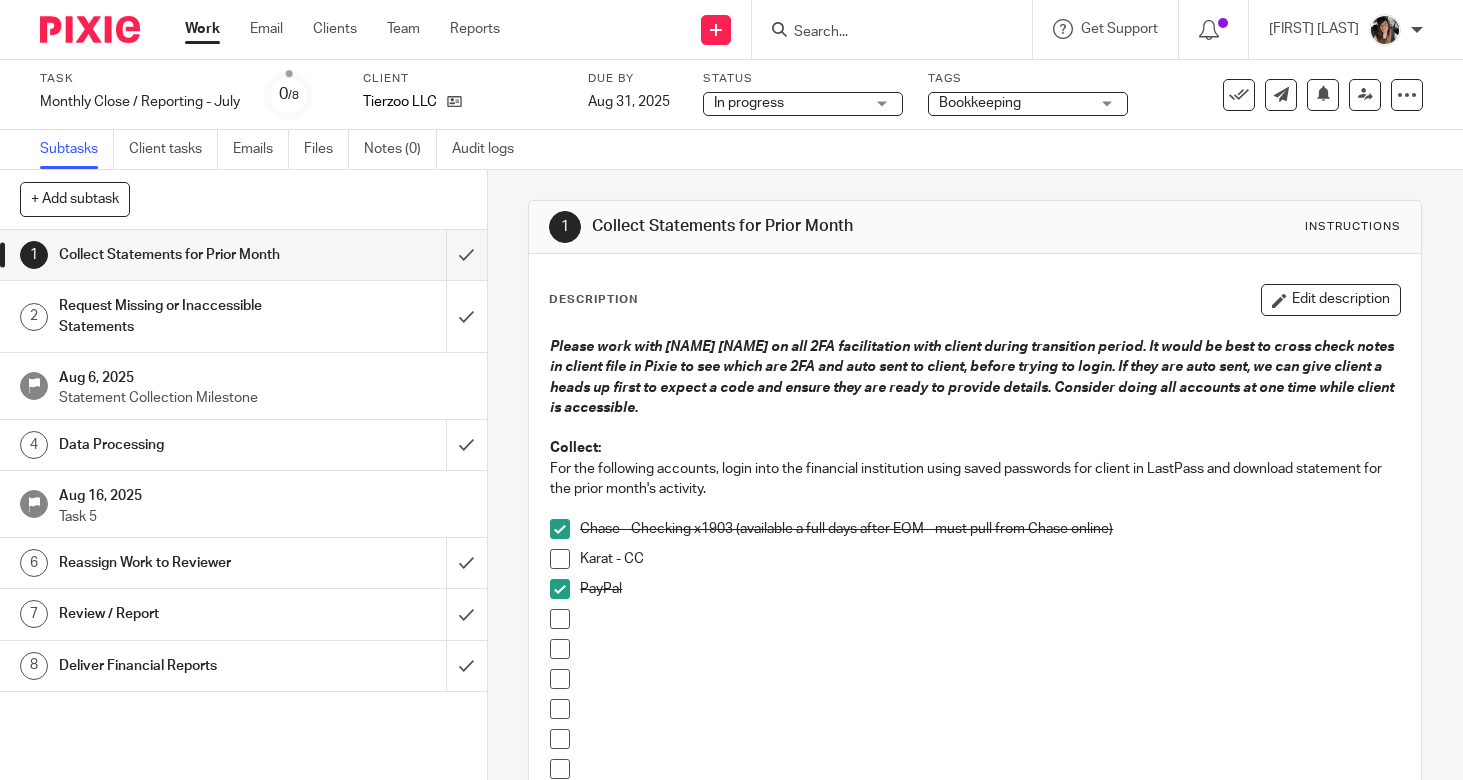 scroll, scrollTop: 0, scrollLeft: 0, axis: both 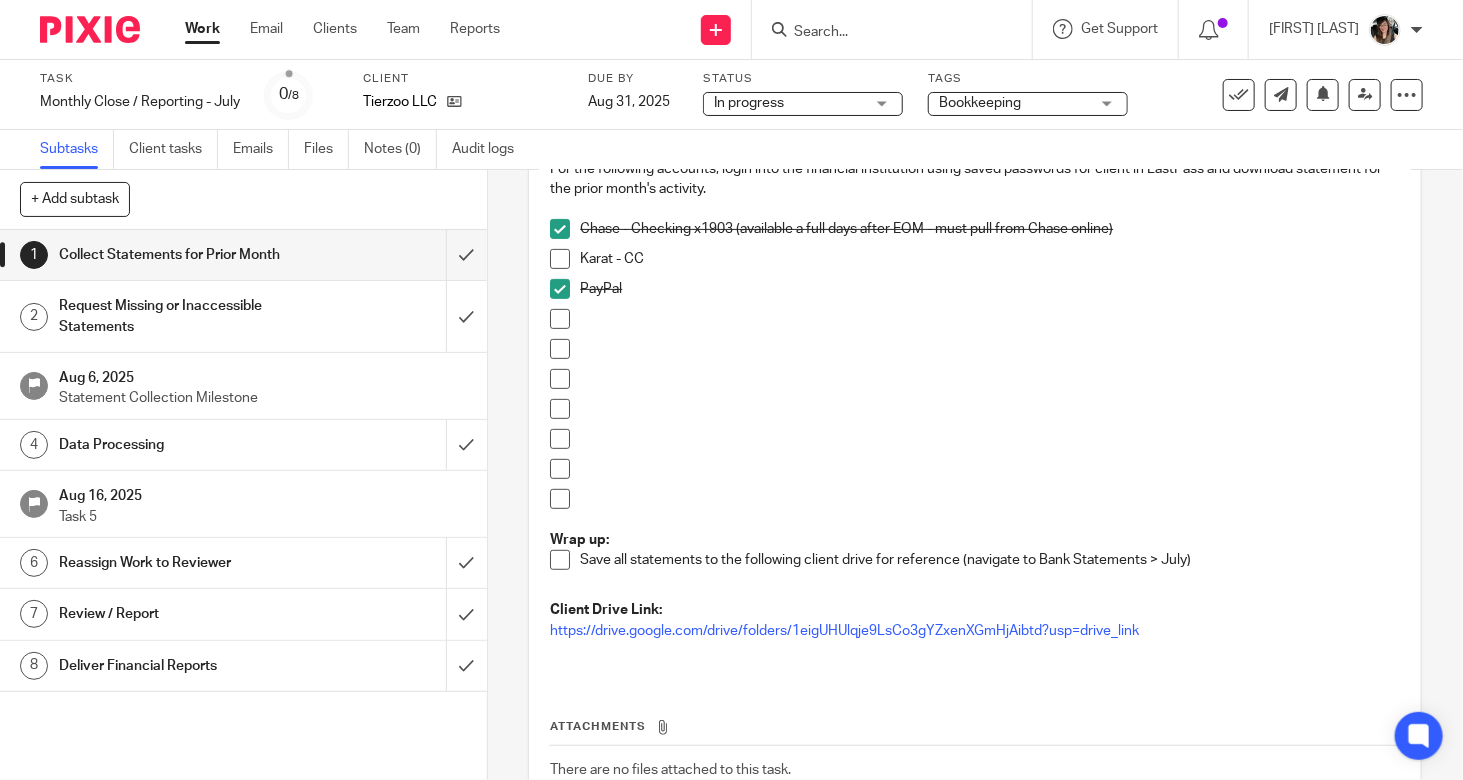 click on "Data Processing" at bounding box center (181, 445) 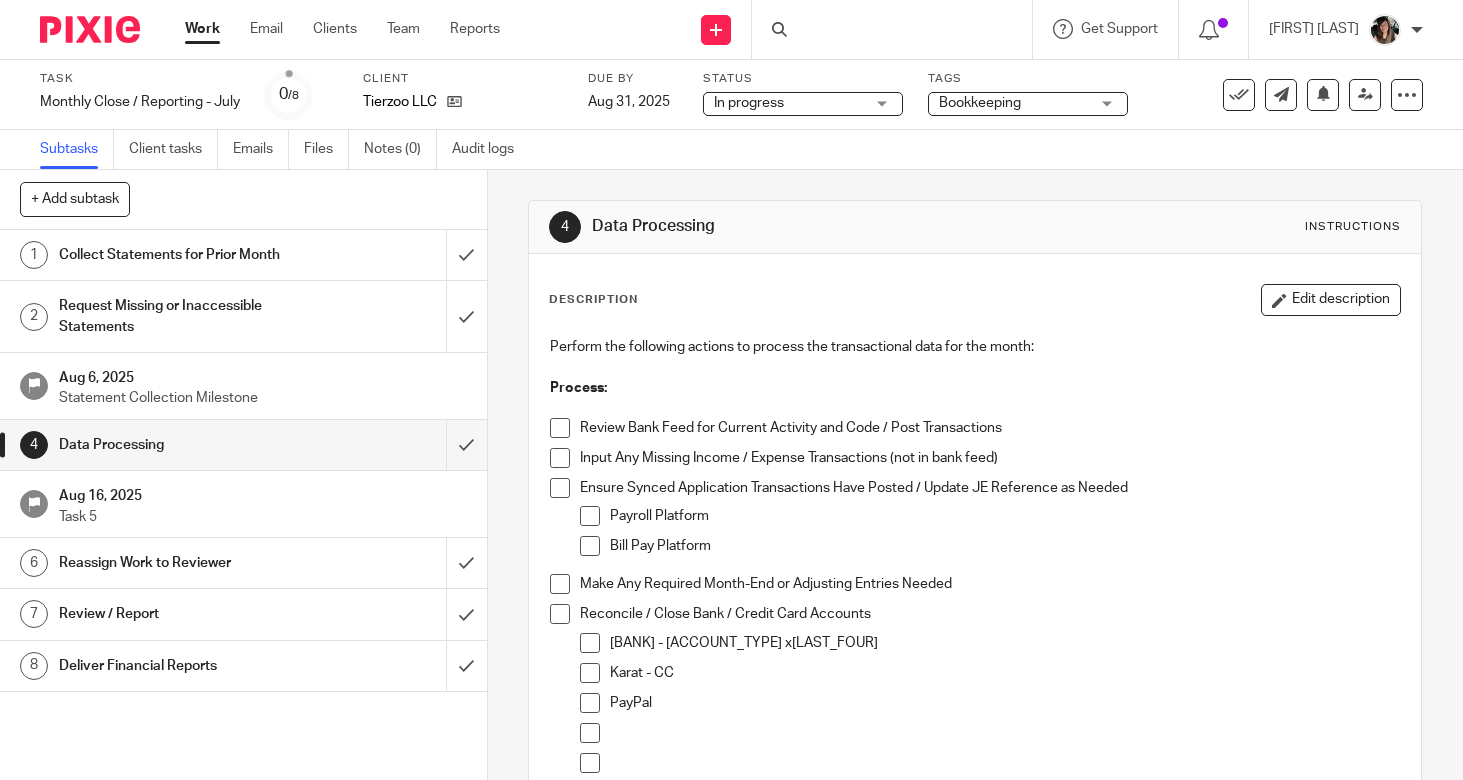 scroll, scrollTop: 0, scrollLeft: 0, axis: both 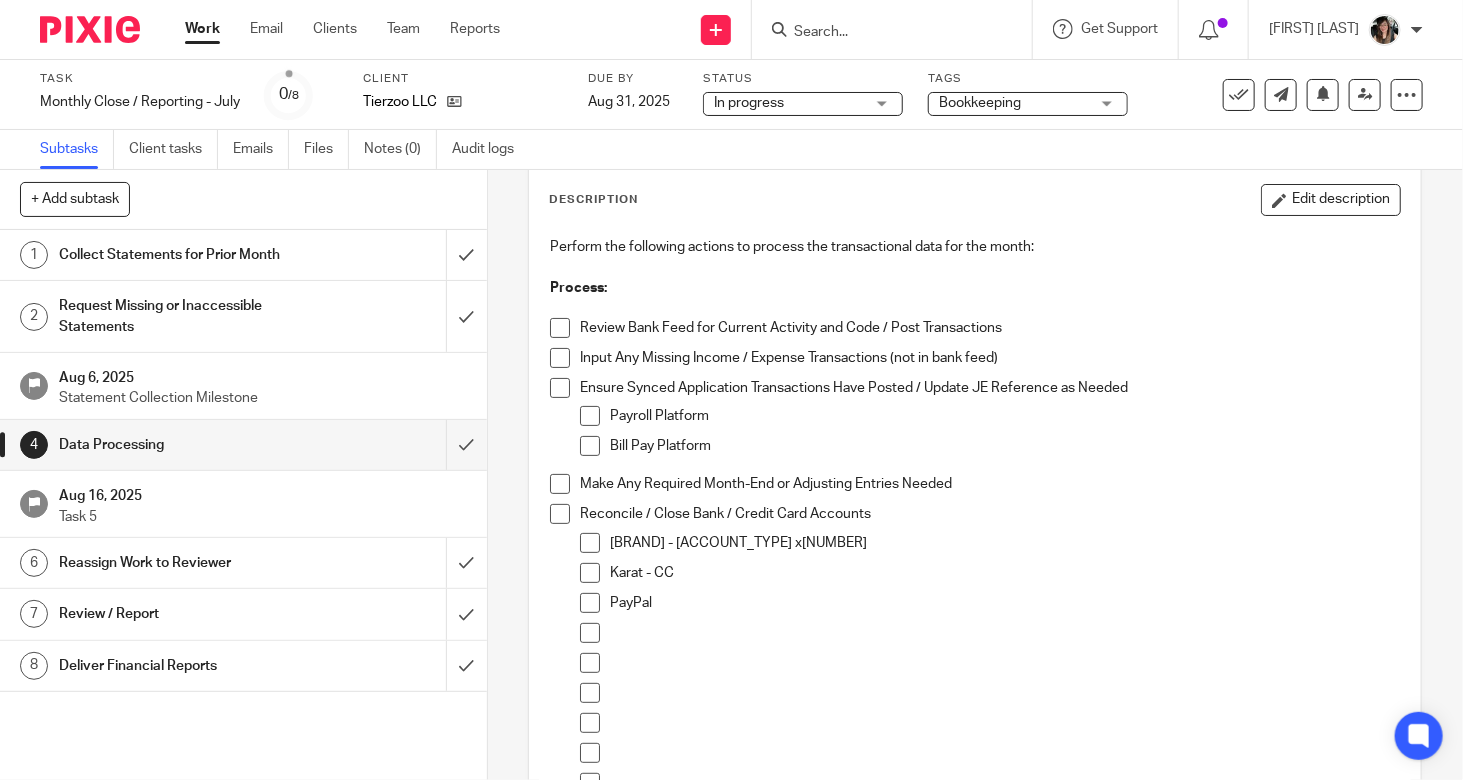 click on "Work
Email
Clients
Team
Reports" at bounding box center [357, 29] 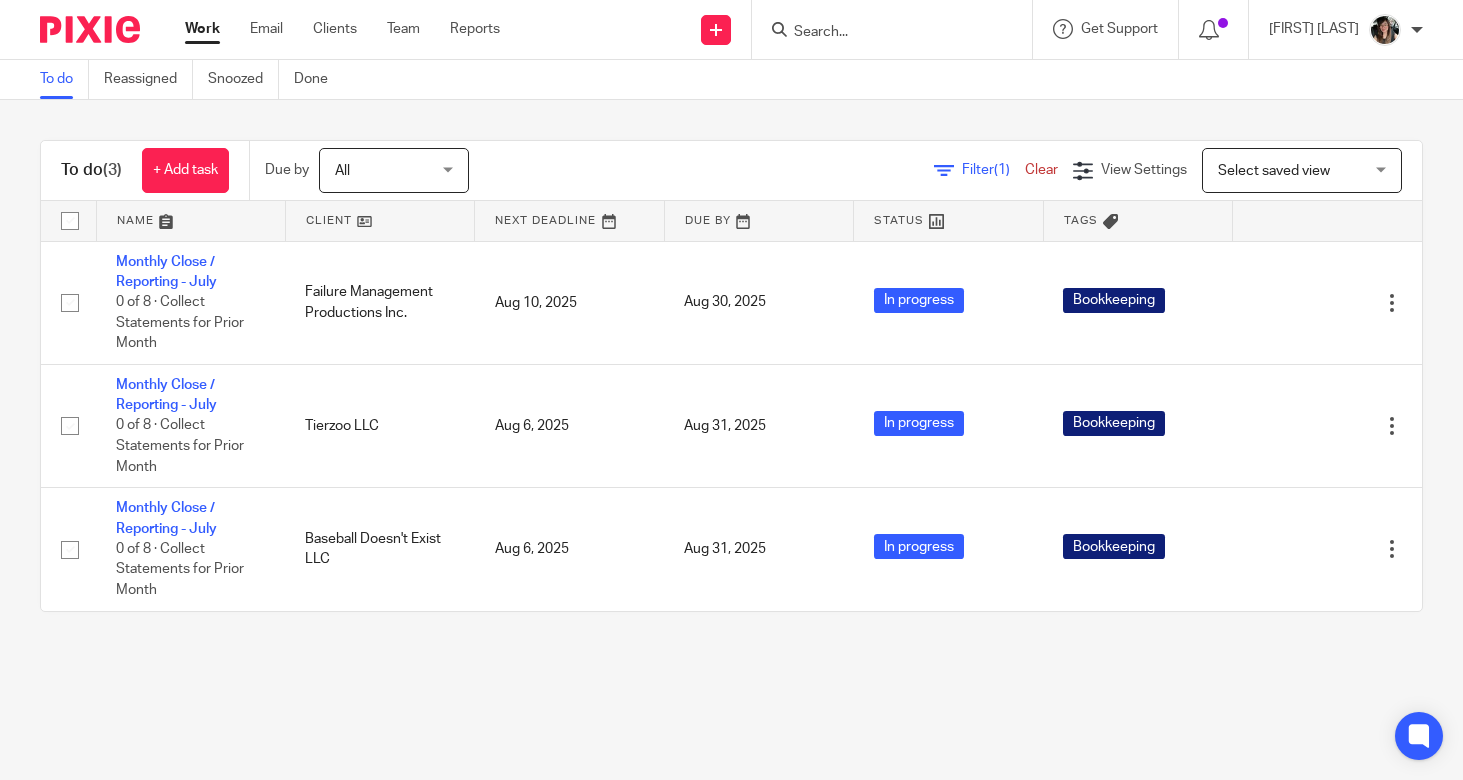 scroll, scrollTop: 0, scrollLeft: 0, axis: both 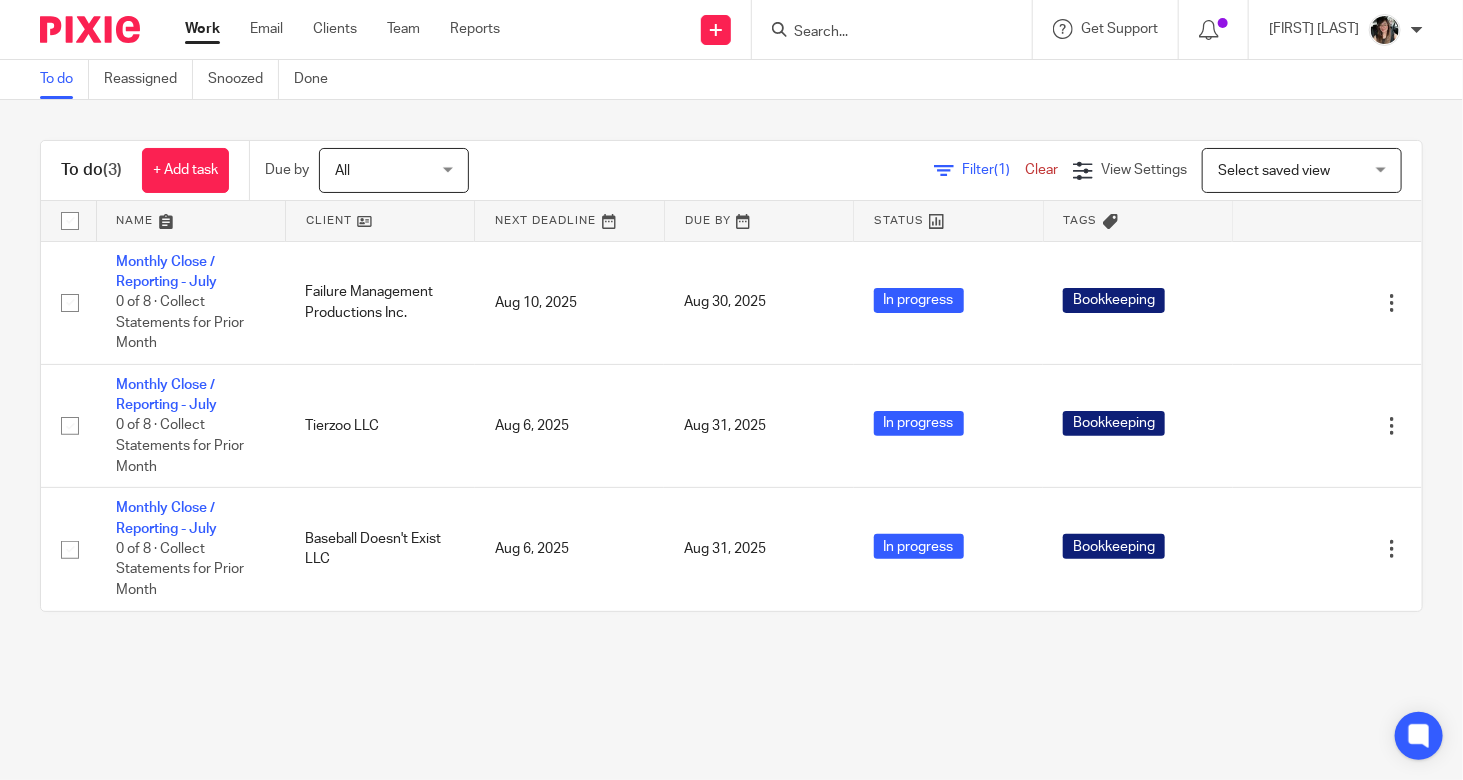 click on "Email" at bounding box center (266, 29) 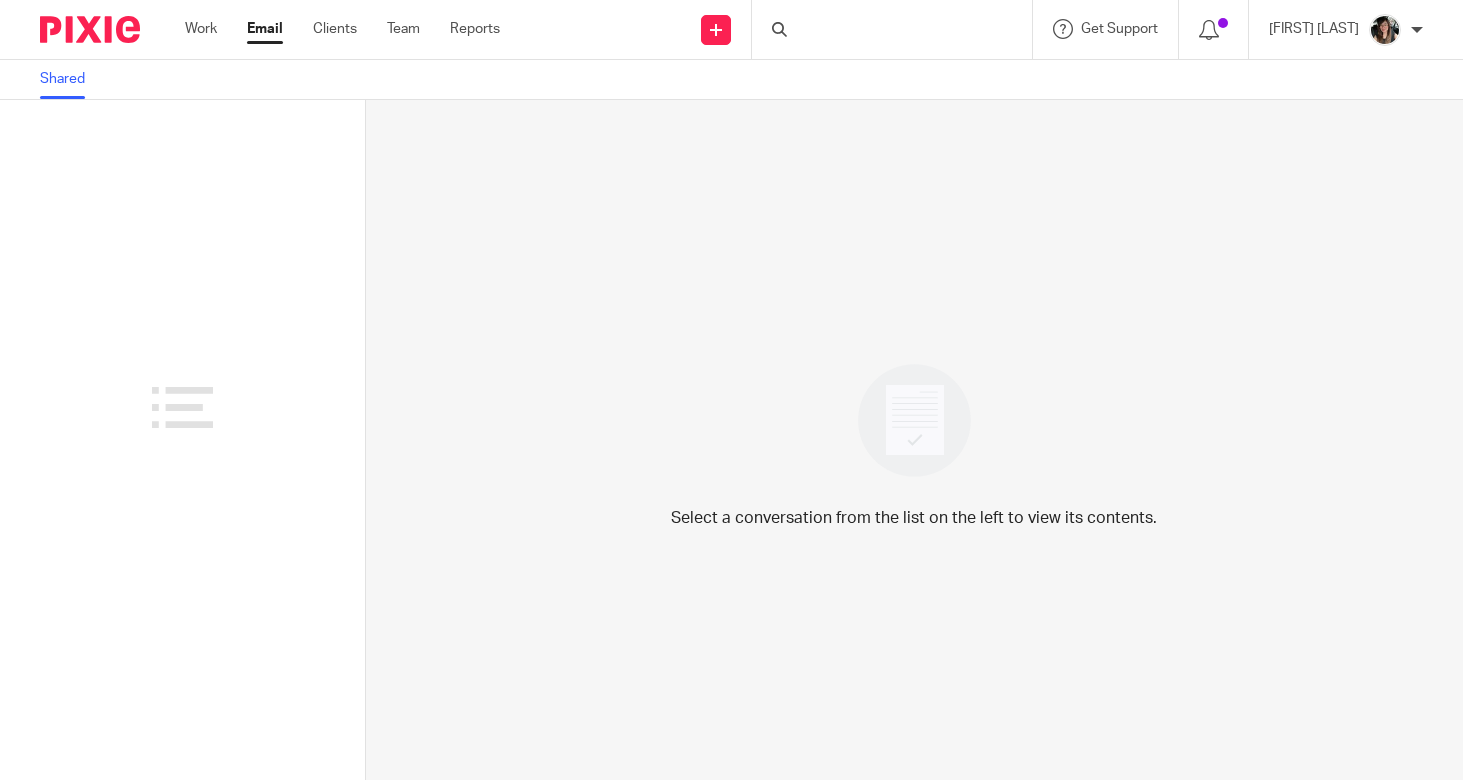 scroll, scrollTop: 0, scrollLeft: 0, axis: both 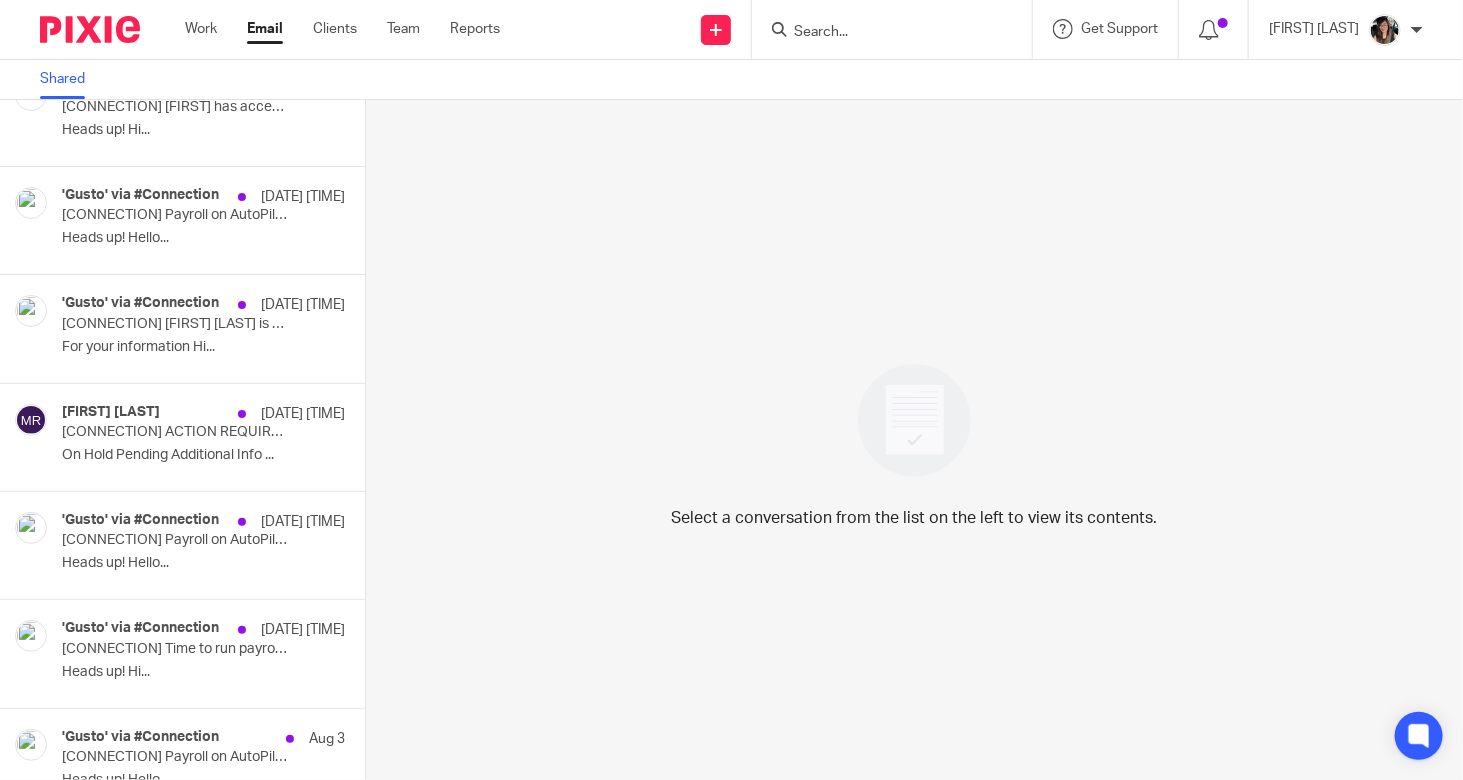click on "Work
Email
Clients
Team
Reports" at bounding box center (357, 29) 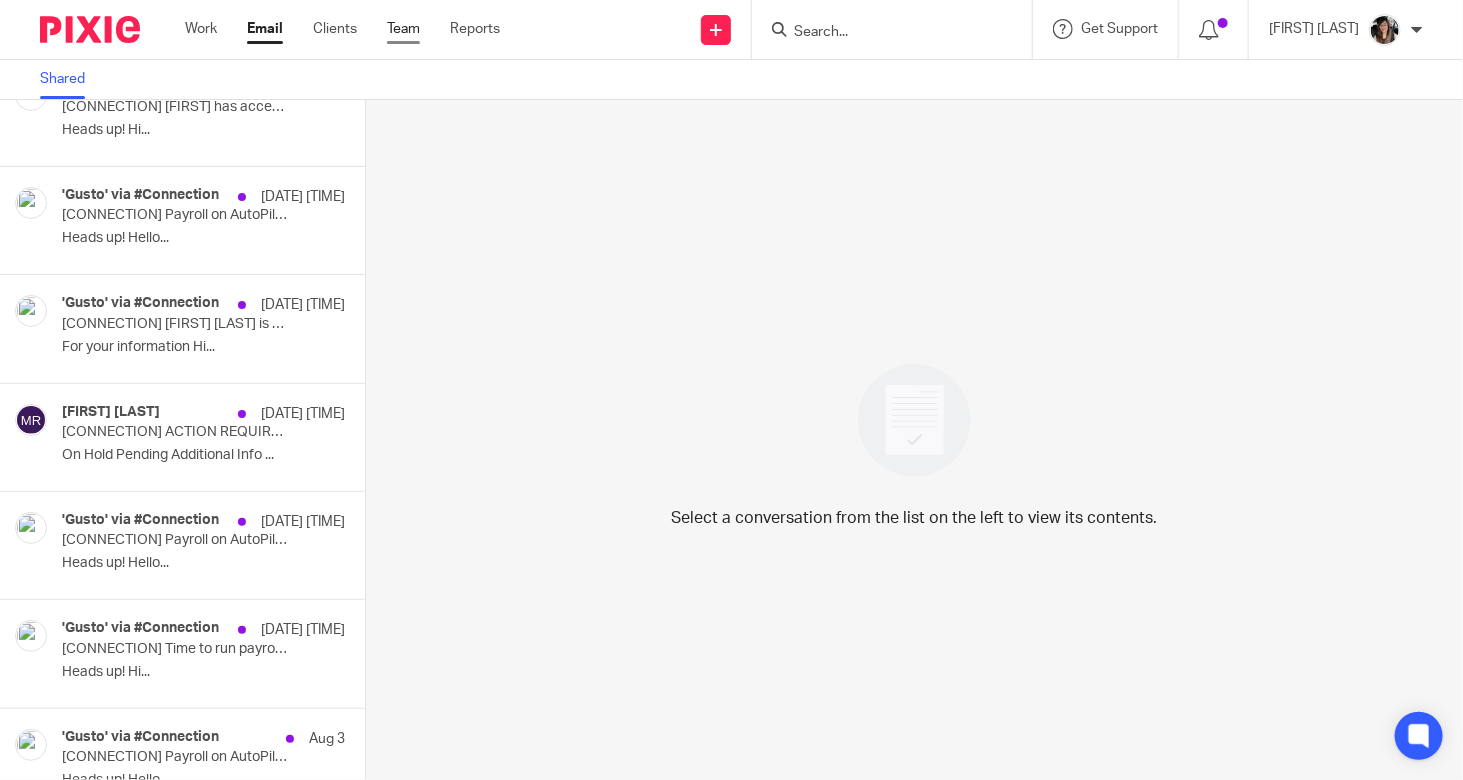 click on "Team" at bounding box center [403, 29] 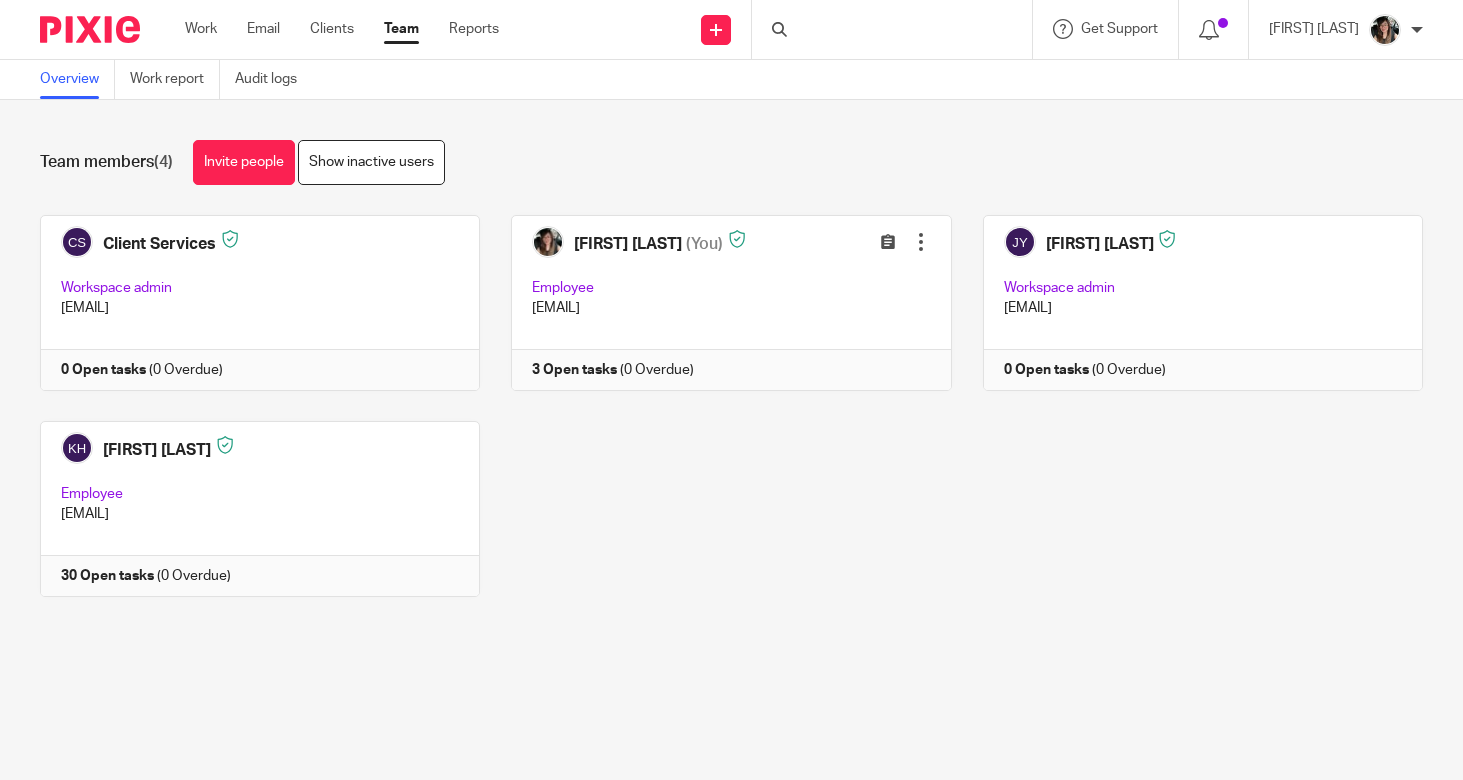 scroll, scrollTop: 0, scrollLeft: 0, axis: both 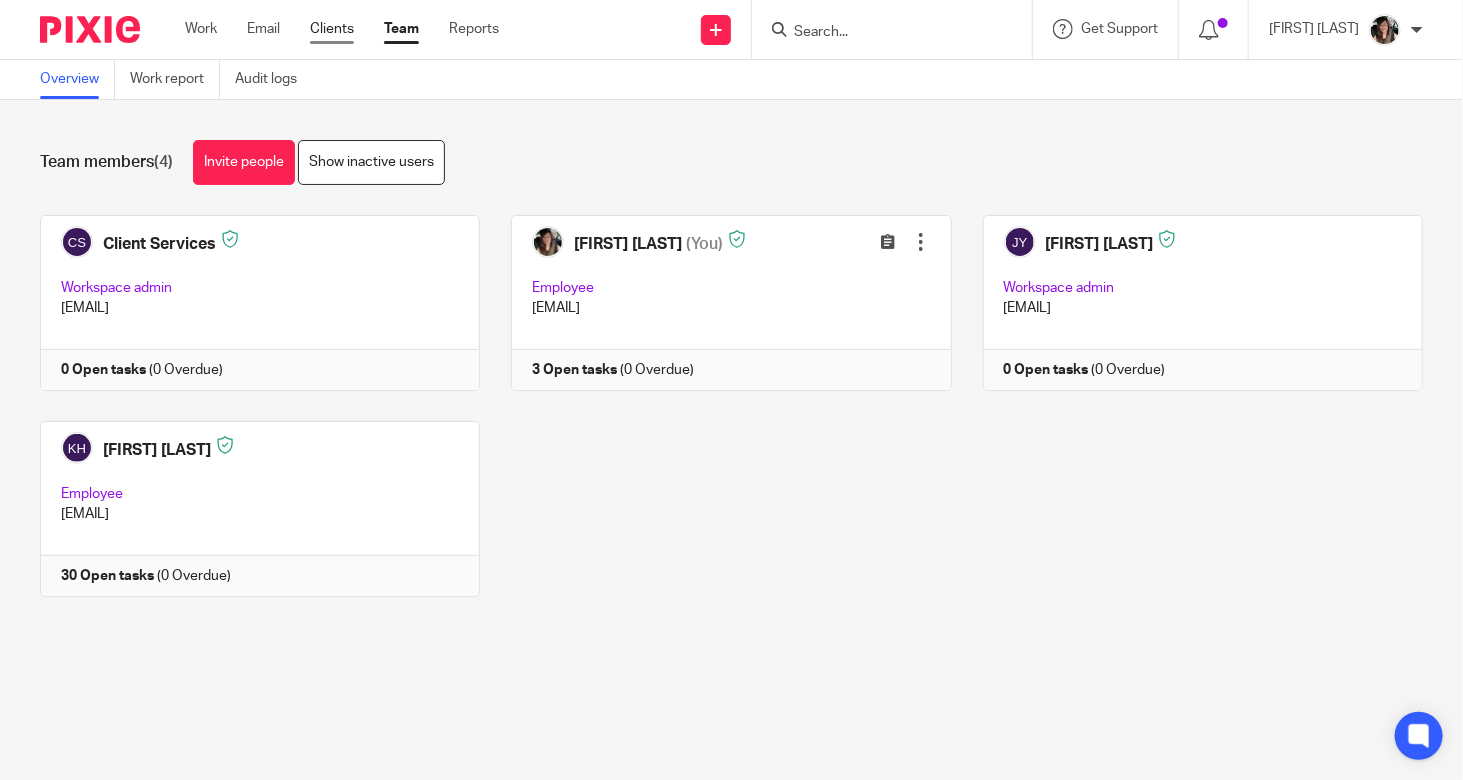 click on "Clients" at bounding box center (332, 29) 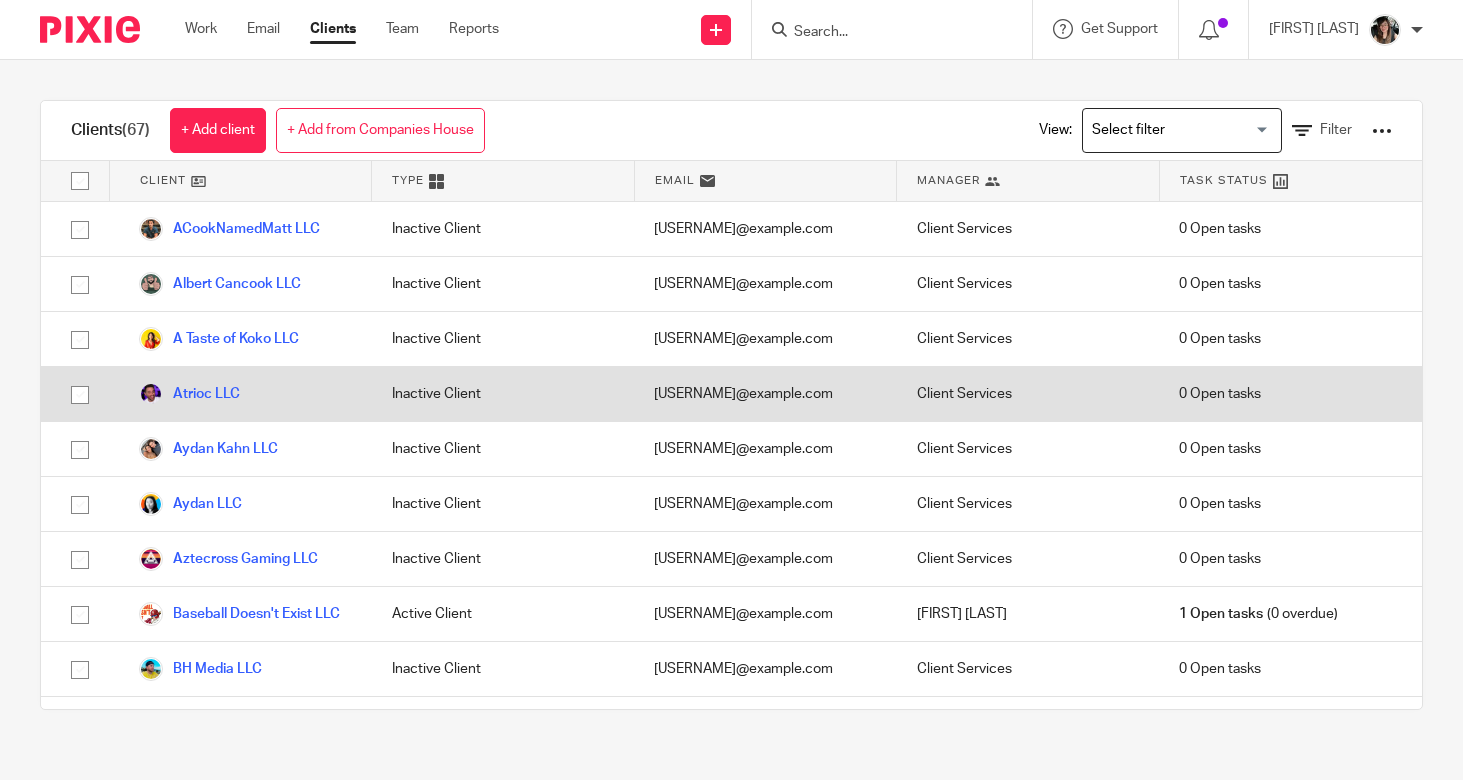 scroll, scrollTop: 0, scrollLeft: 0, axis: both 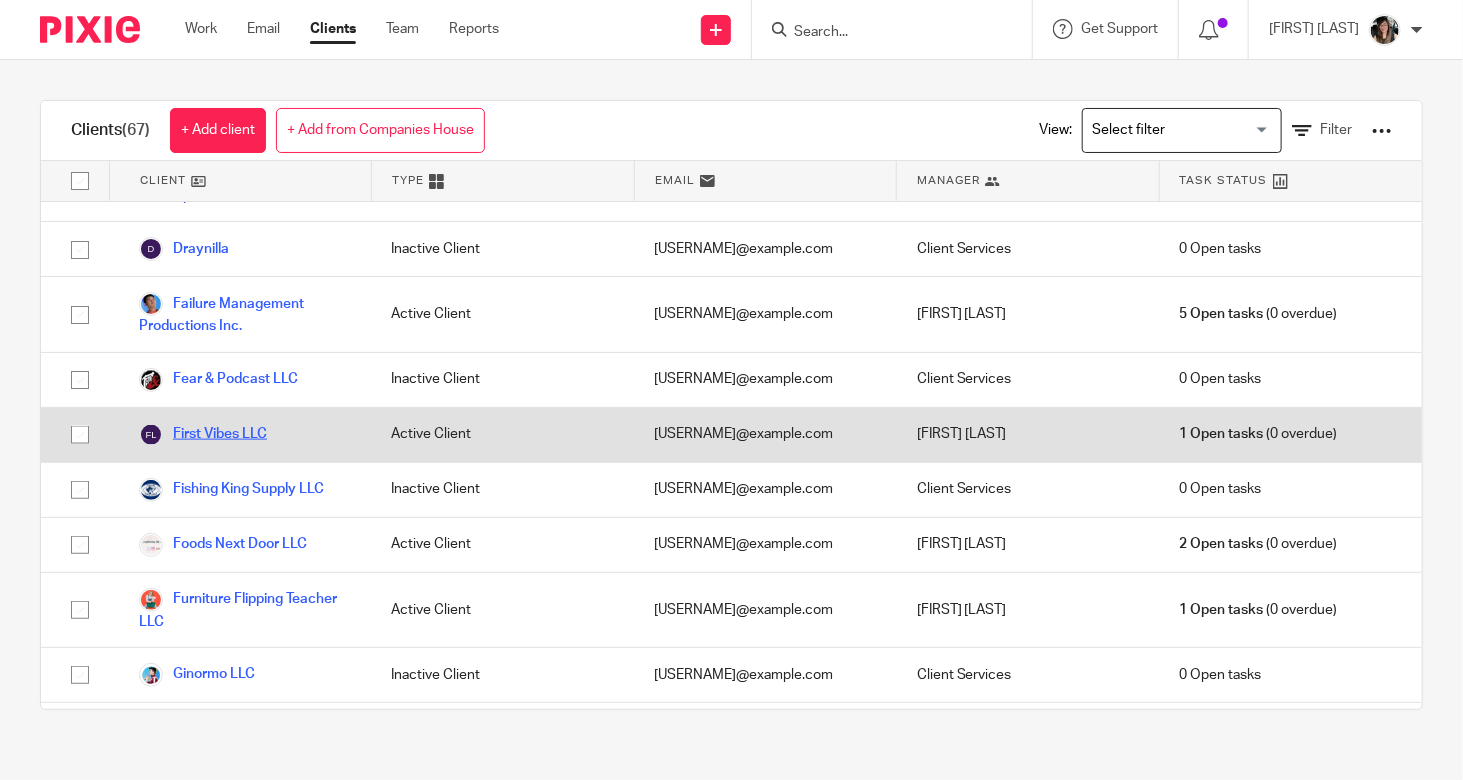 click on "First Vibes LLC" at bounding box center (203, 435) 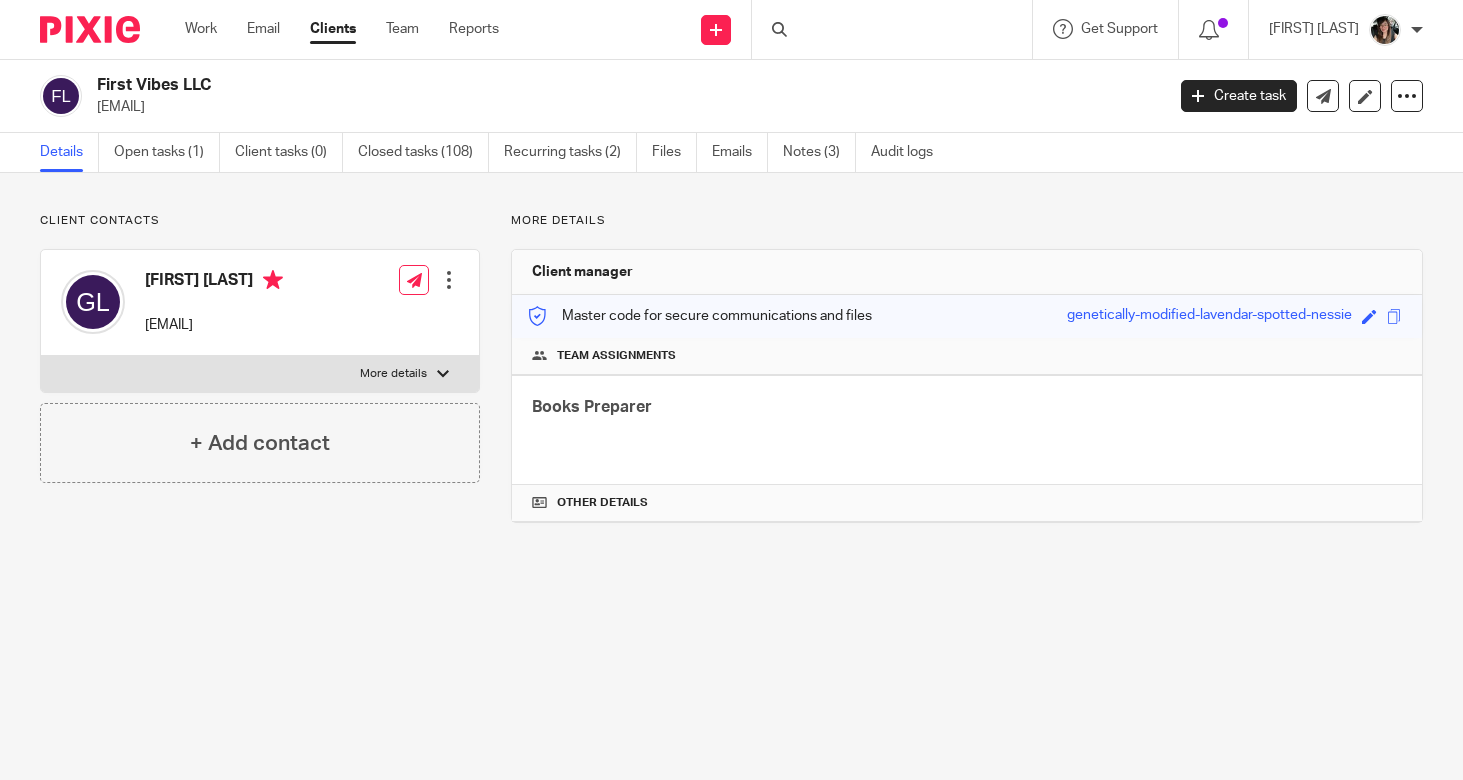 scroll, scrollTop: 0, scrollLeft: 0, axis: both 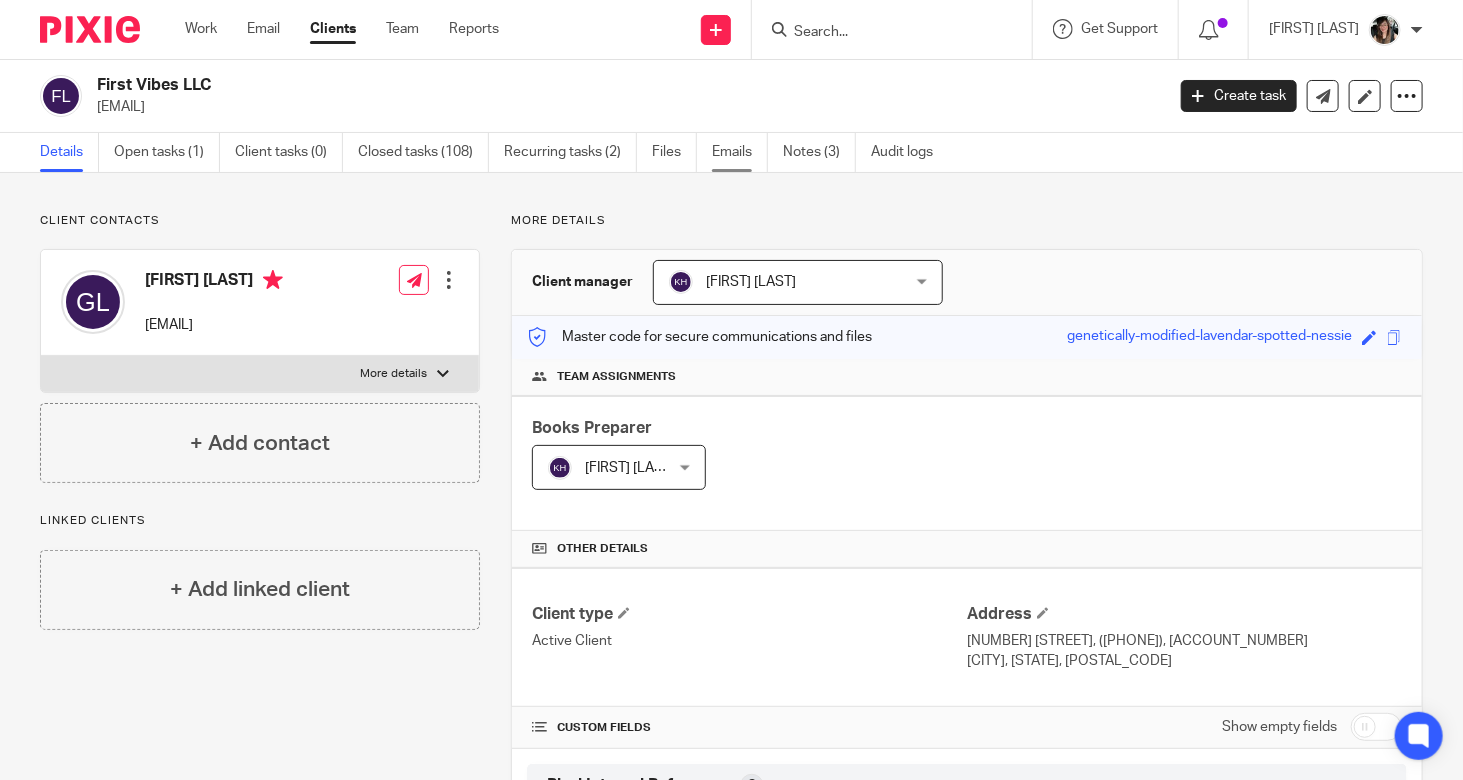 click on "Emails" at bounding box center [740, 152] 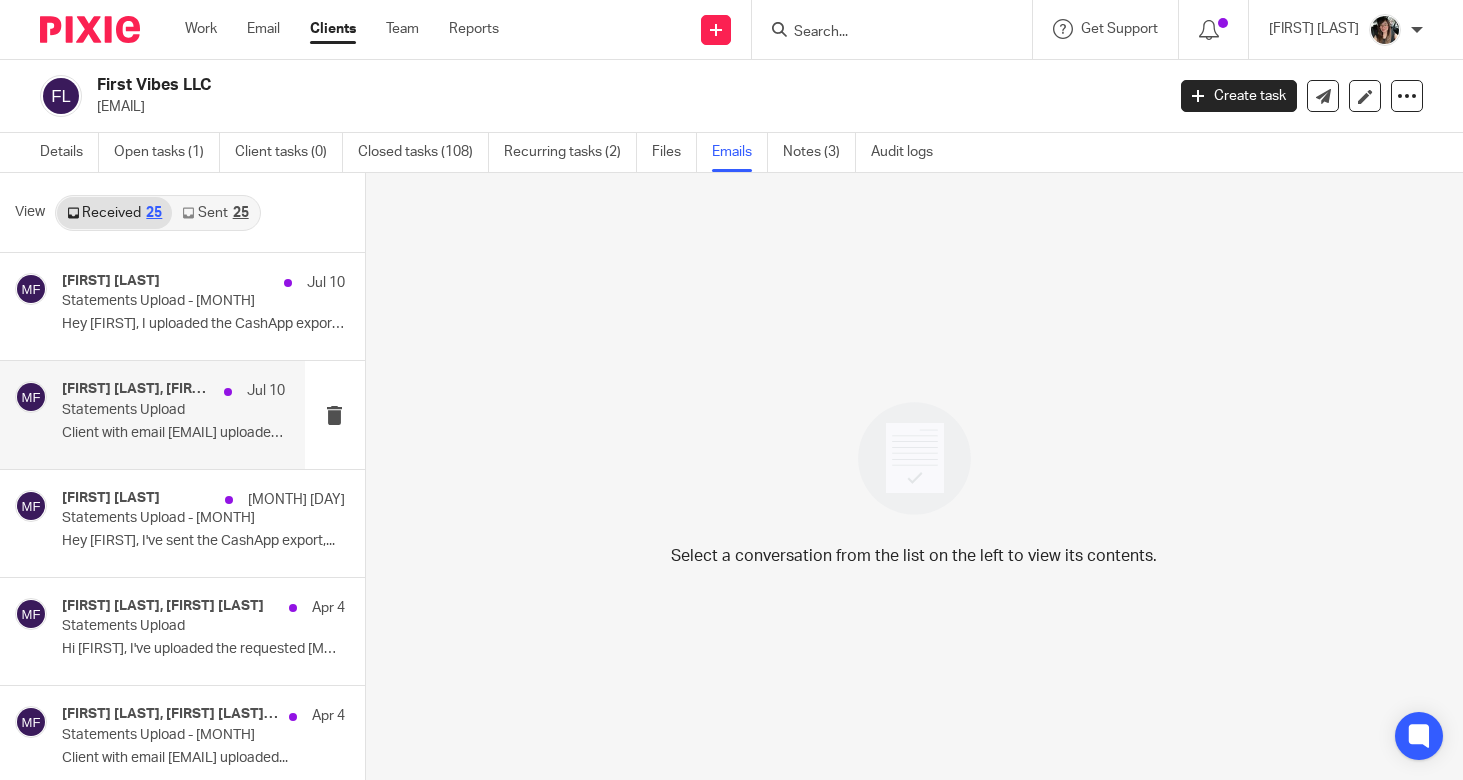 scroll, scrollTop: 0, scrollLeft: 0, axis: both 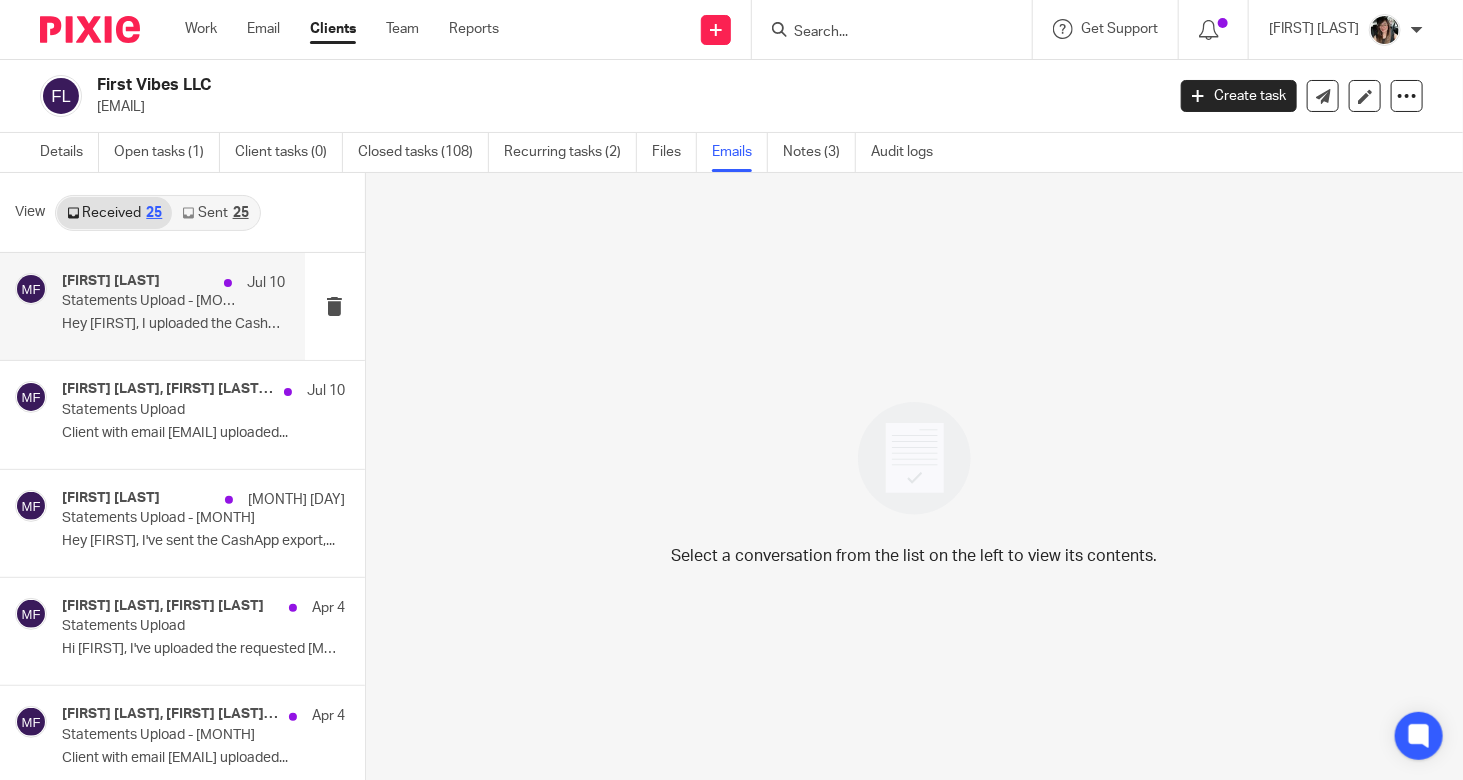 click on "Hey Malissa,     I uploaded the CashApp export,..." at bounding box center [173, 324] 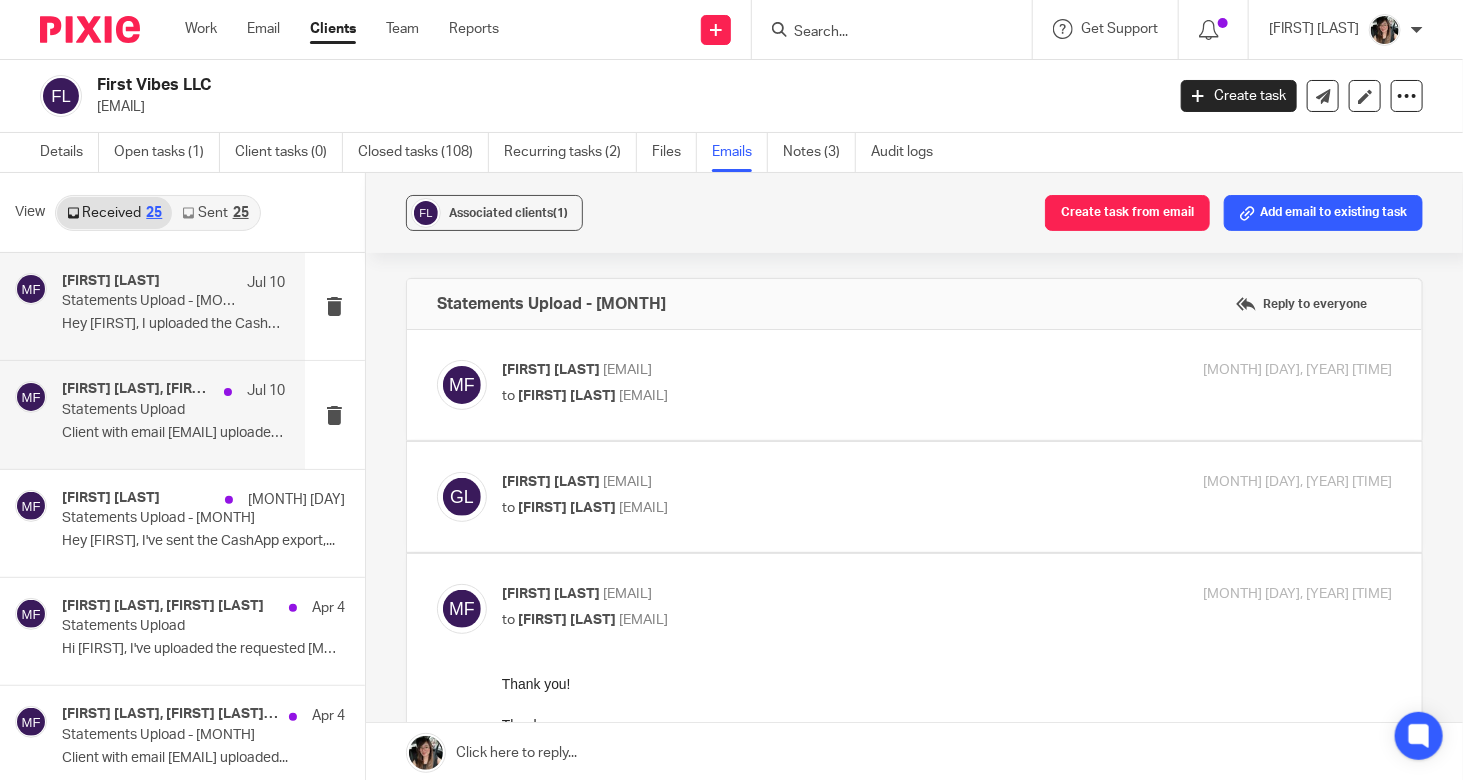 scroll, scrollTop: 0, scrollLeft: 0, axis: both 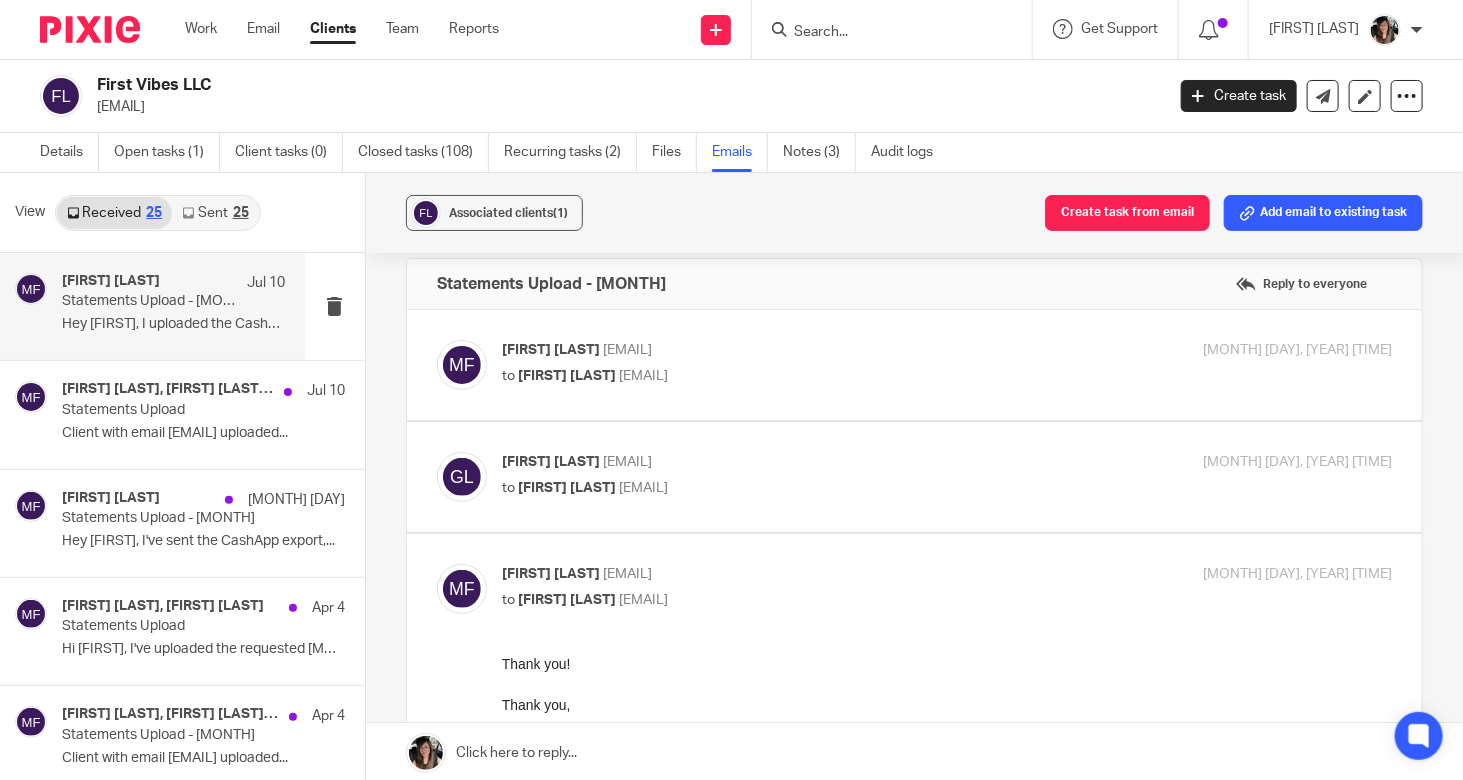 click on "to
Garvin Lee
<garvinleet@gmail.com>" at bounding box center [798, 376] 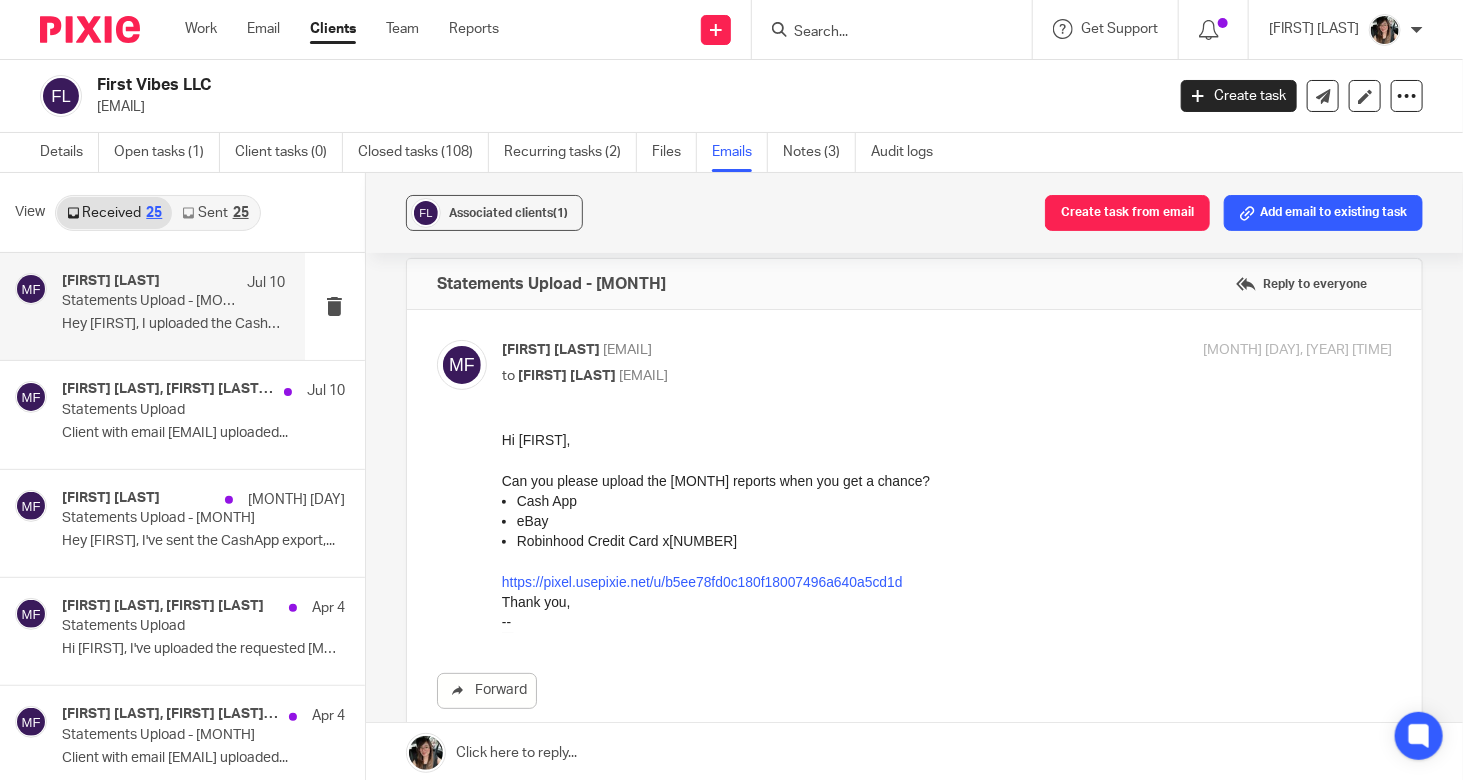 scroll, scrollTop: 0, scrollLeft: 0, axis: both 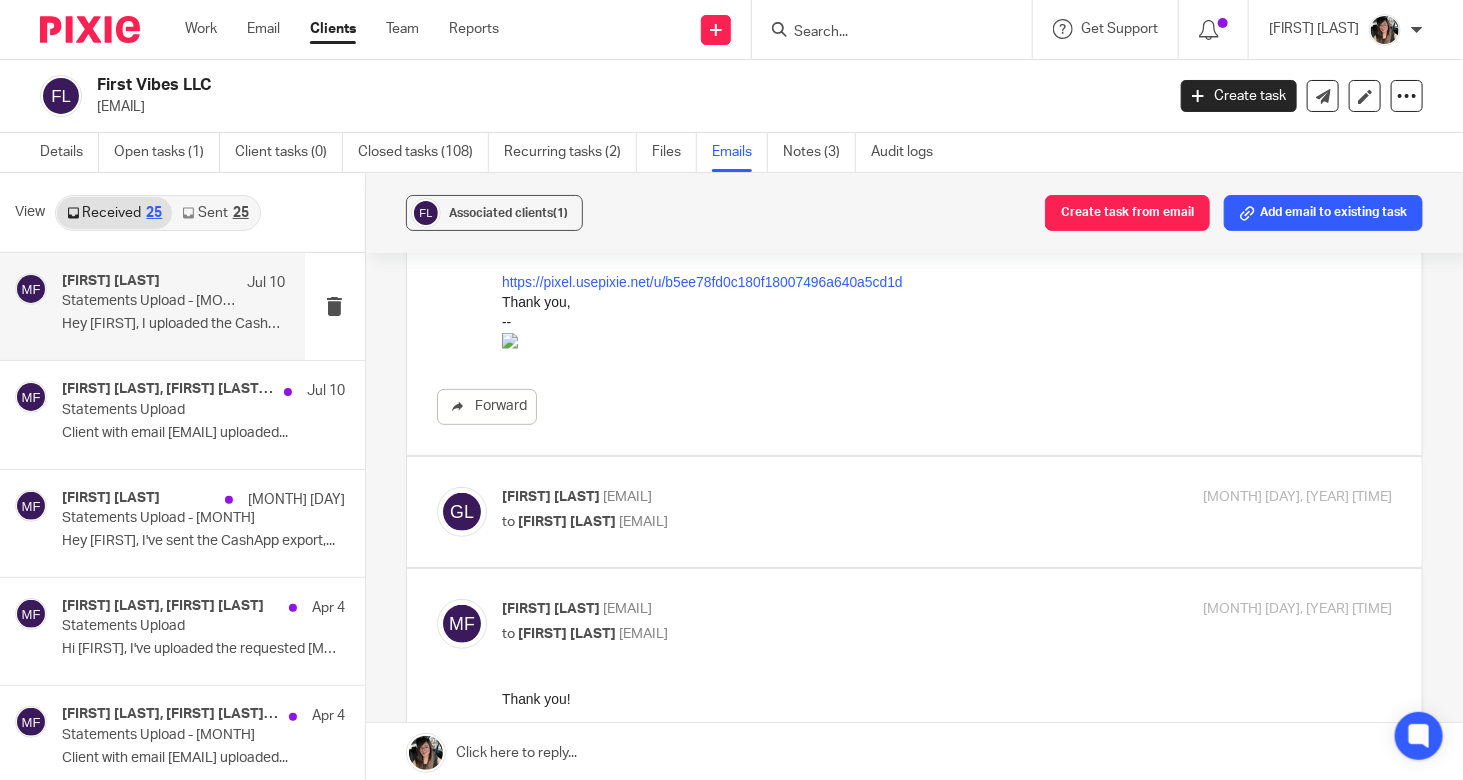click at bounding box center (914, 512) 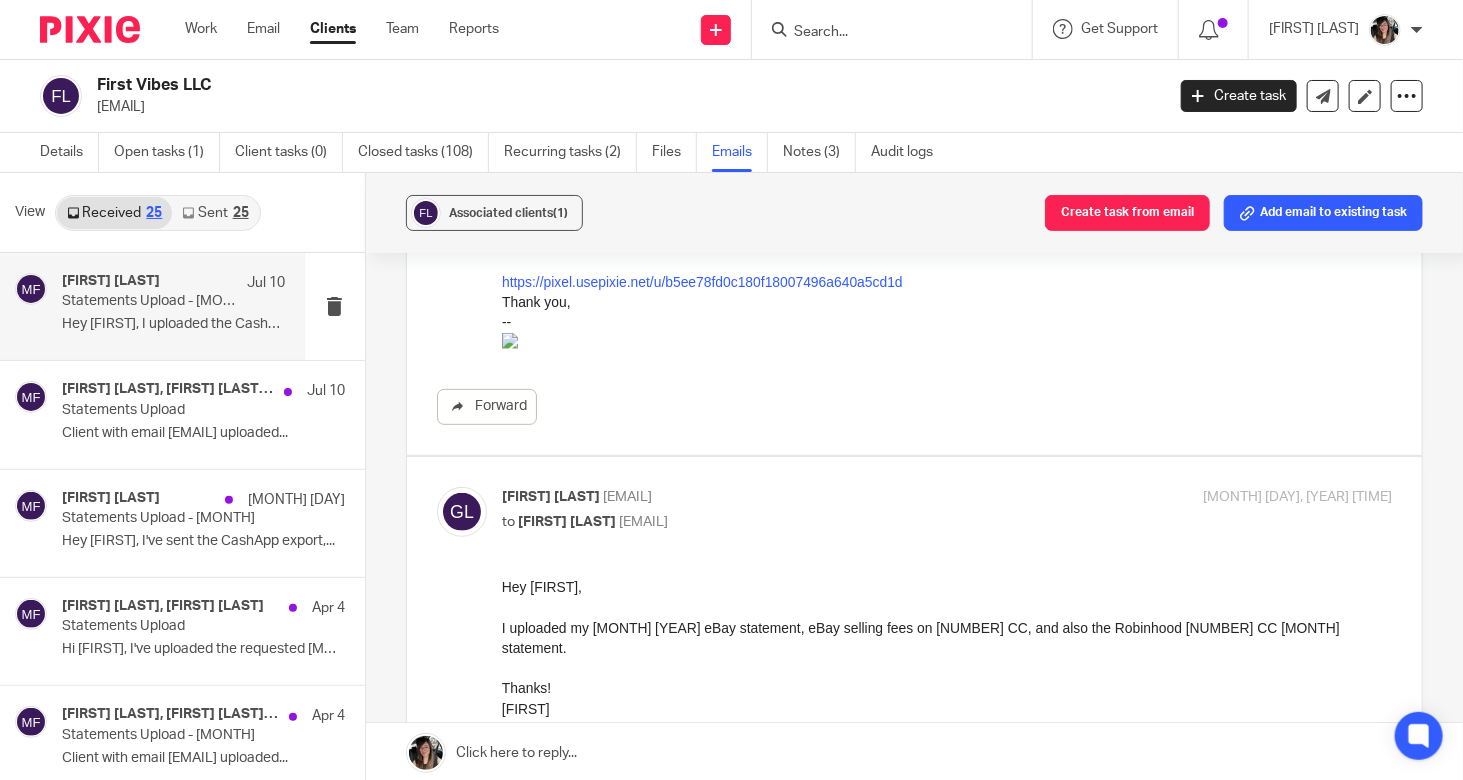 scroll, scrollTop: 0, scrollLeft: 0, axis: both 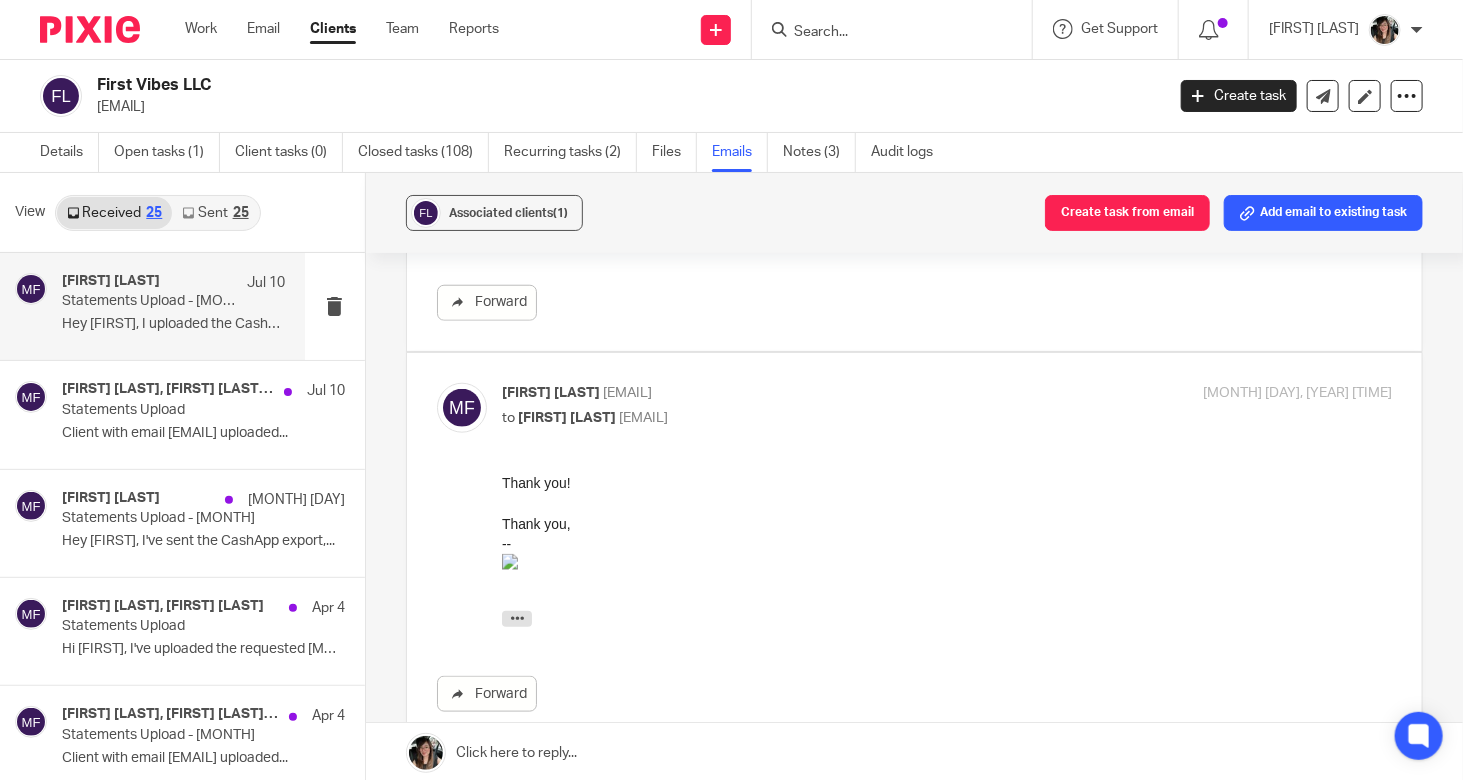 click on "Sent
25" at bounding box center [215, 213] 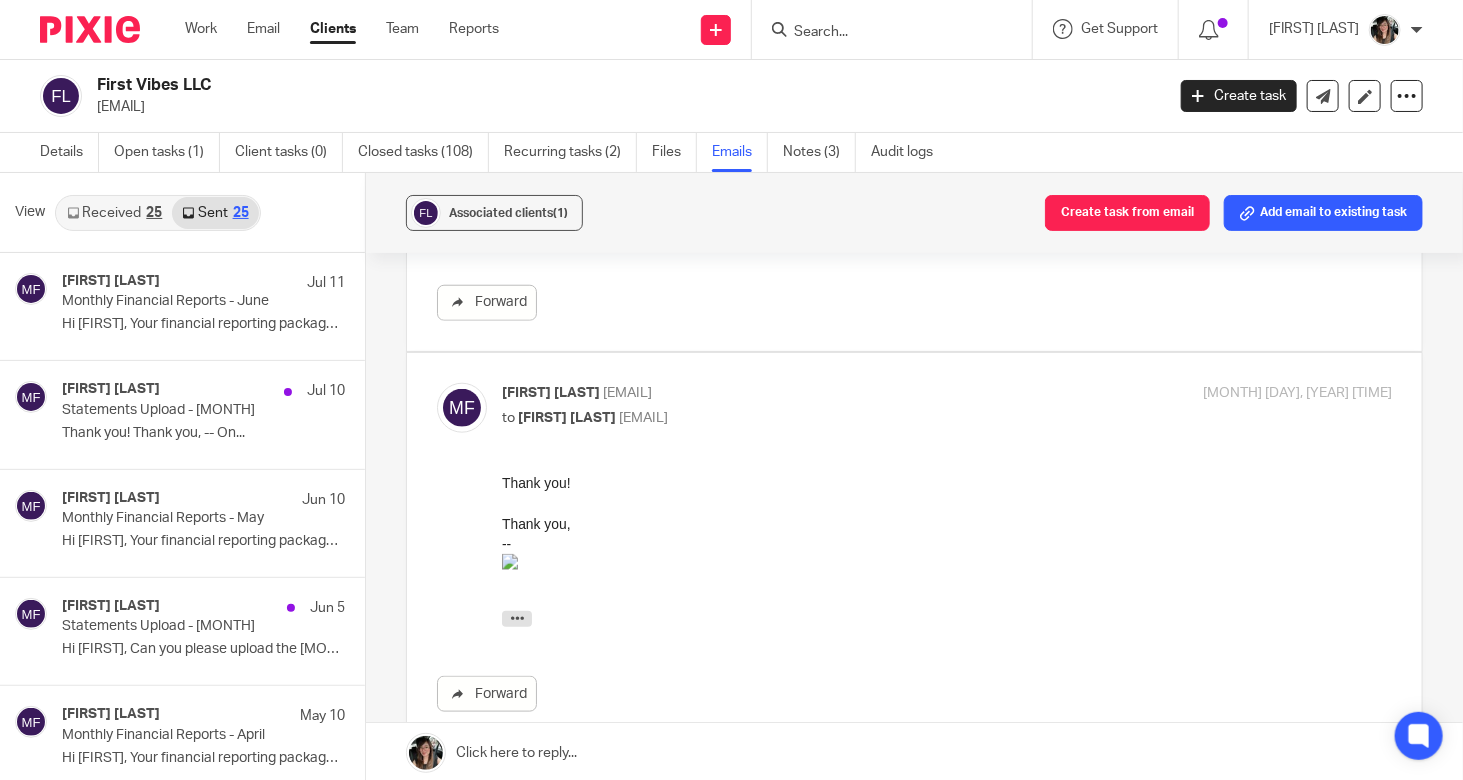 scroll, scrollTop: 2, scrollLeft: 0, axis: vertical 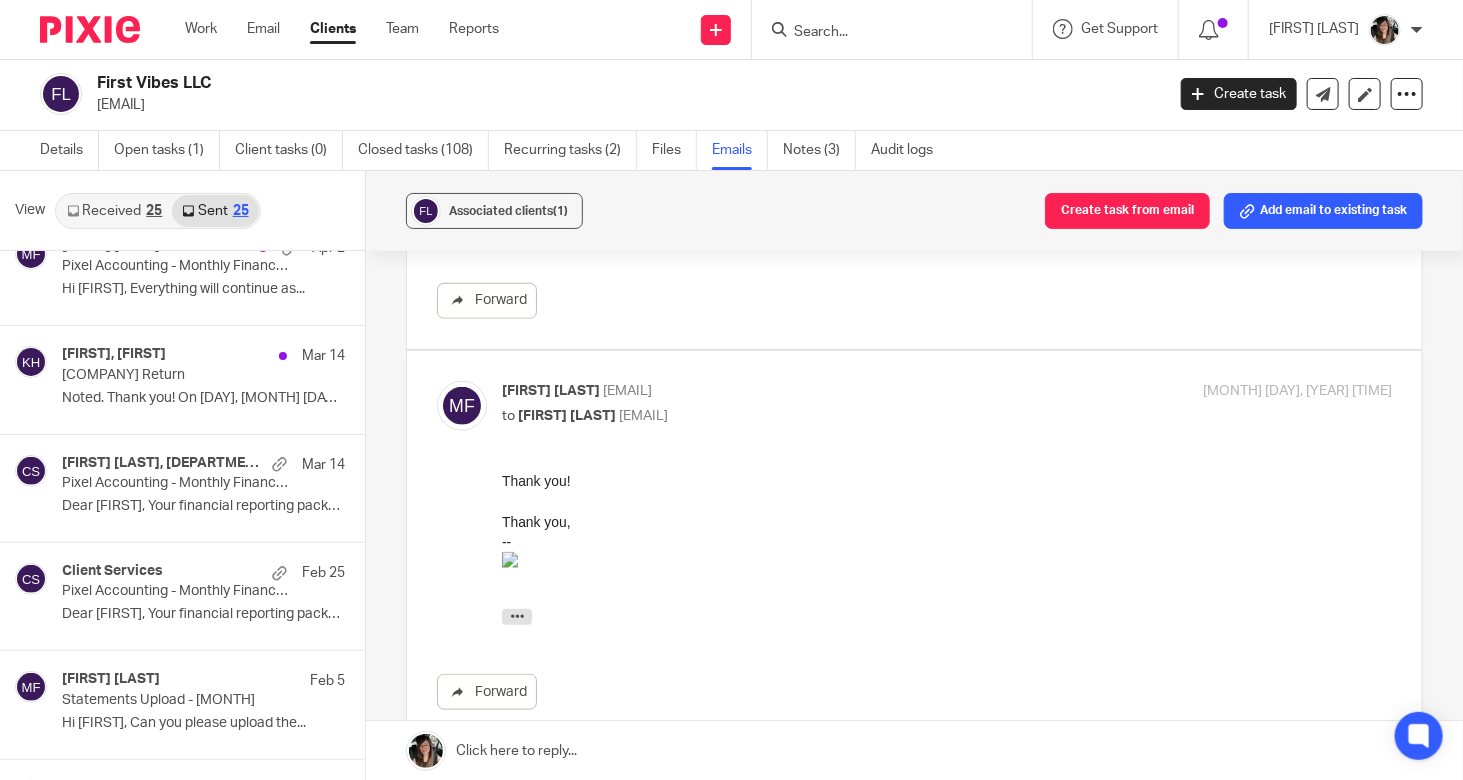 click on "Received
25" at bounding box center [114, 211] 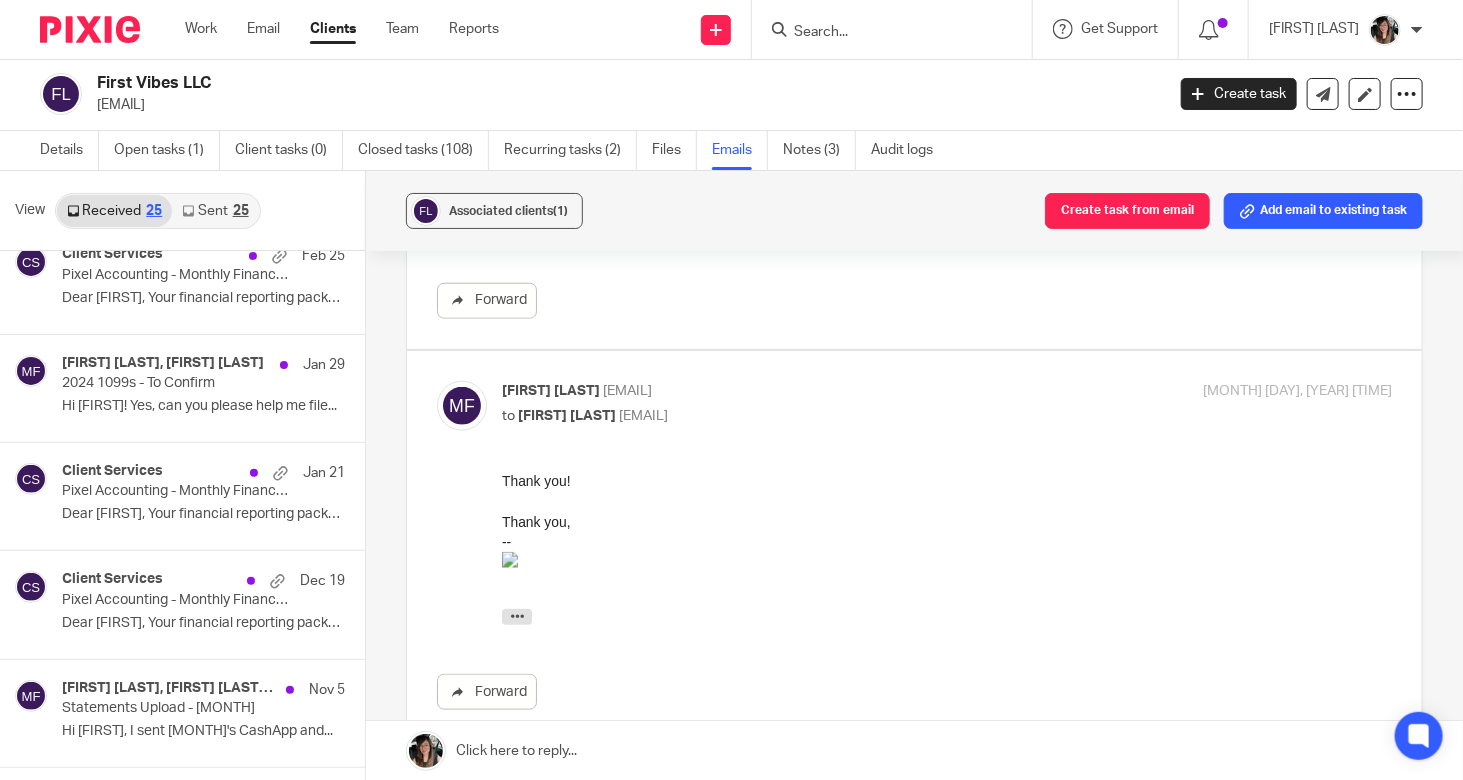 scroll, scrollTop: 700, scrollLeft: 0, axis: vertical 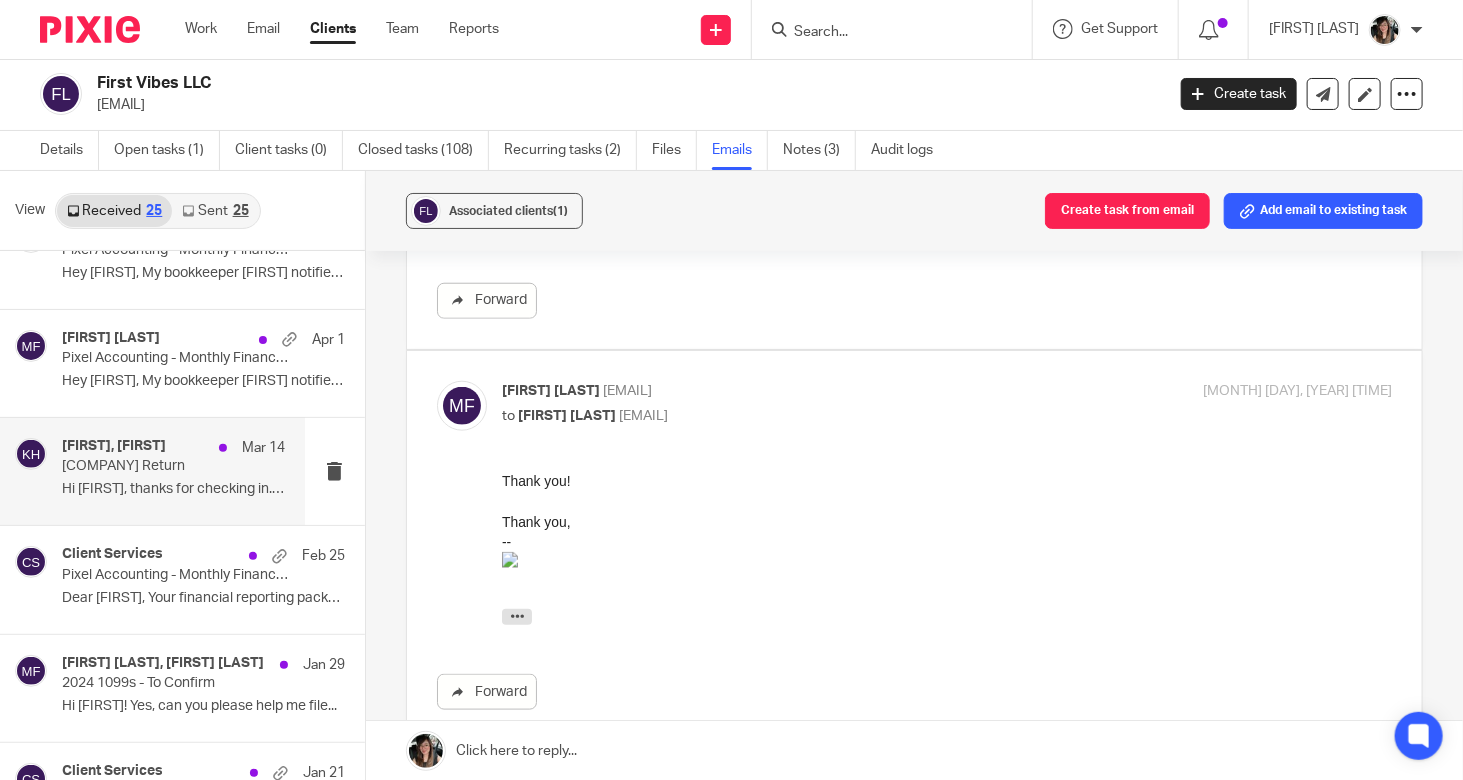 click on "Hi Katie, thanks for checking in. Yes, I have..." at bounding box center (173, 489) 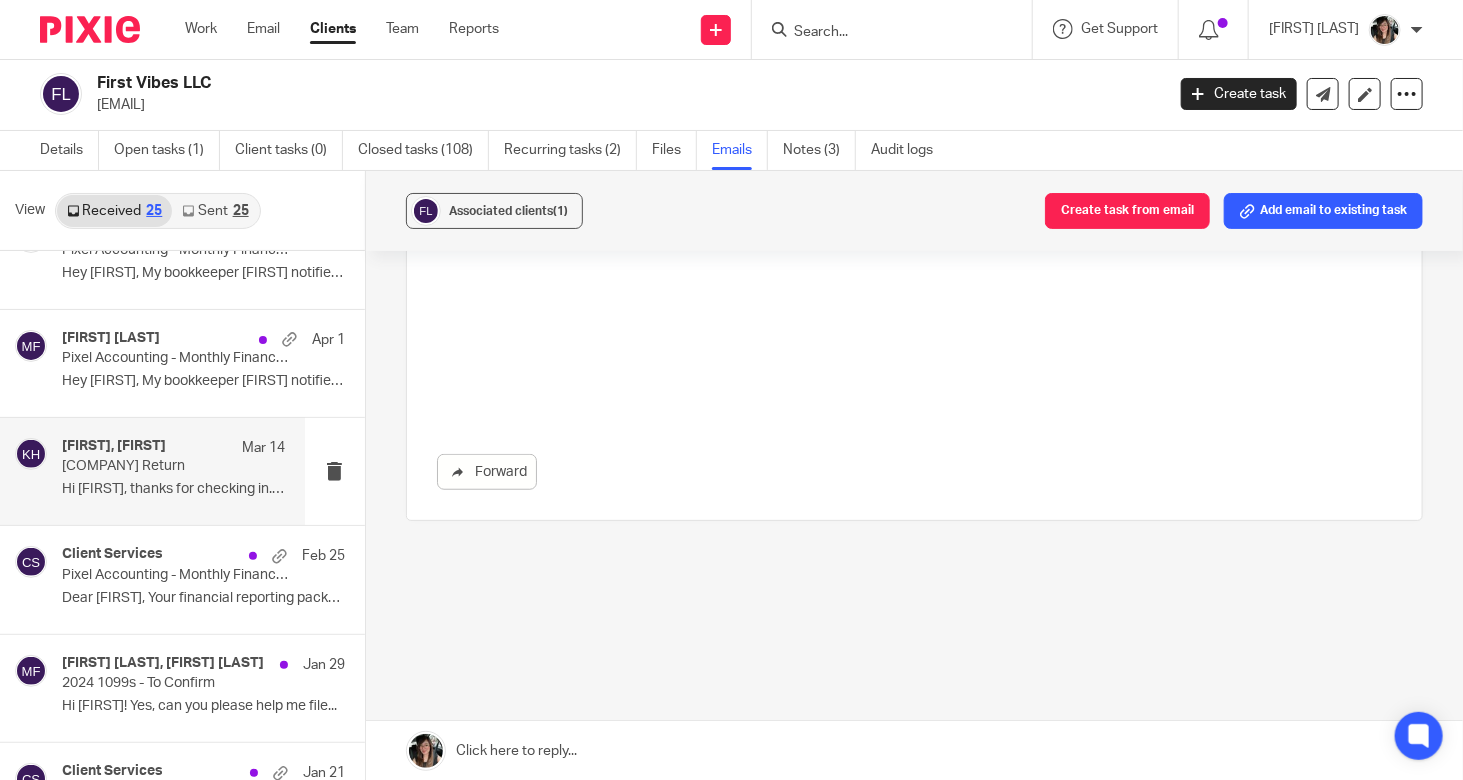 scroll, scrollTop: 0, scrollLeft: 0, axis: both 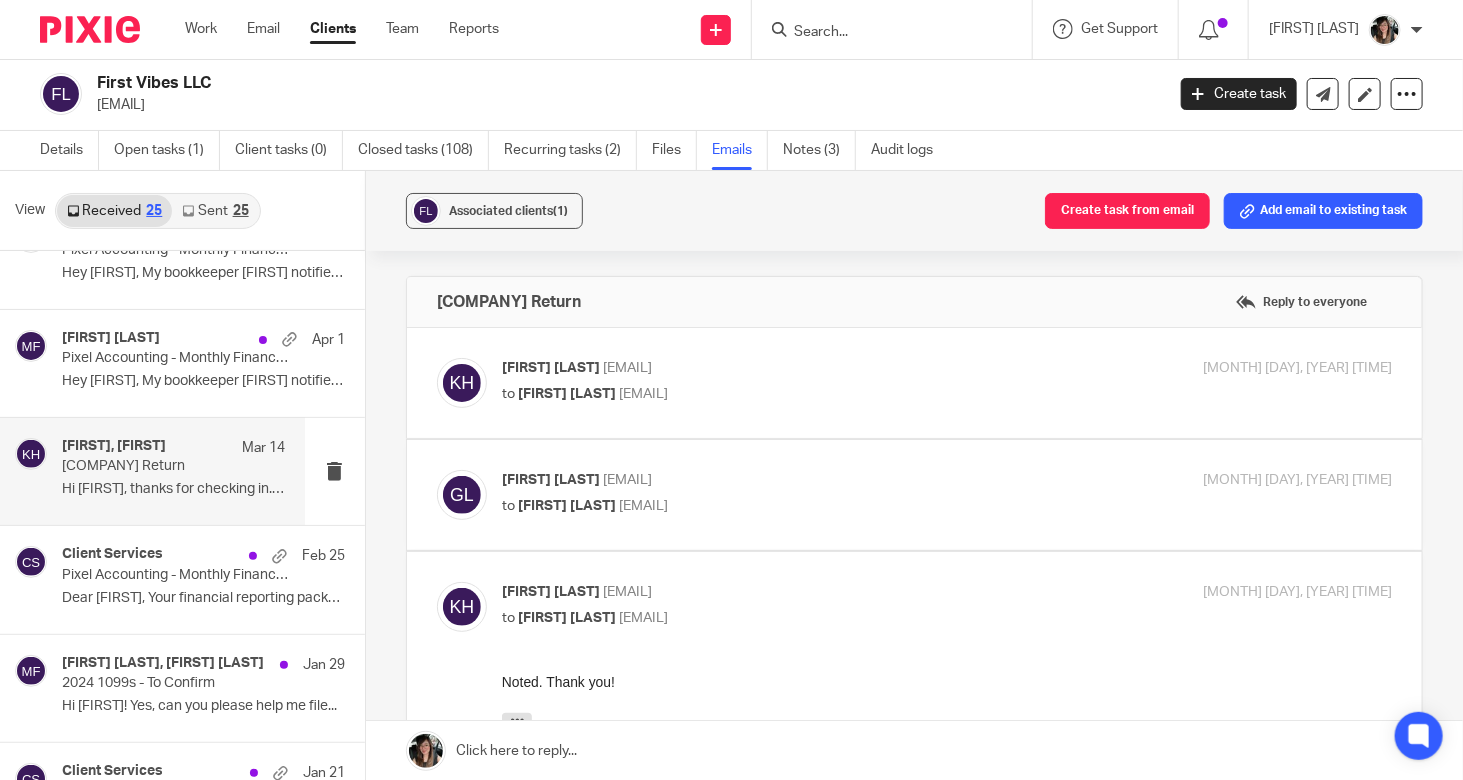click on "to
Garvin Lee
<garvinleet@gmail.com>" at bounding box center (798, 394) 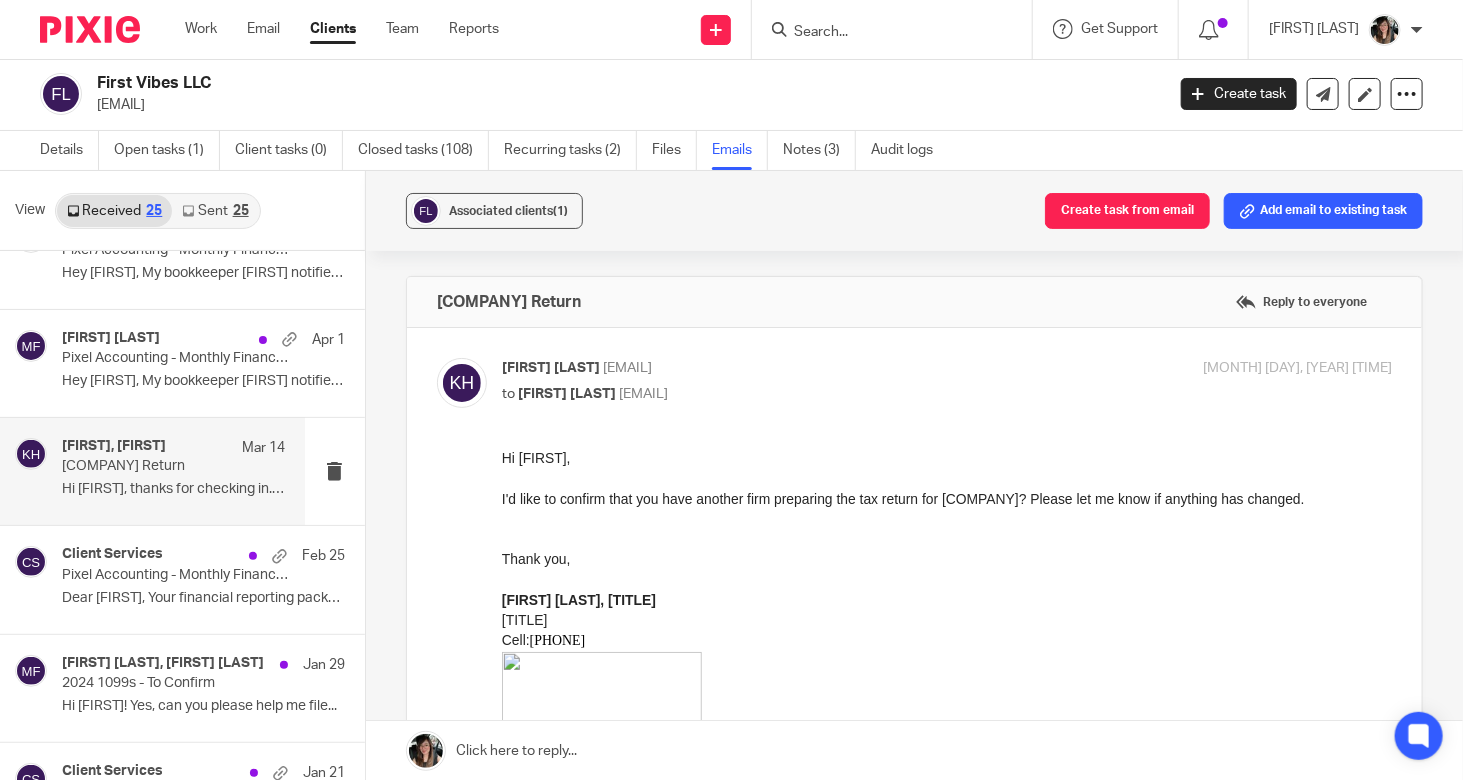 scroll, scrollTop: 0, scrollLeft: 0, axis: both 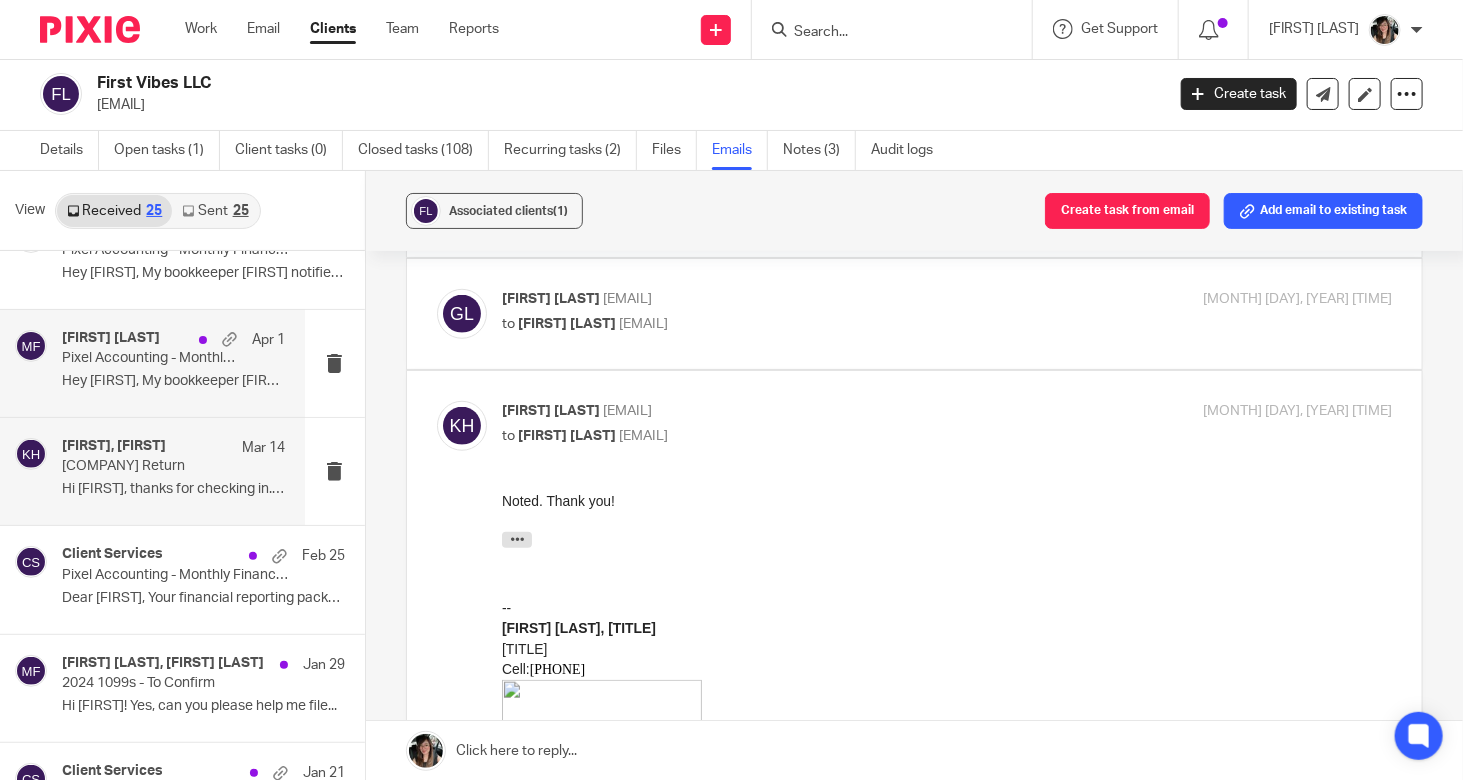click on "Malissa Fichera
Apr 1   Pixel Accounting - Monthly Financial Reports   Hey Malissa,    My bookkeeper Daneen notified..." at bounding box center (152, 363) 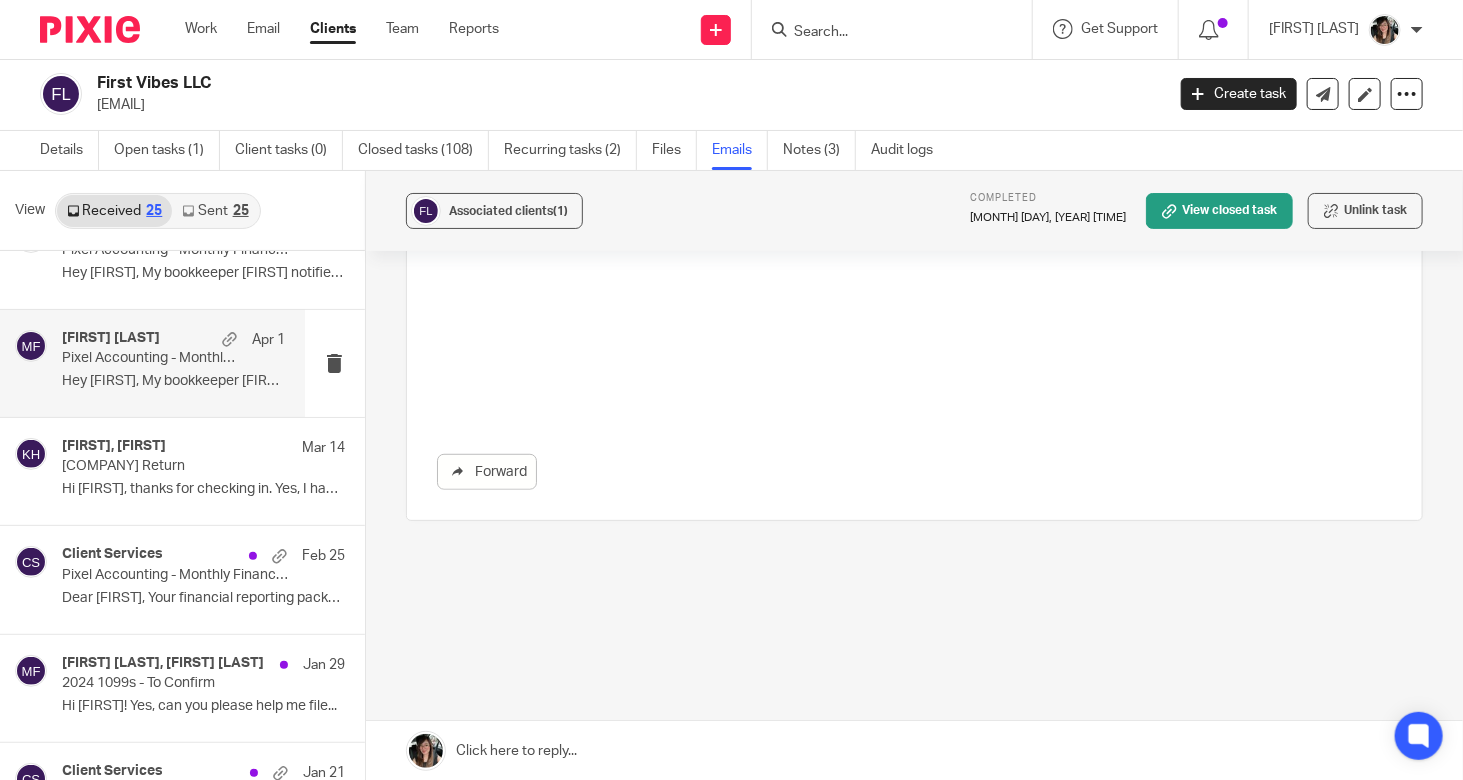 scroll, scrollTop: 0, scrollLeft: 0, axis: both 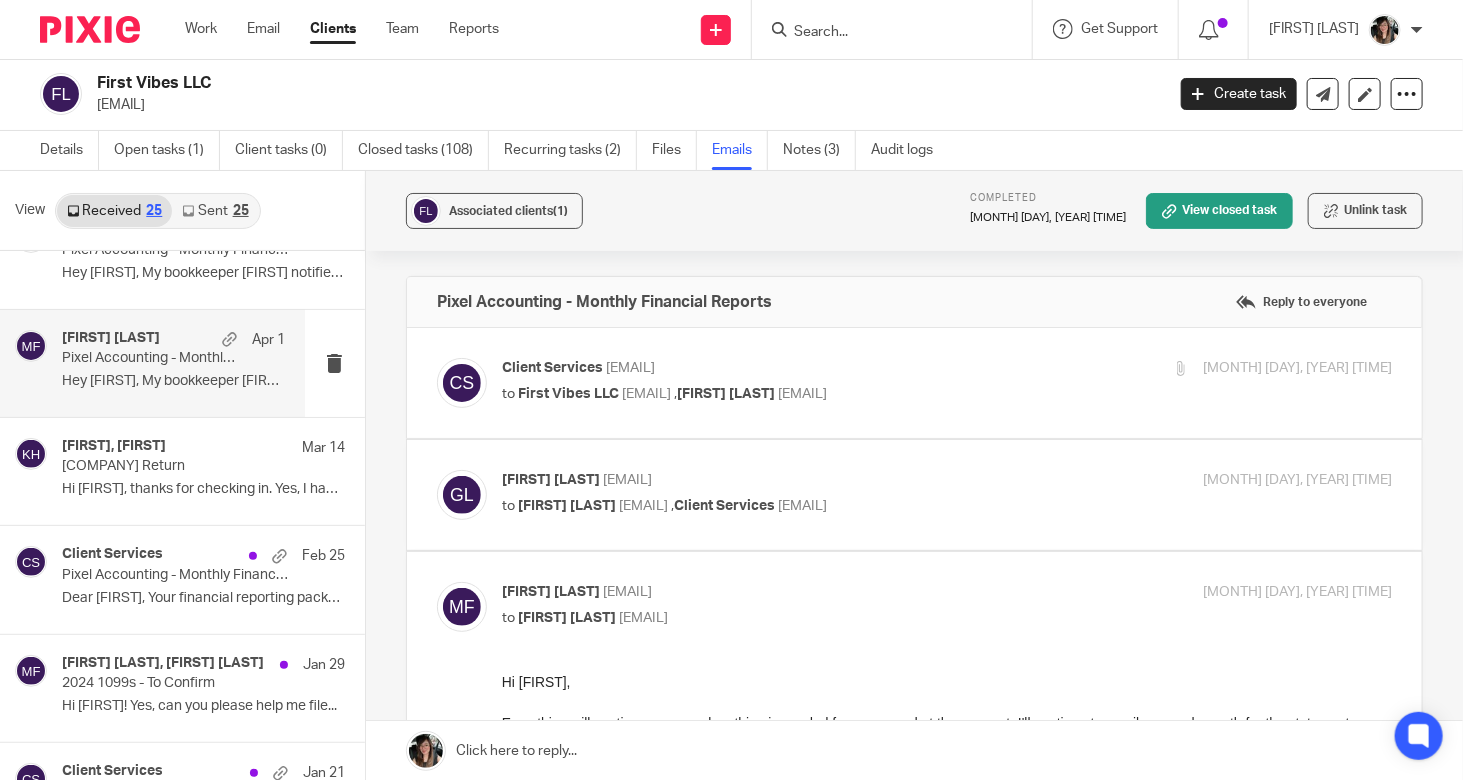 click on "to
First Vibes LLC
<garvinleet@gmail.com>   ,
Malissa Fichera
<malissa@pixelaccounting.com>" at bounding box center [798, 394] 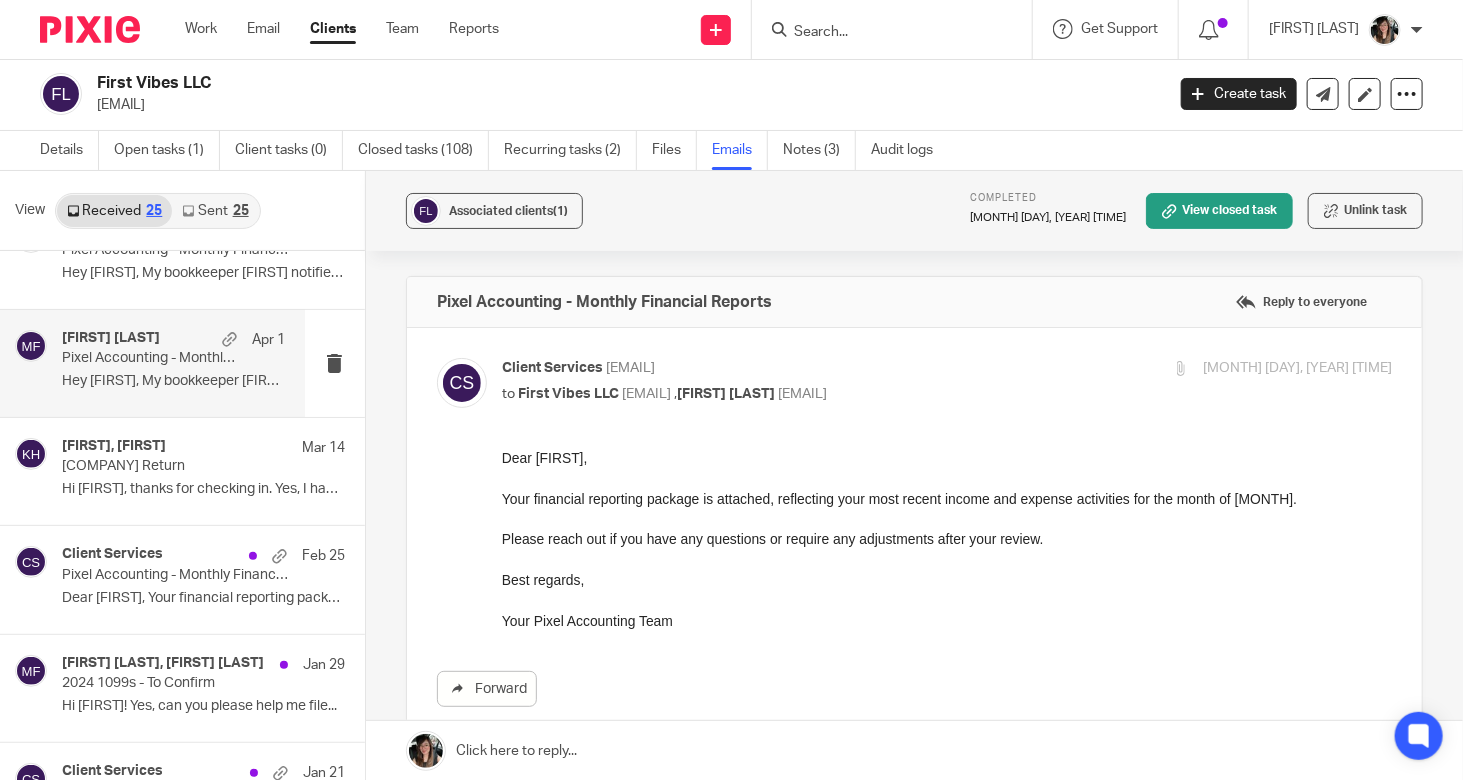 scroll, scrollTop: 0, scrollLeft: 0, axis: both 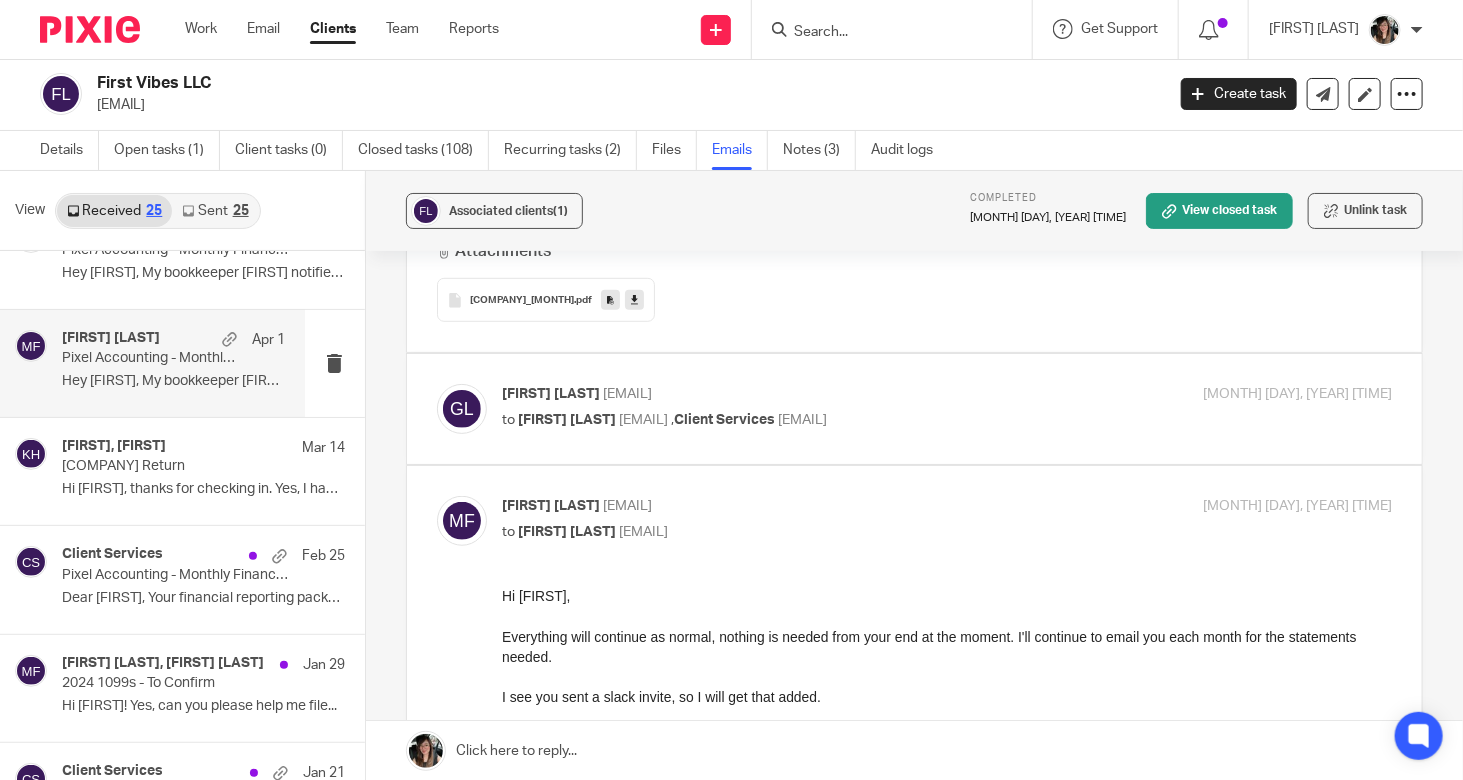 click on "to
Malissa Fichera
<malissa@pixelaccounting.com>   ,
Client Services
<services@pixelaccounting.com>" at bounding box center [798, 420] 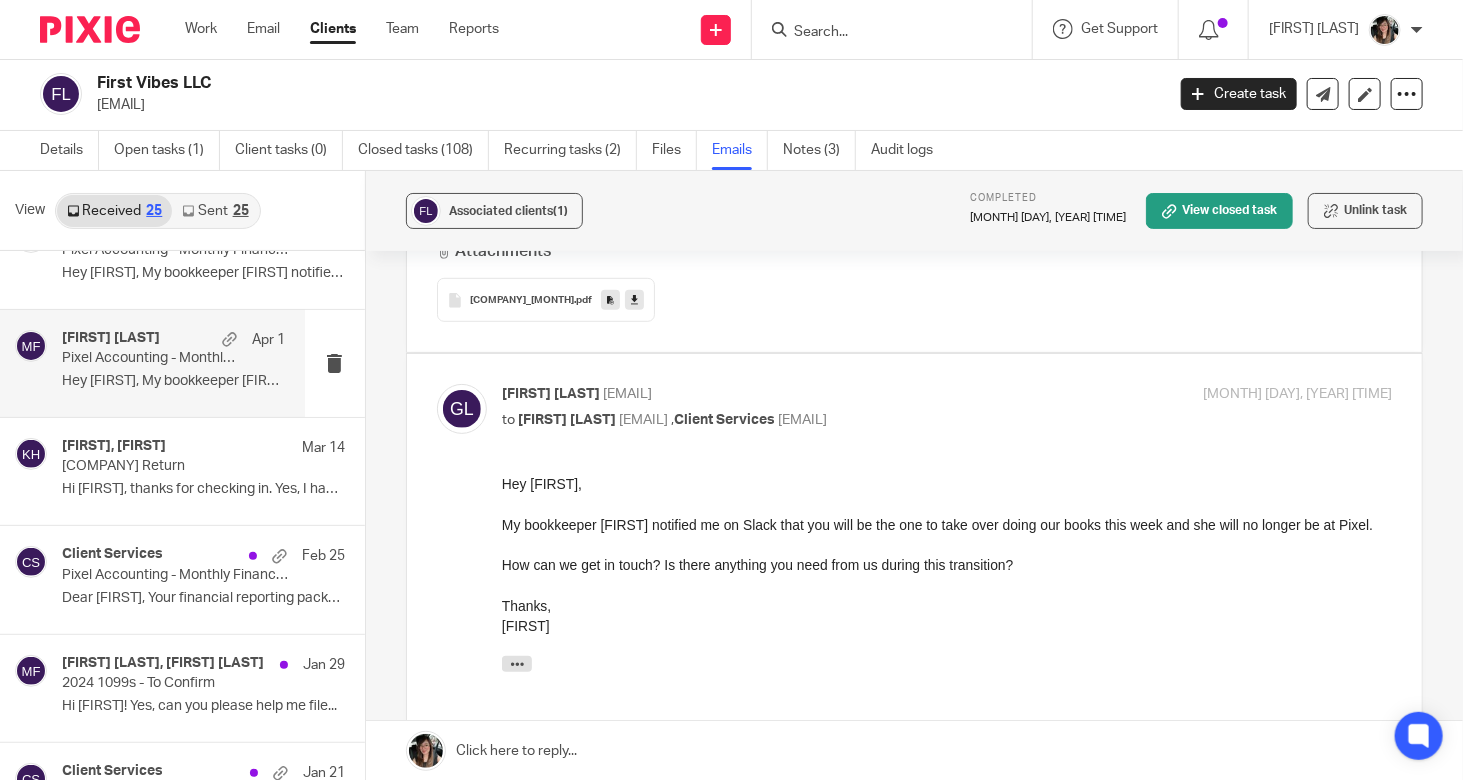 scroll, scrollTop: 0, scrollLeft: 0, axis: both 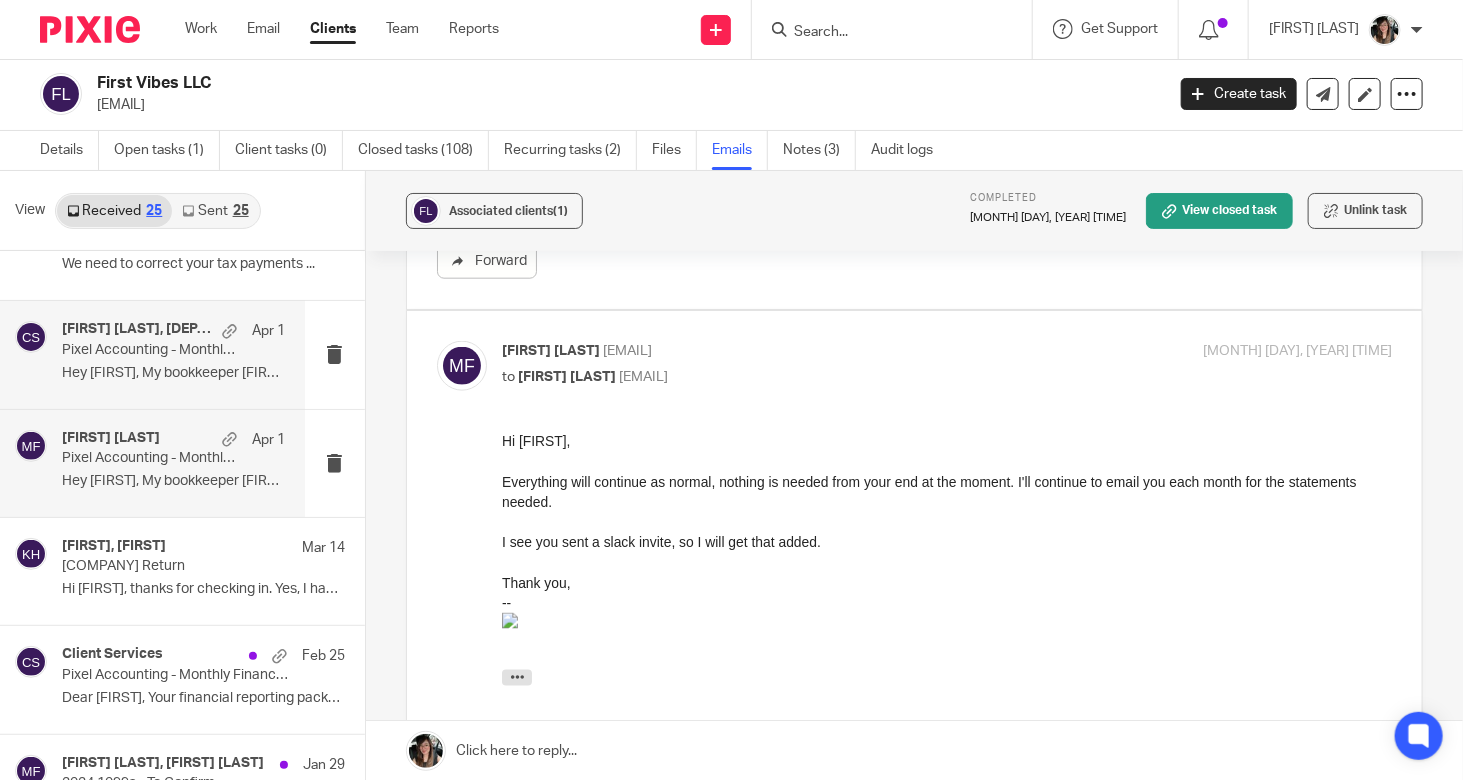 click on "Hey Malissa,    My bookkeeper Daneen notified..." at bounding box center [173, 373] 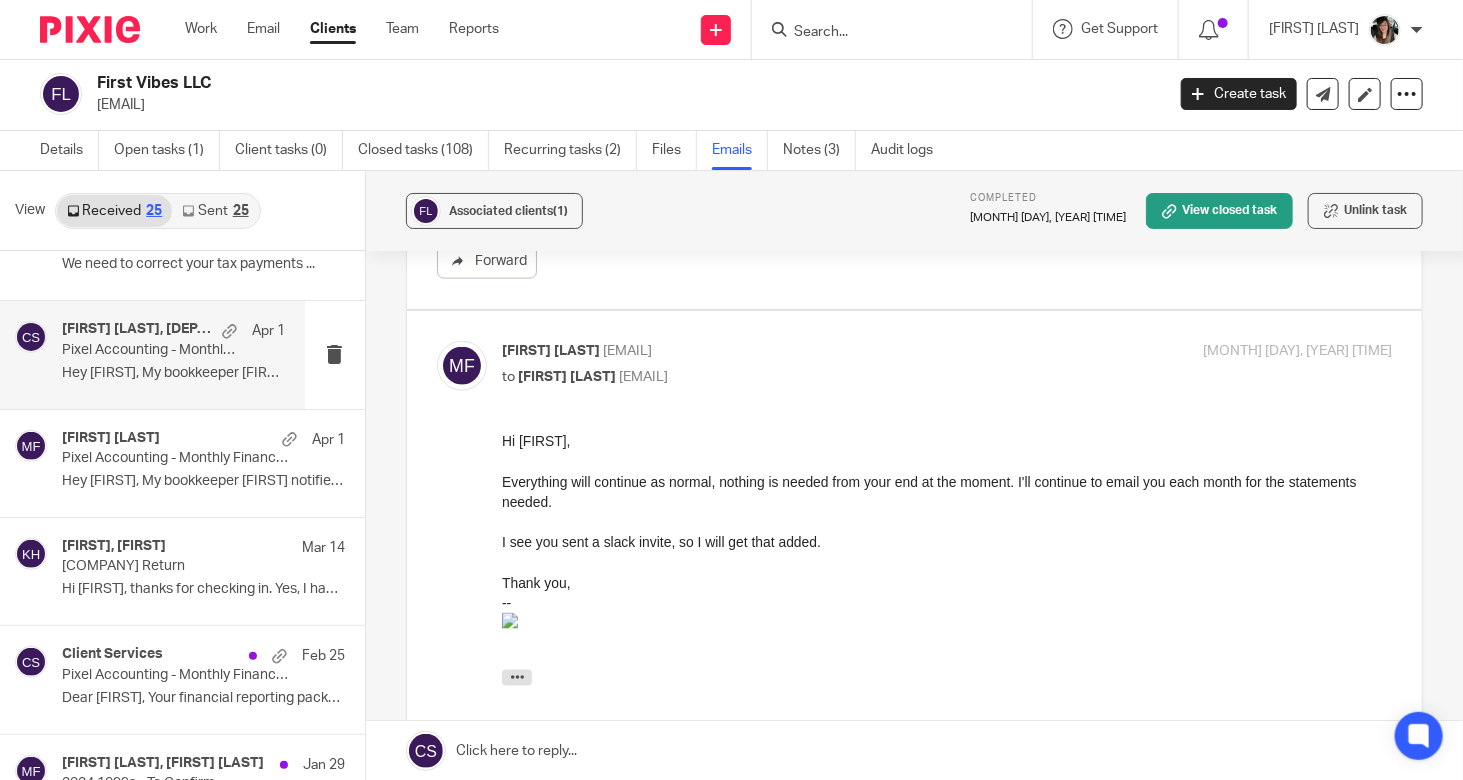 scroll, scrollTop: 0, scrollLeft: 0, axis: both 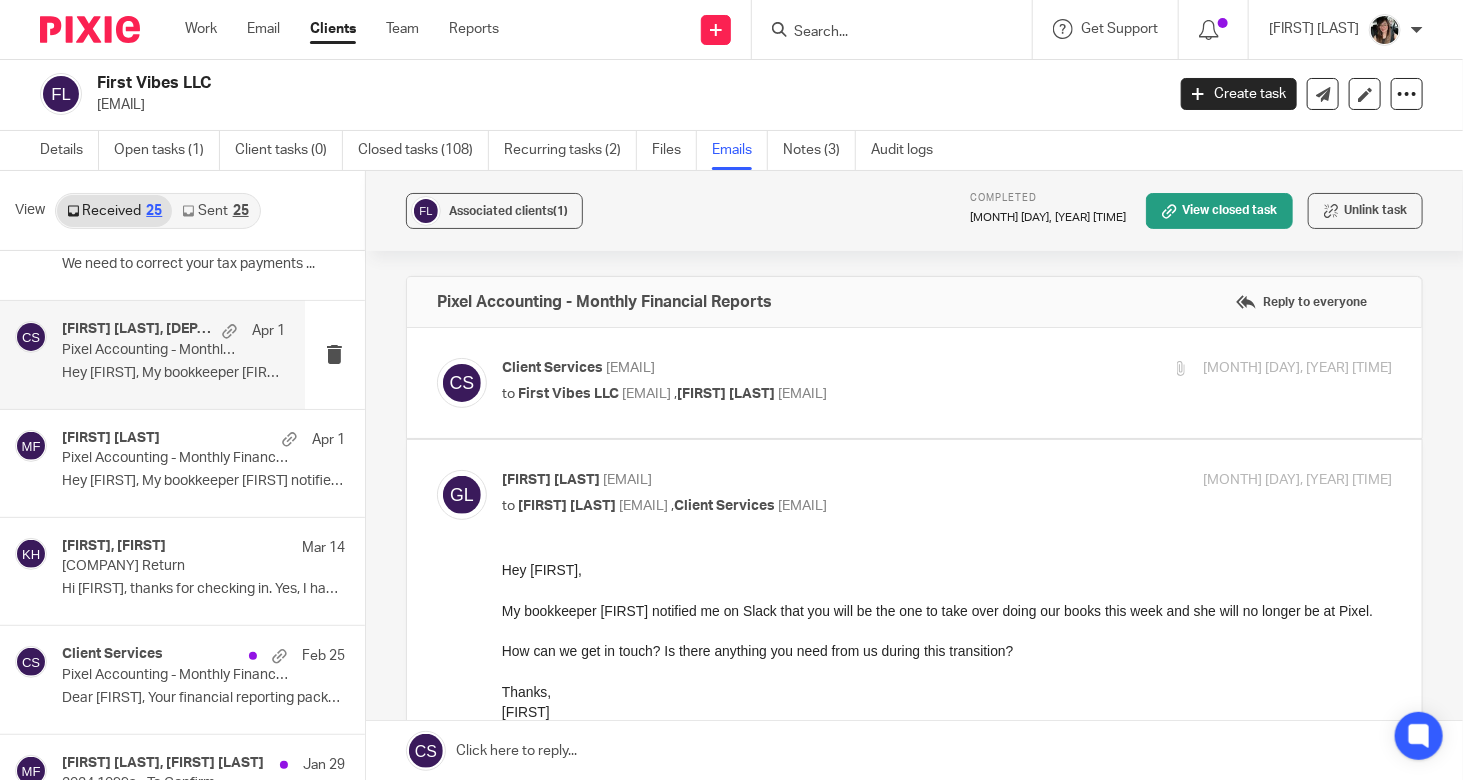 click on "to
First Vibes LLC
<garvinleet@gmail.com>   ,
Malissa Fichera
<malissa@pixelaccounting.com>" at bounding box center [798, 394] 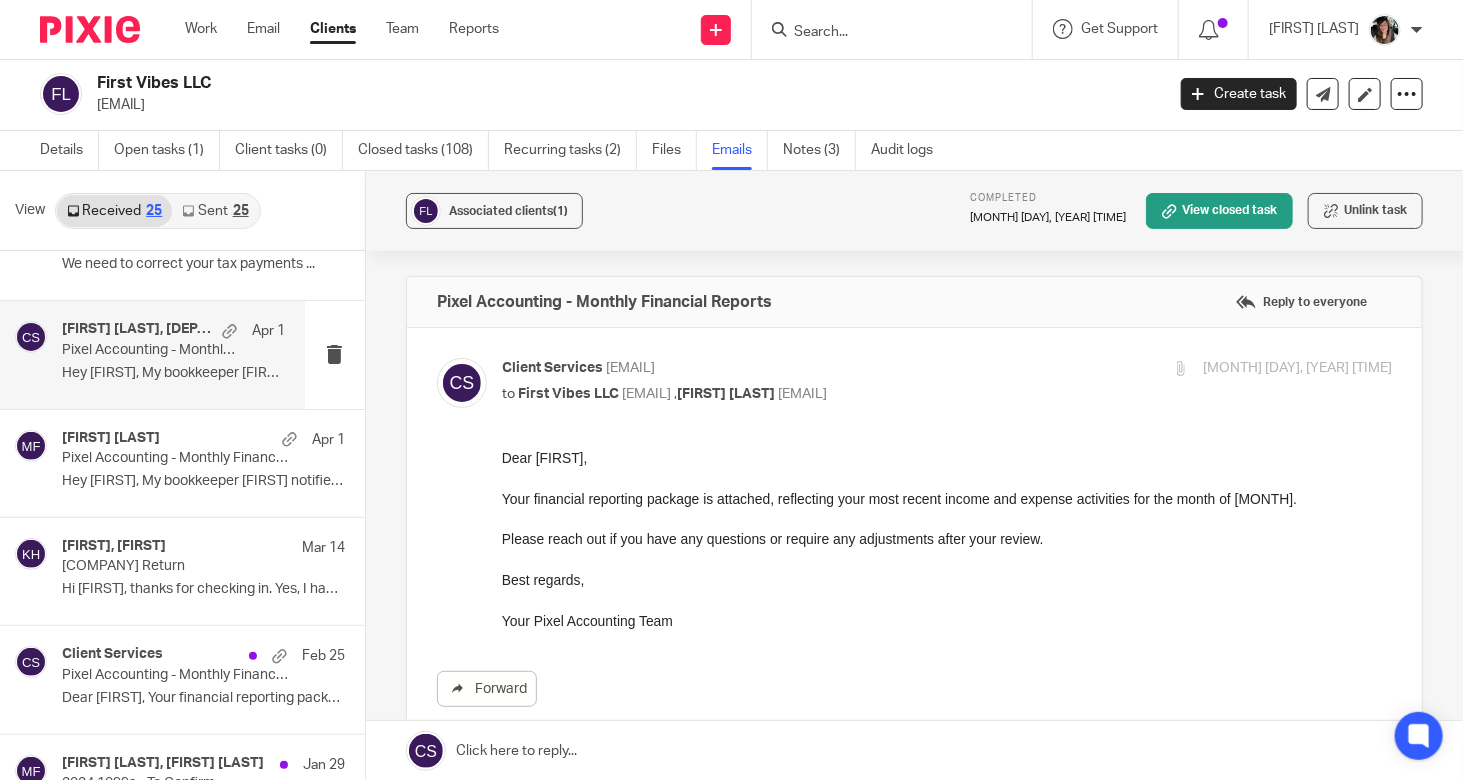 scroll, scrollTop: 0, scrollLeft: 0, axis: both 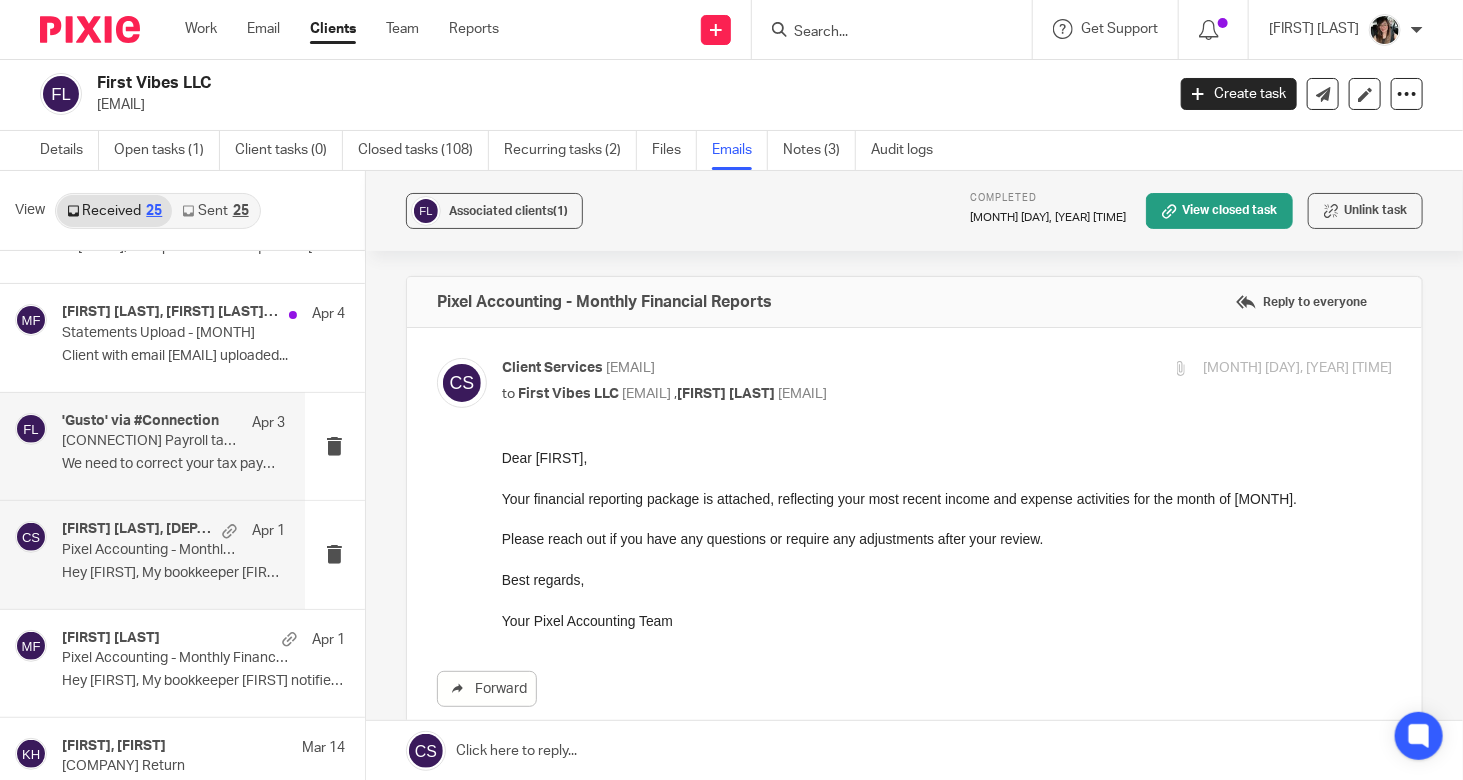 click on "We need to correct your tax payments           ..." at bounding box center (173, 464) 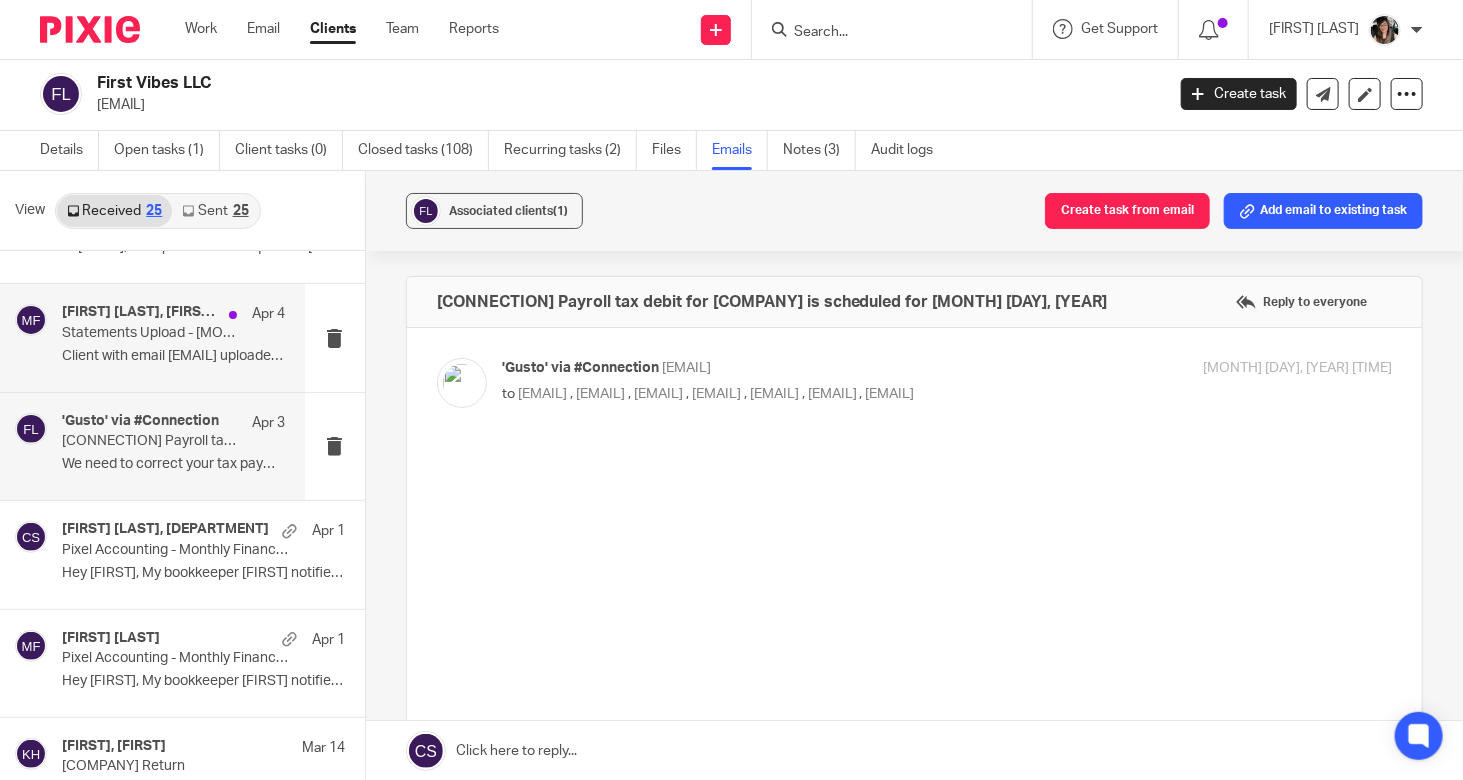 click on "Client with email garvinleet@gmail.com uploaded..." at bounding box center (173, 356) 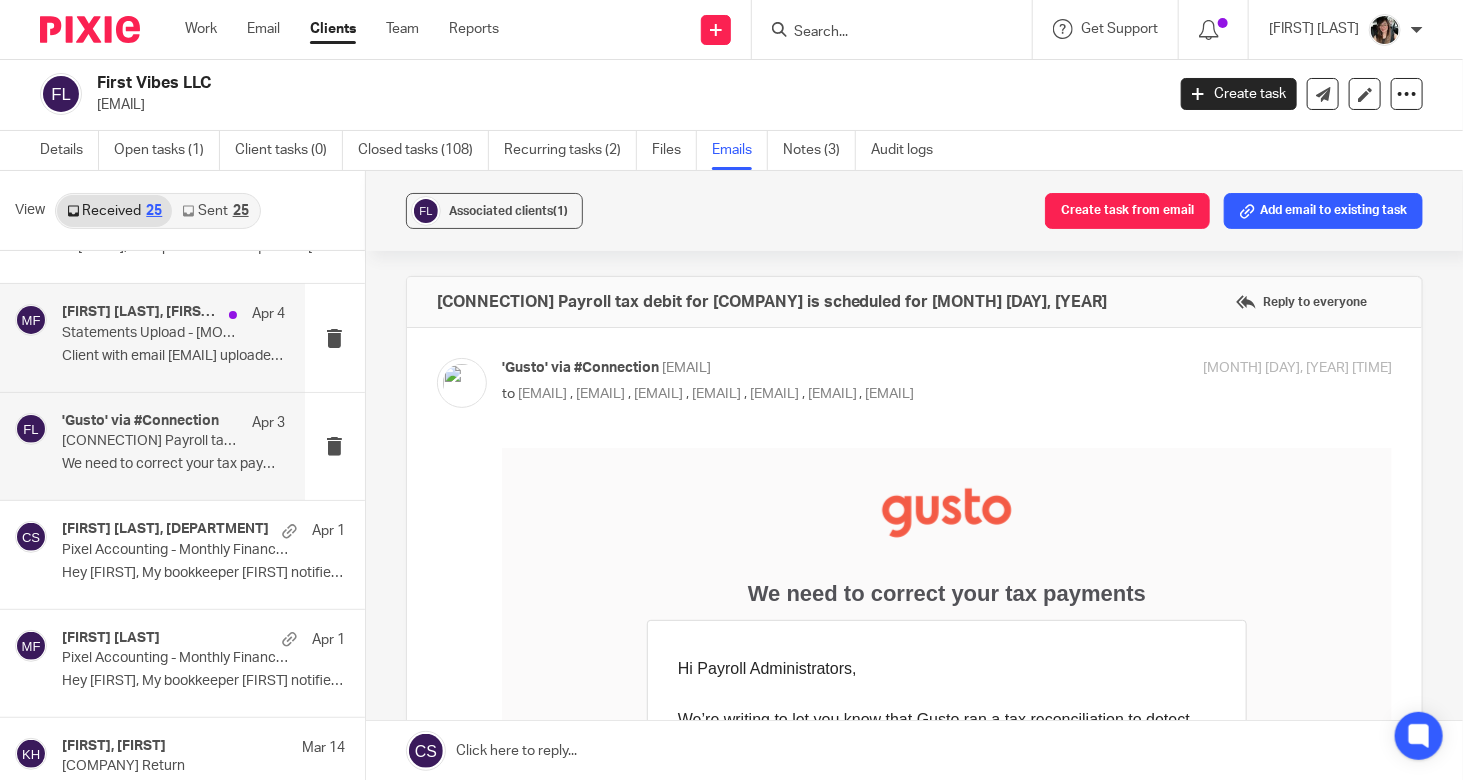 scroll, scrollTop: 0, scrollLeft: 0, axis: both 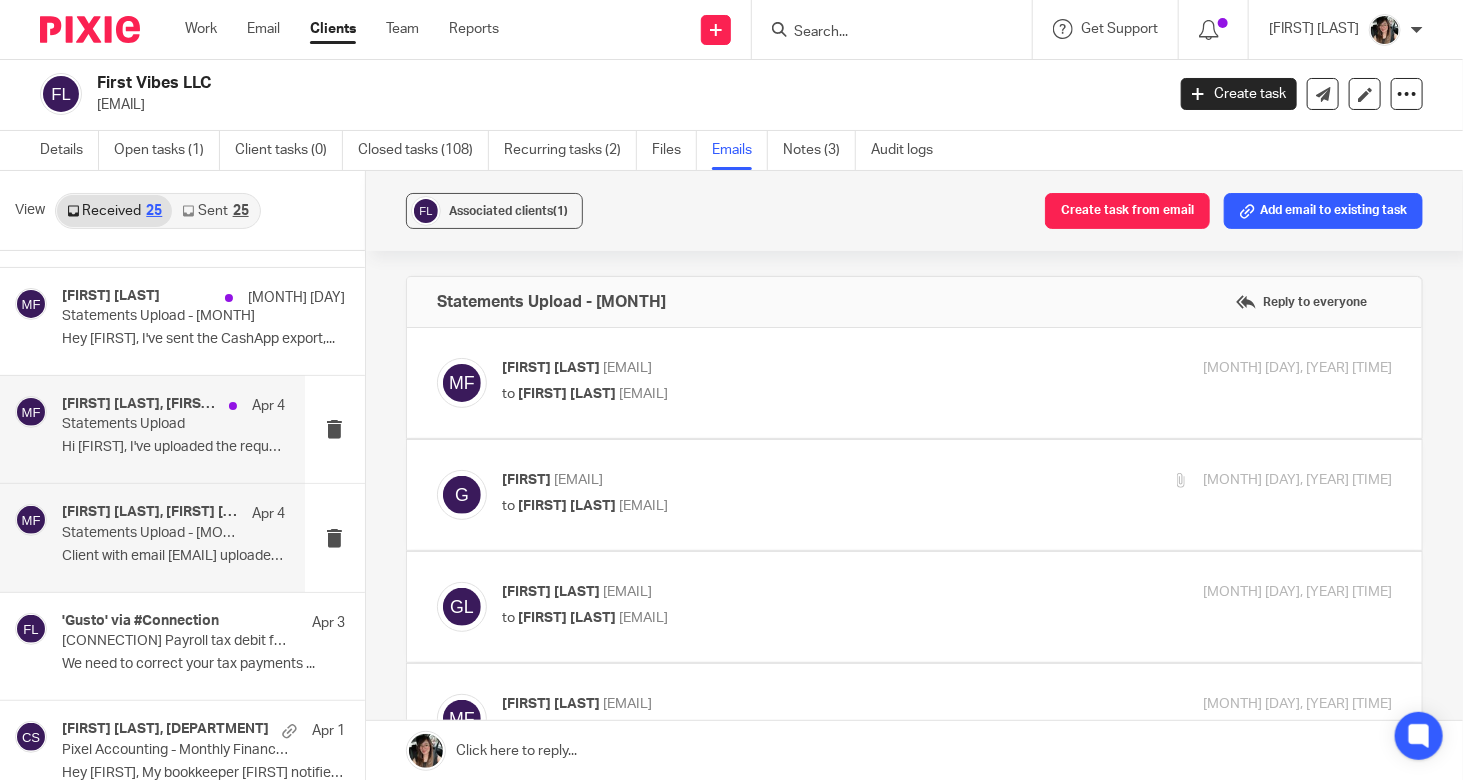 click on "Malissa Fichera, Garvin Lee
Apr 4   Statements Upload   Hi Malissa, I've uploaded the requested March..." at bounding box center [173, 429] 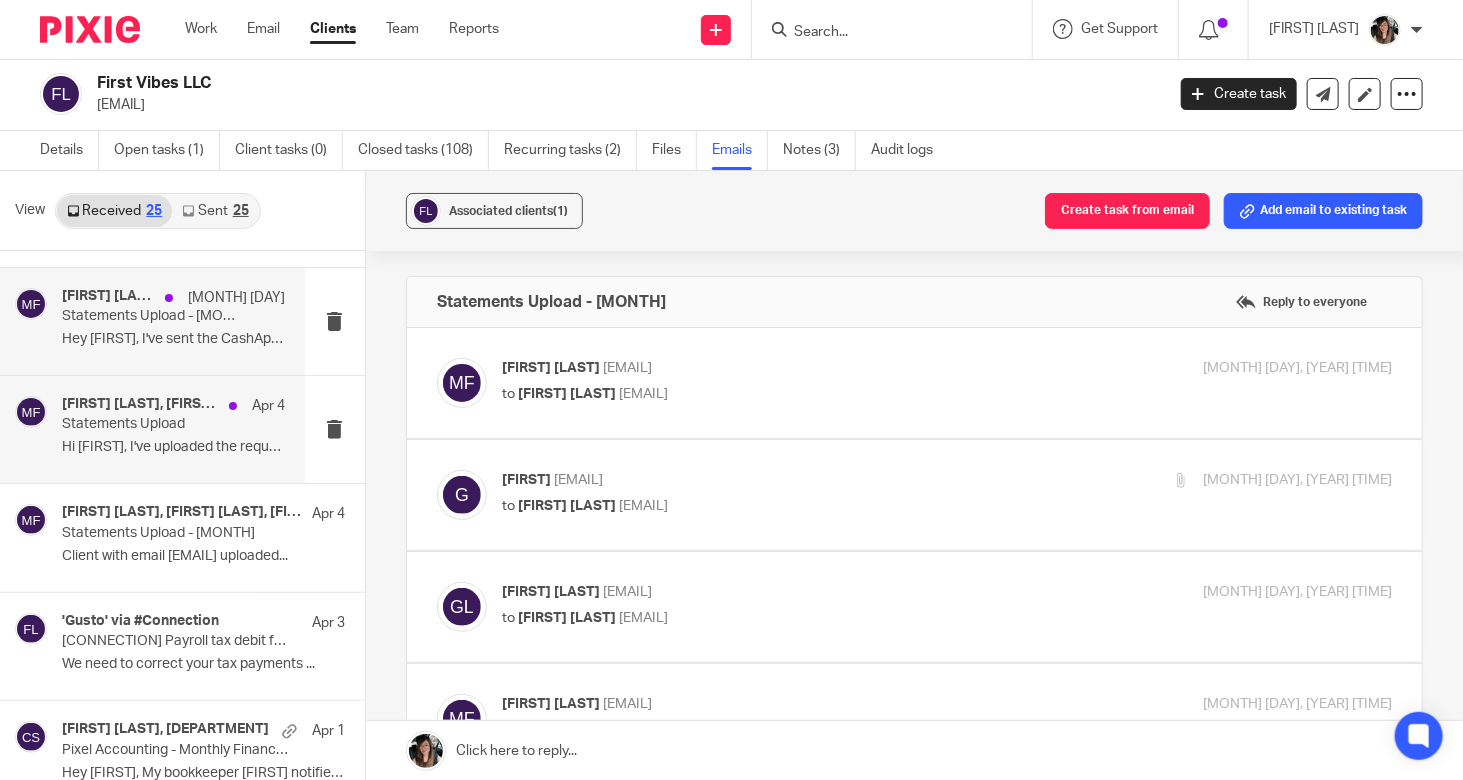 scroll, scrollTop: 41, scrollLeft: 0, axis: vertical 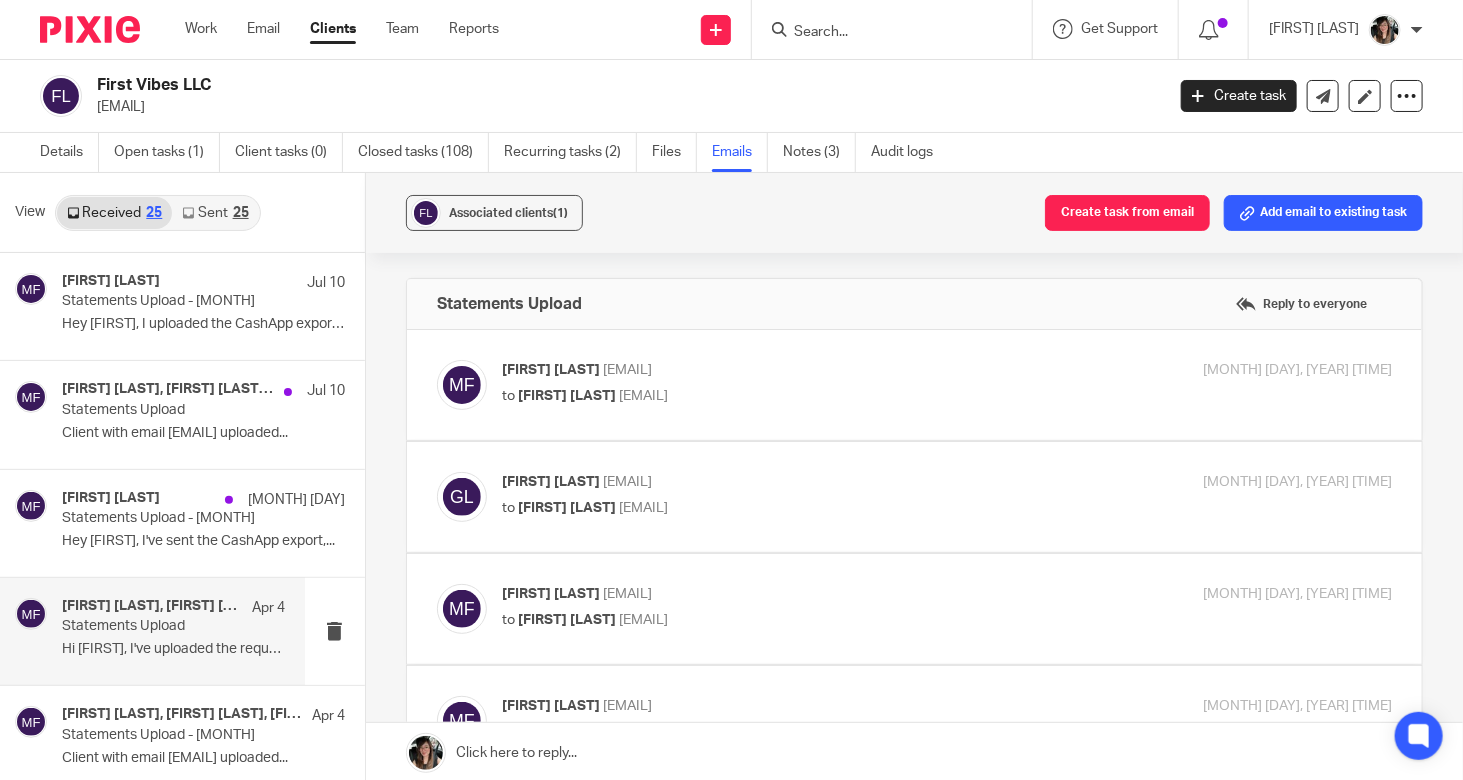 click on "Sent
25" at bounding box center (215, 213) 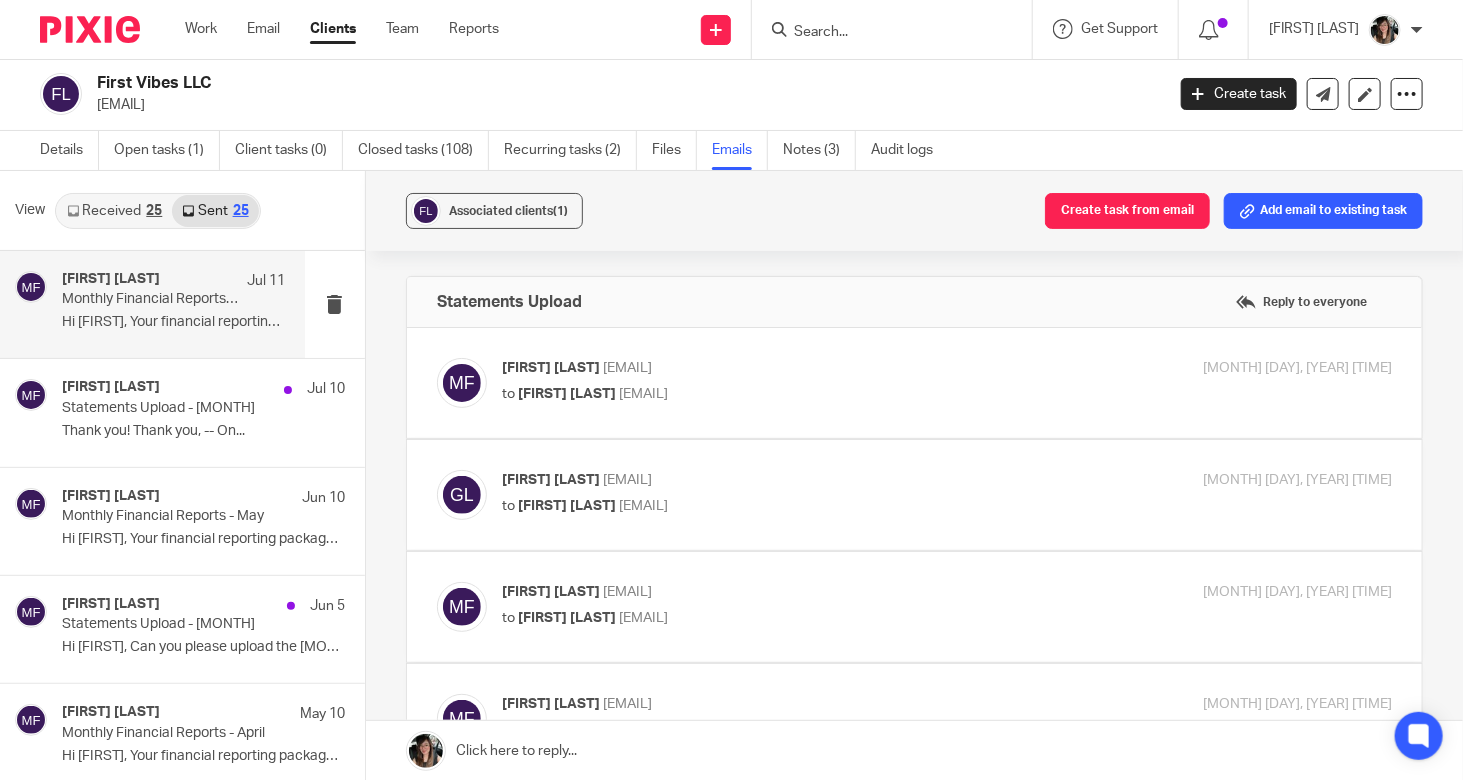 click on "Hi Garvin,  Your financial reporting package is..." at bounding box center (173, 322) 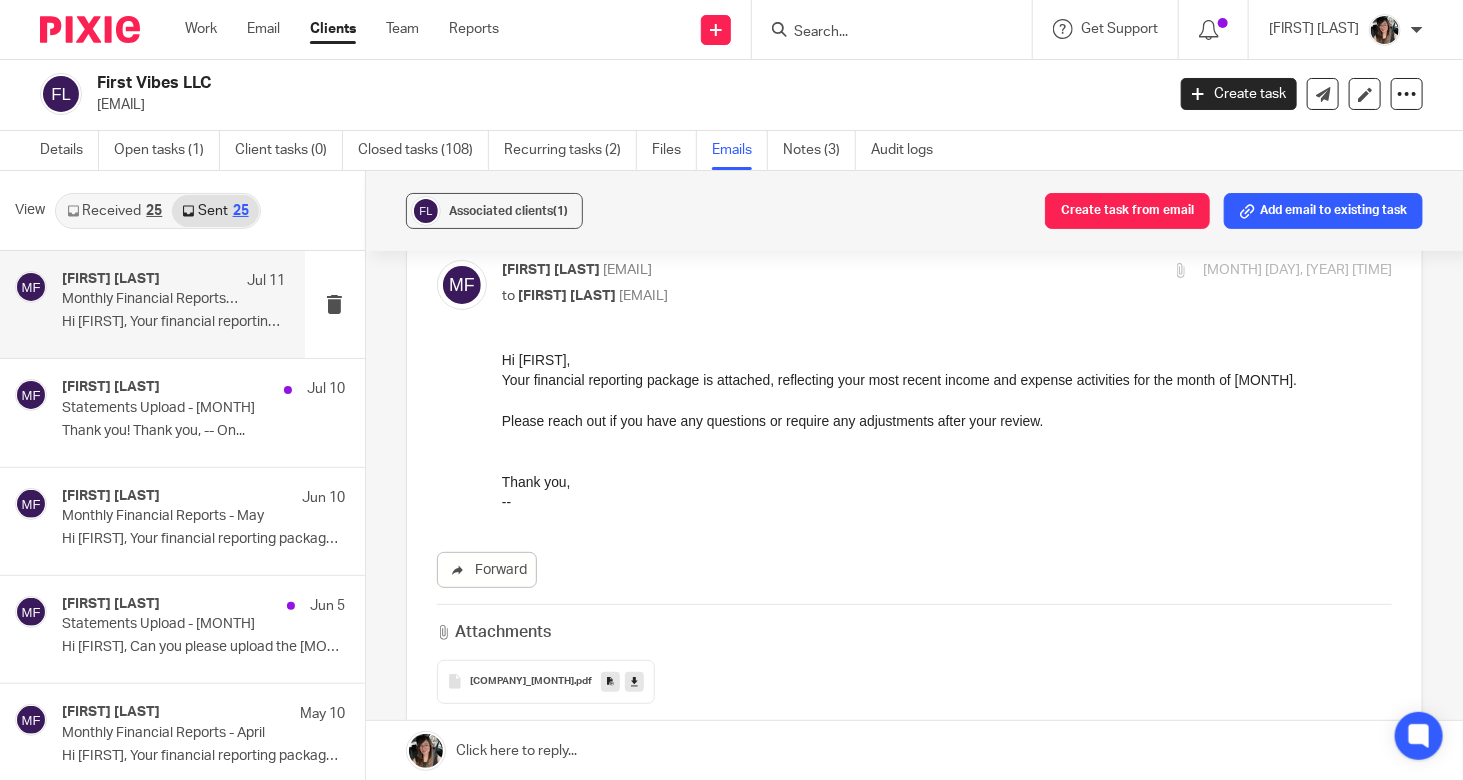 click on "Clients" at bounding box center [333, 29] 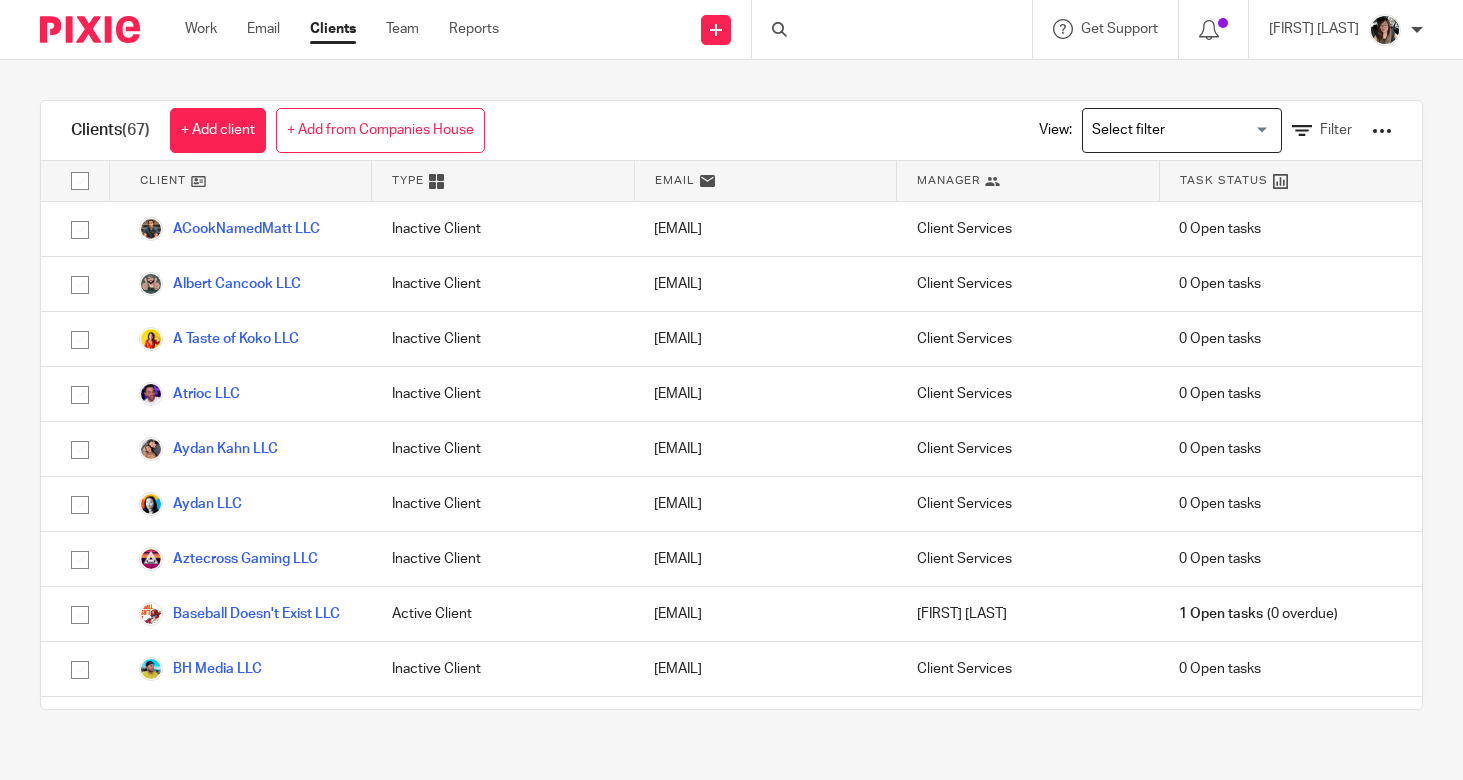 scroll, scrollTop: 0, scrollLeft: 0, axis: both 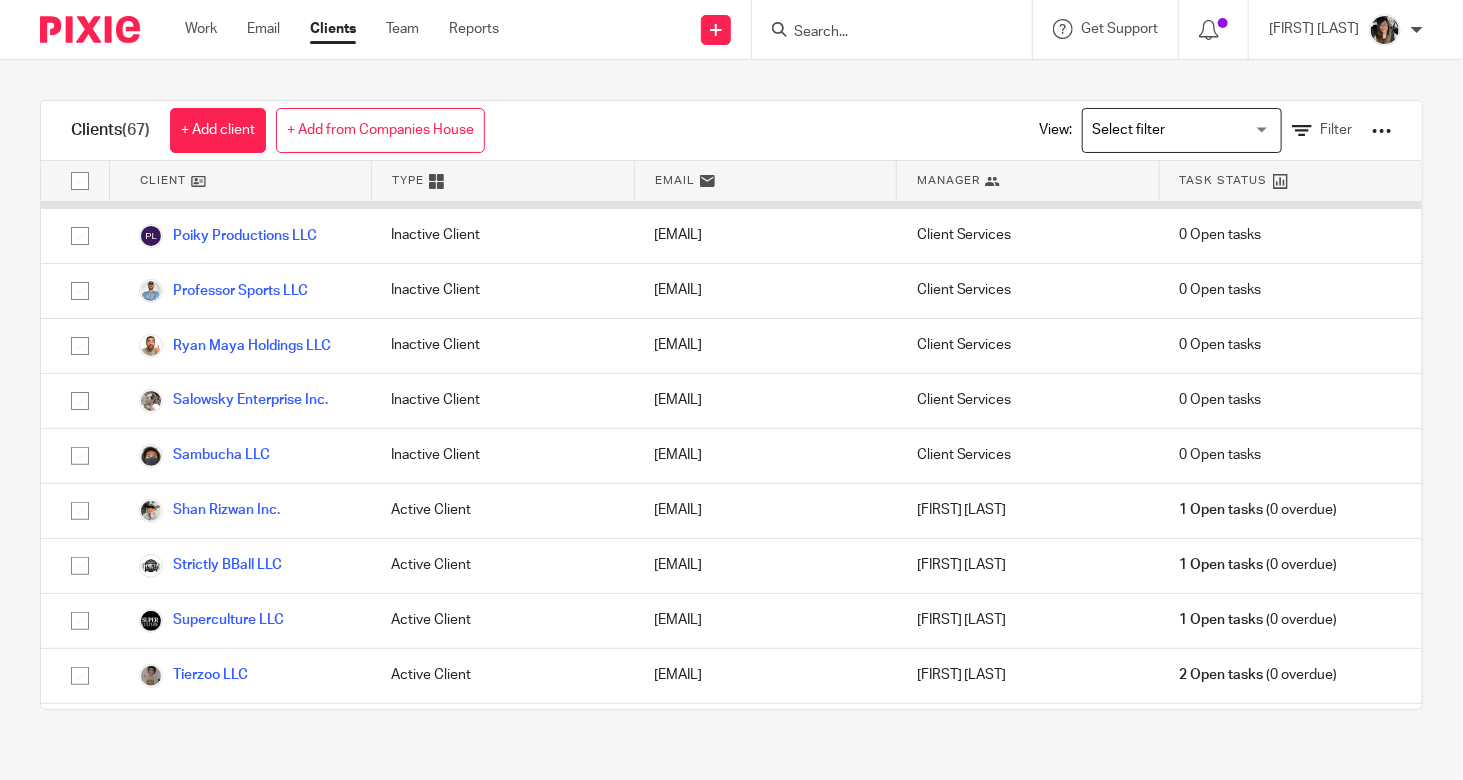 click on "Pixel Accounting" at bounding box center (209, 181) 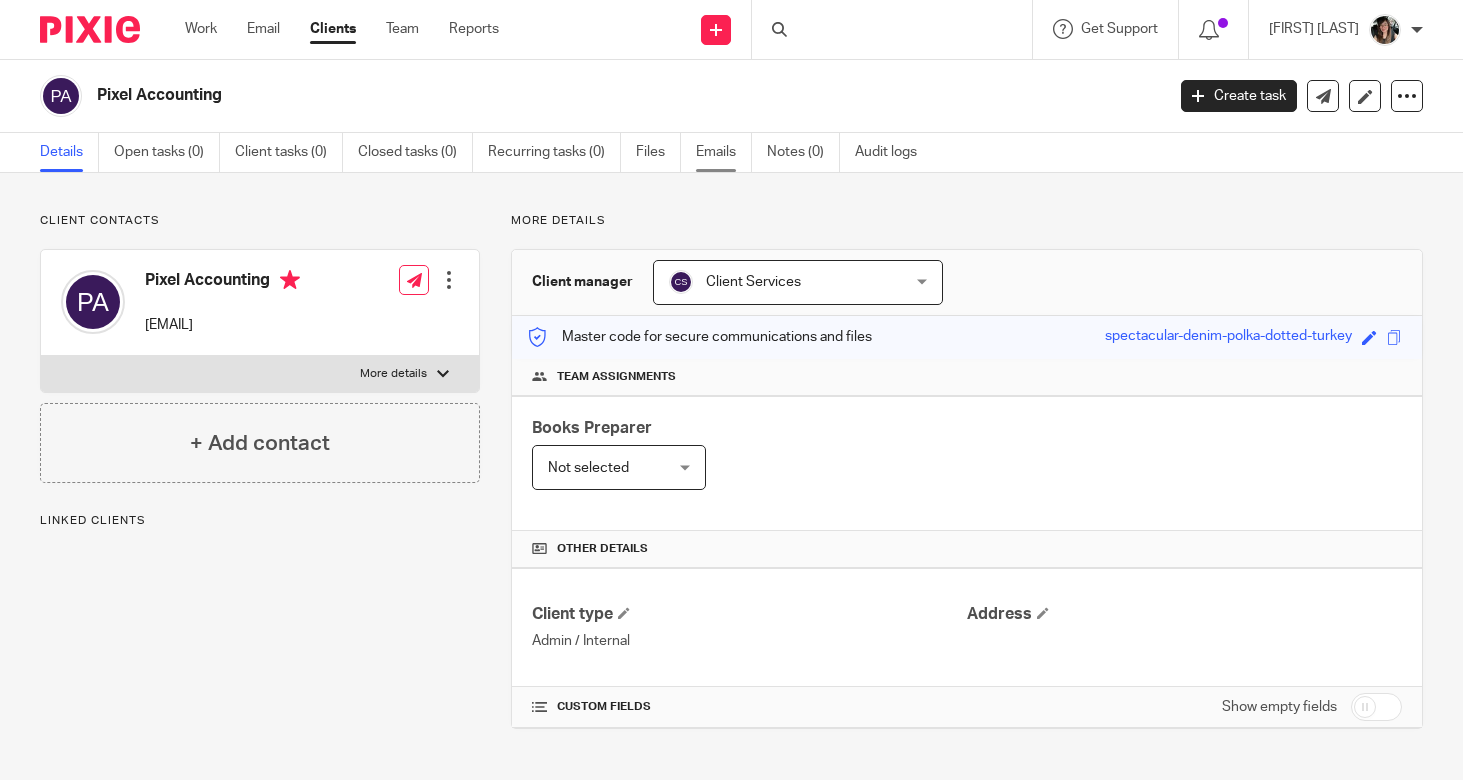 scroll, scrollTop: 0, scrollLeft: 0, axis: both 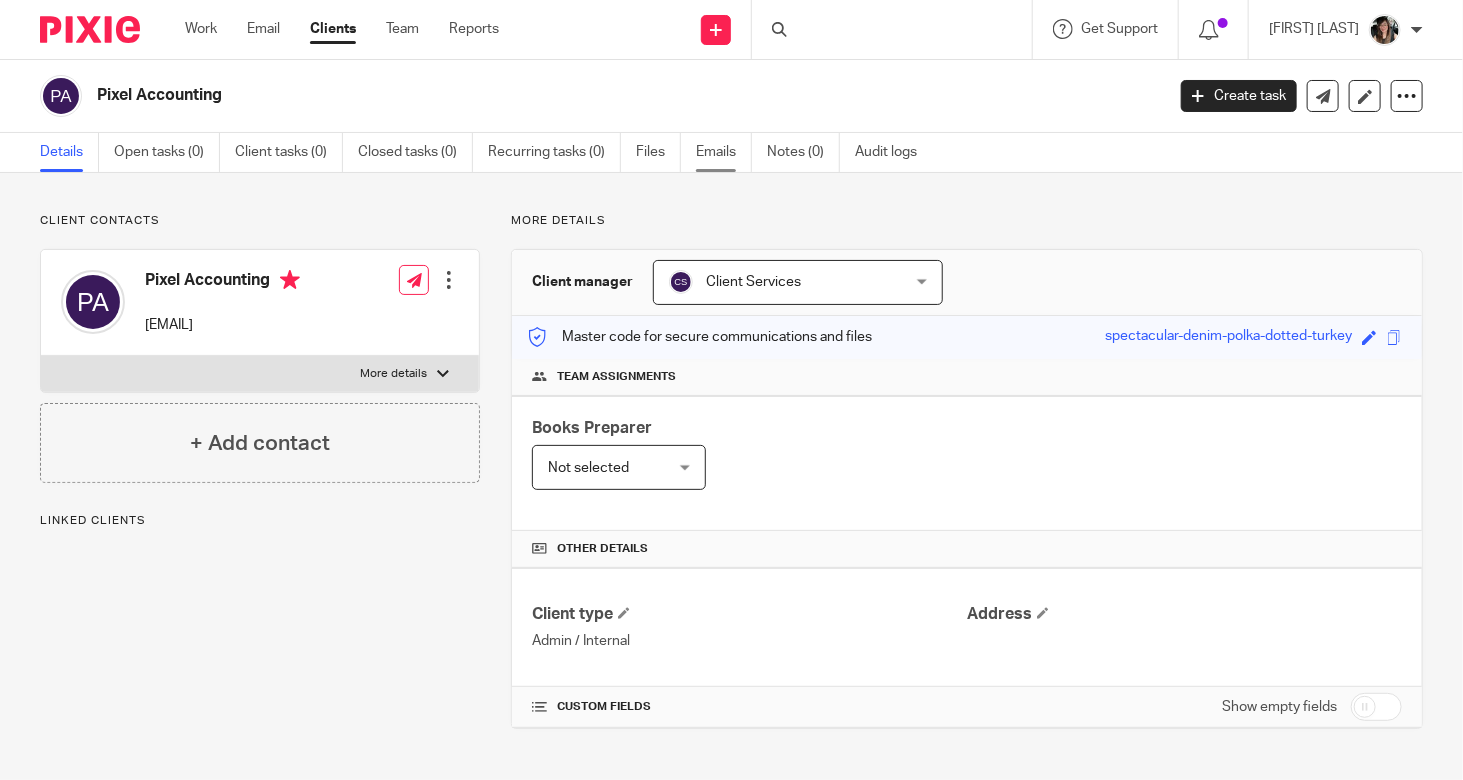 click on "Emails" at bounding box center (724, 152) 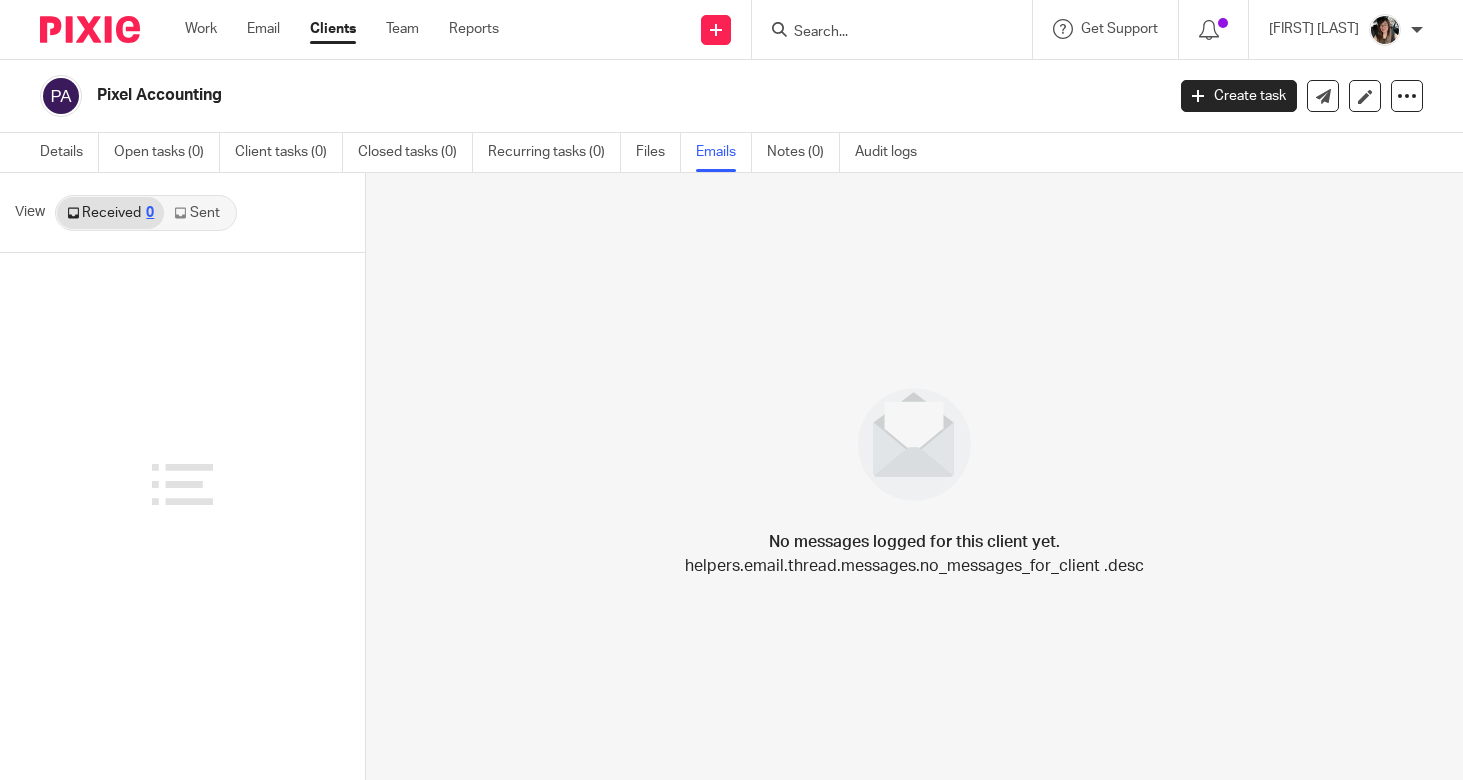 scroll, scrollTop: 0, scrollLeft: 0, axis: both 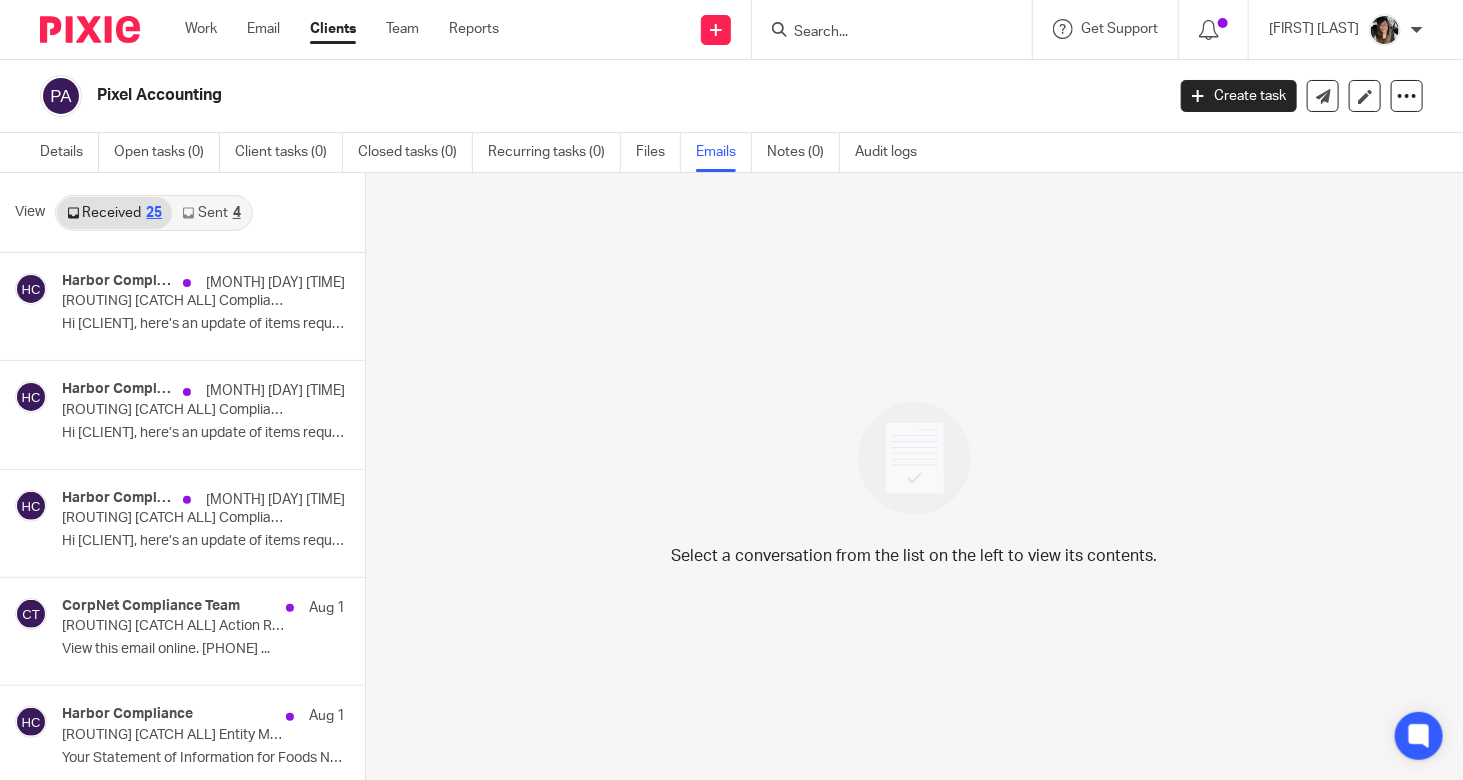 click on "Sent
4" at bounding box center (211, 213) 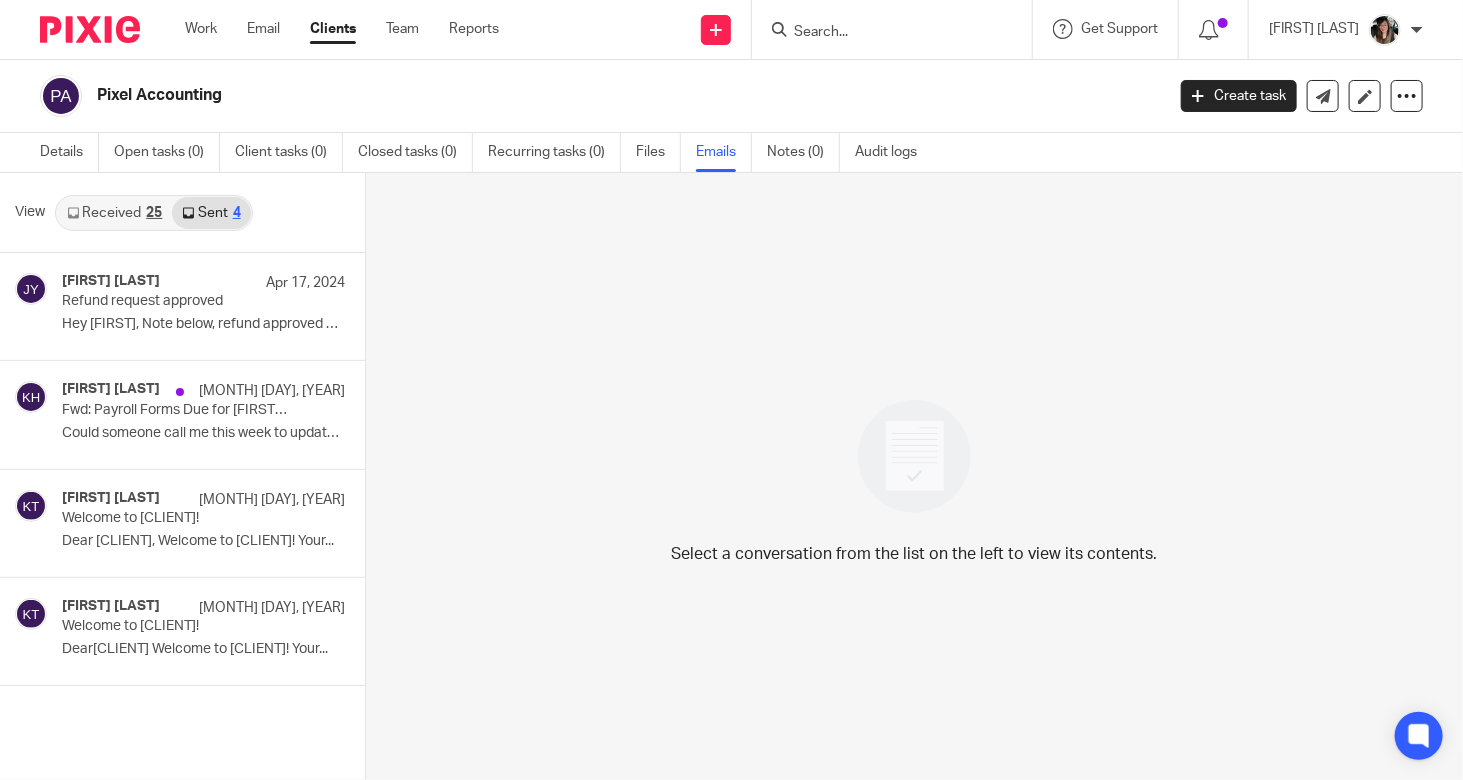 click on "Clients" at bounding box center (333, 29) 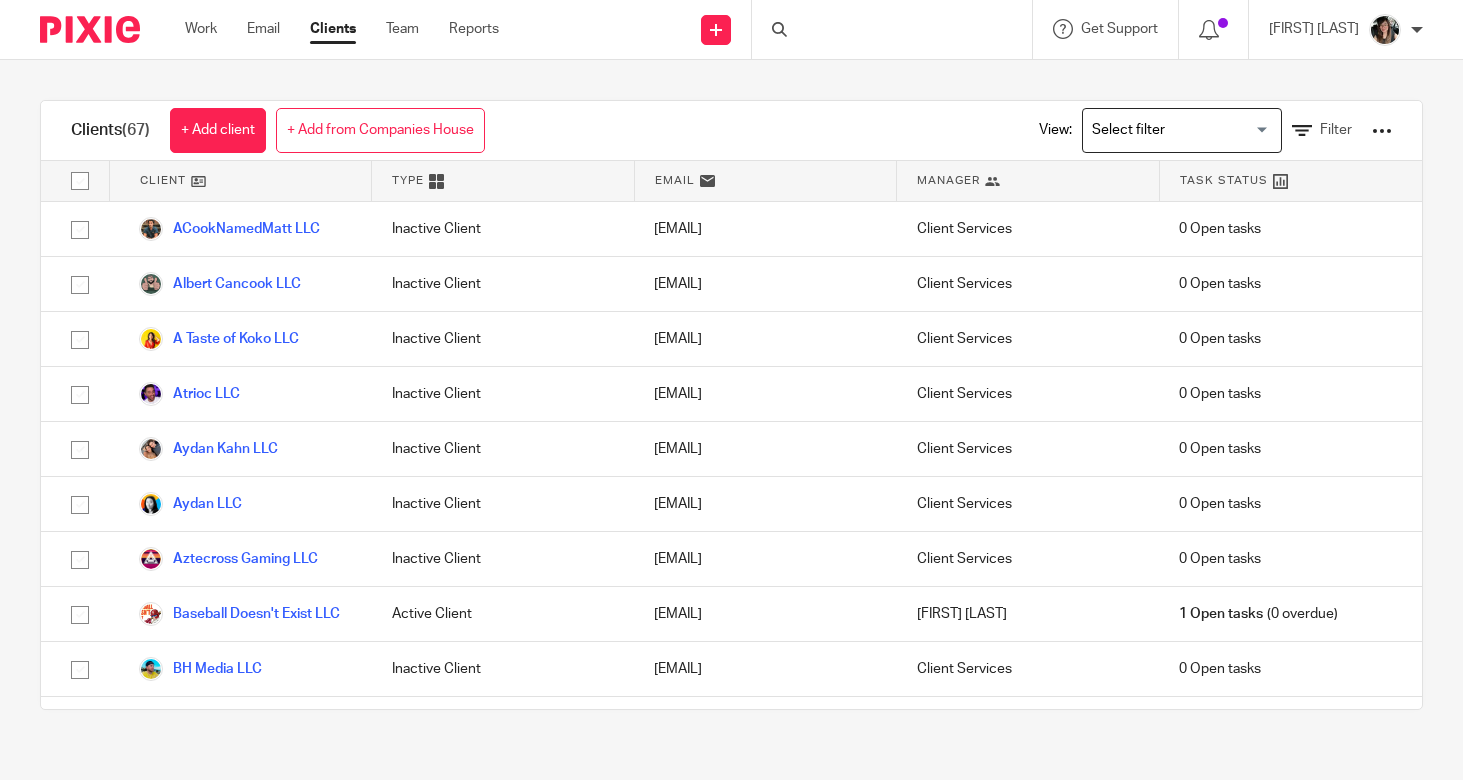 scroll, scrollTop: 0, scrollLeft: 0, axis: both 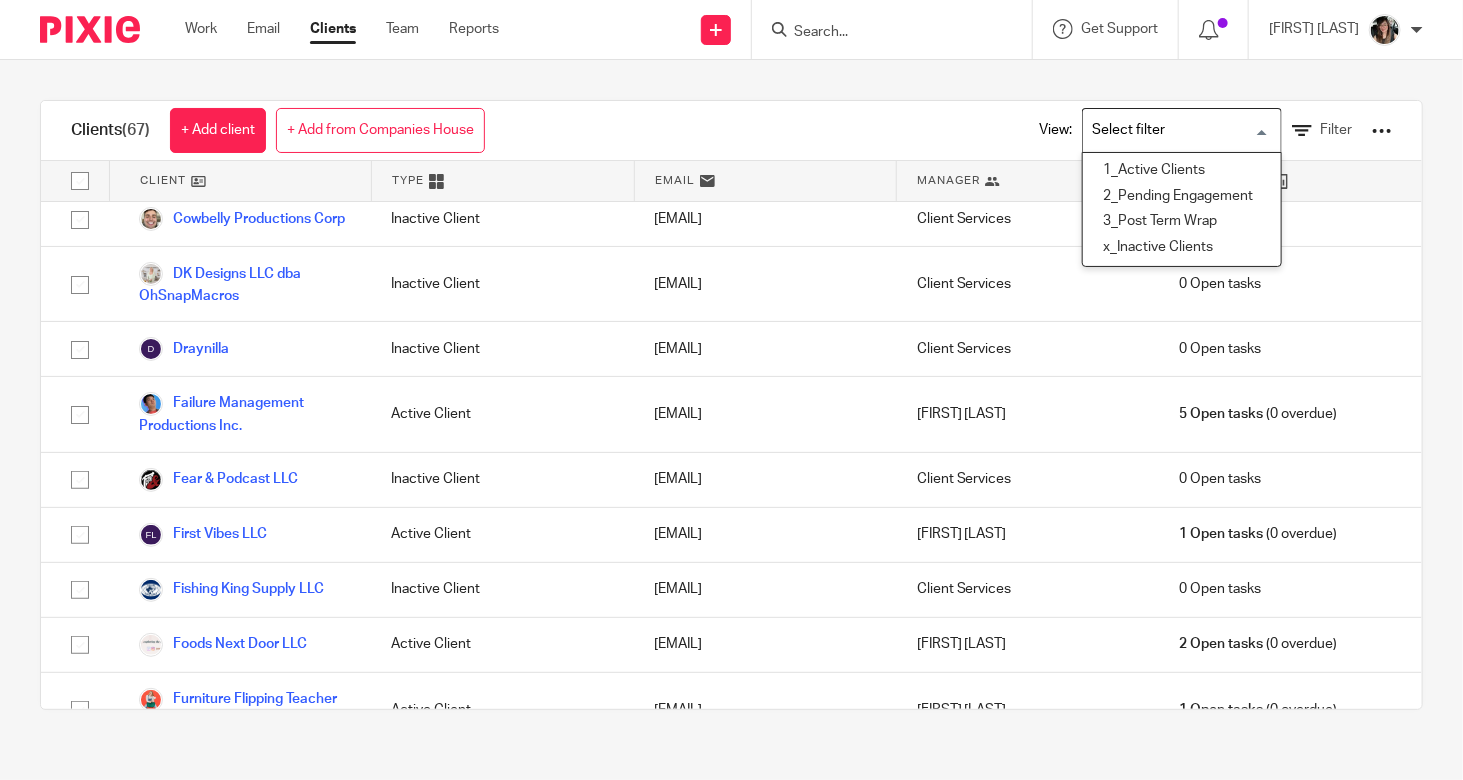 click at bounding box center [1177, 130] 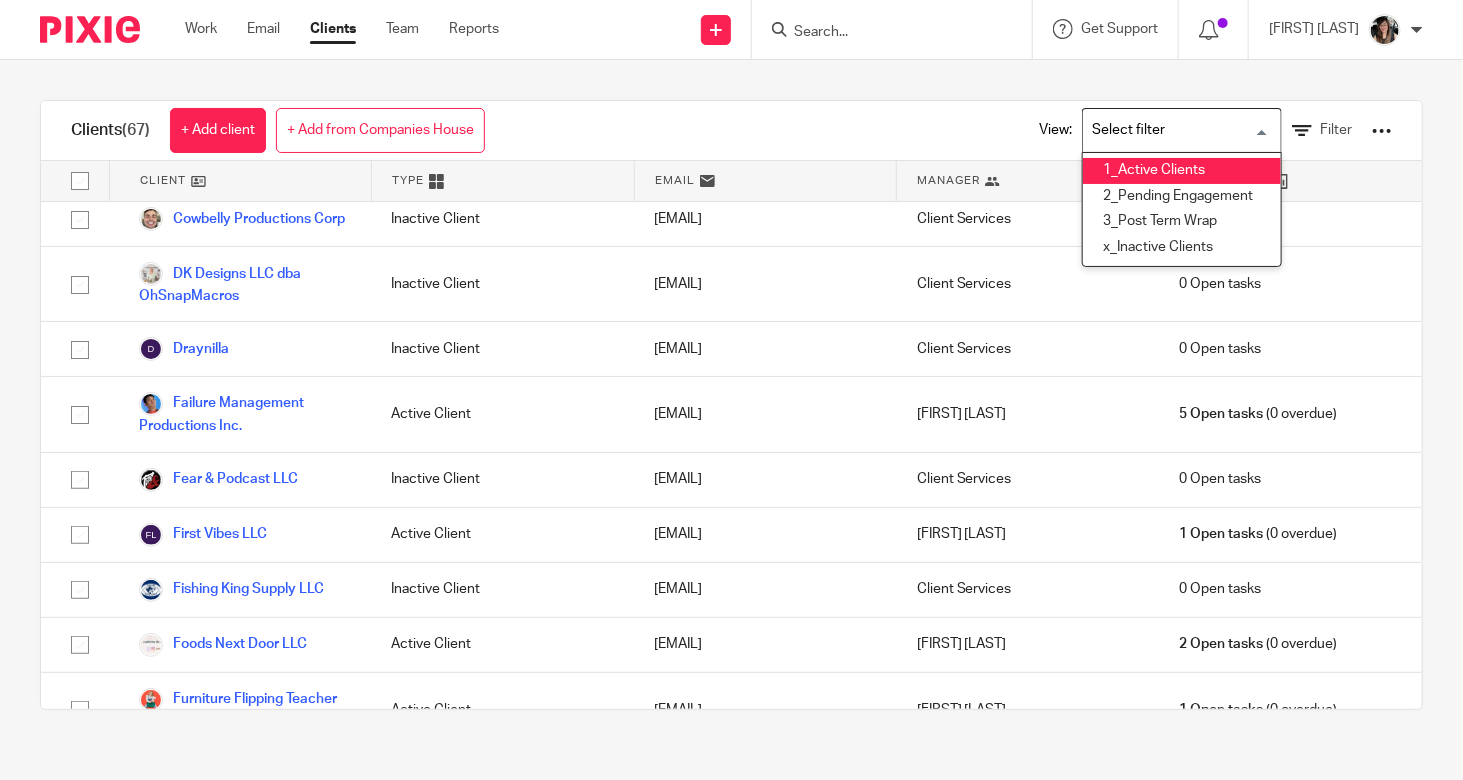 click on "1_Active Clients" at bounding box center [1182, 171] 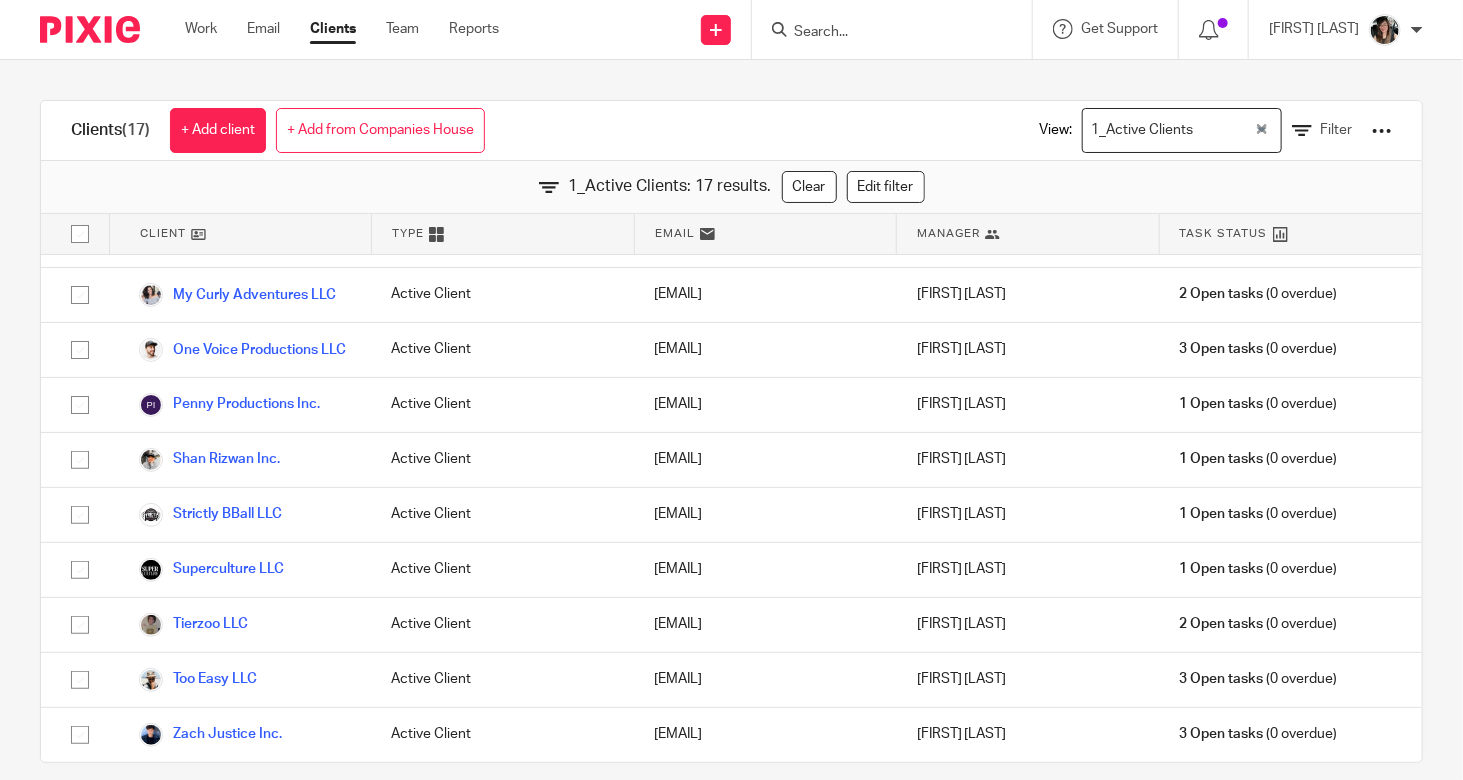 scroll, scrollTop: 501, scrollLeft: 0, axis: vertical 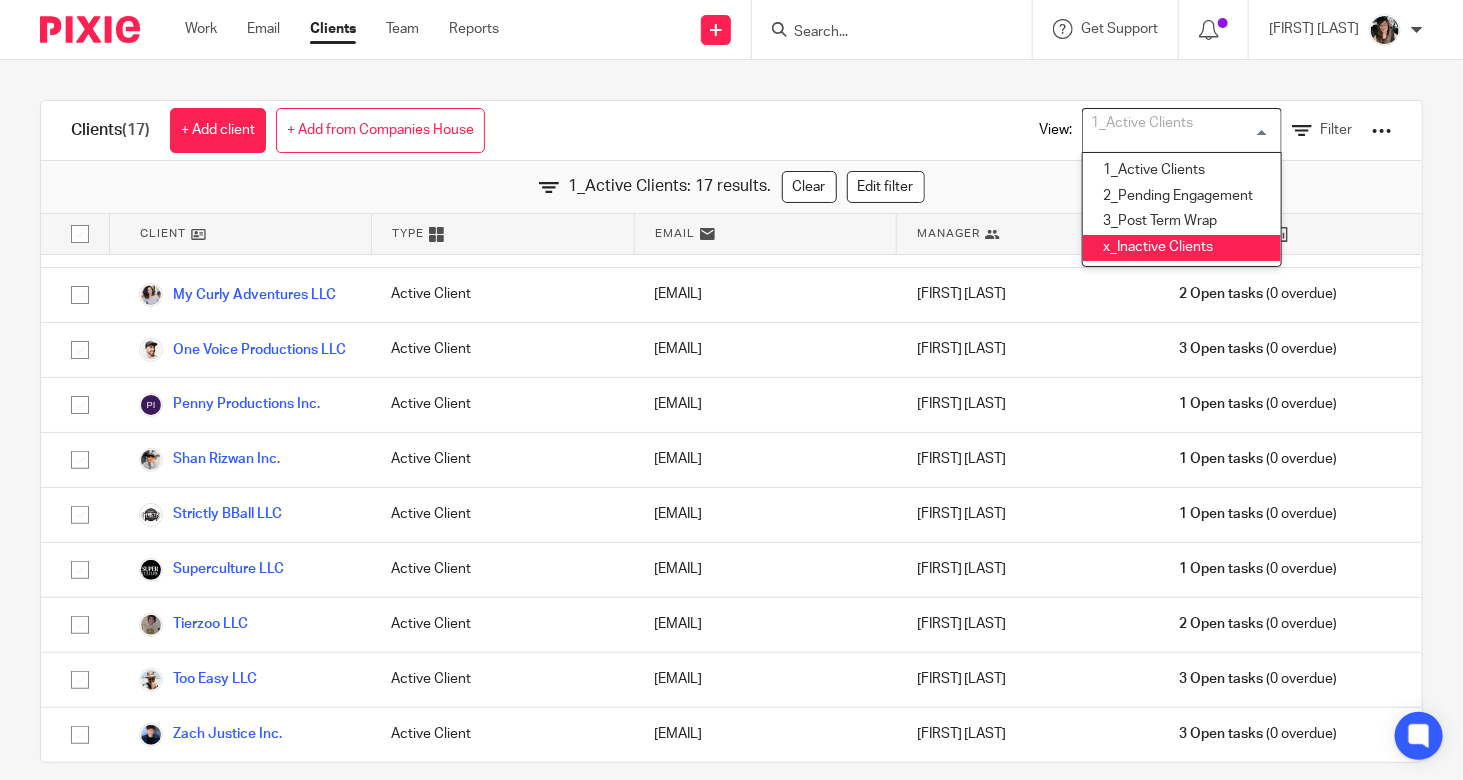 click on "Clients
(17)
+ Add client
+ Add from Companies House
View:
1_Active Clients
Loading...
1_Active Clients
2_Pending Engagement
3_Post Term Wrap
x_Inactive Clients
Filter" at bounding box center (731, 131) 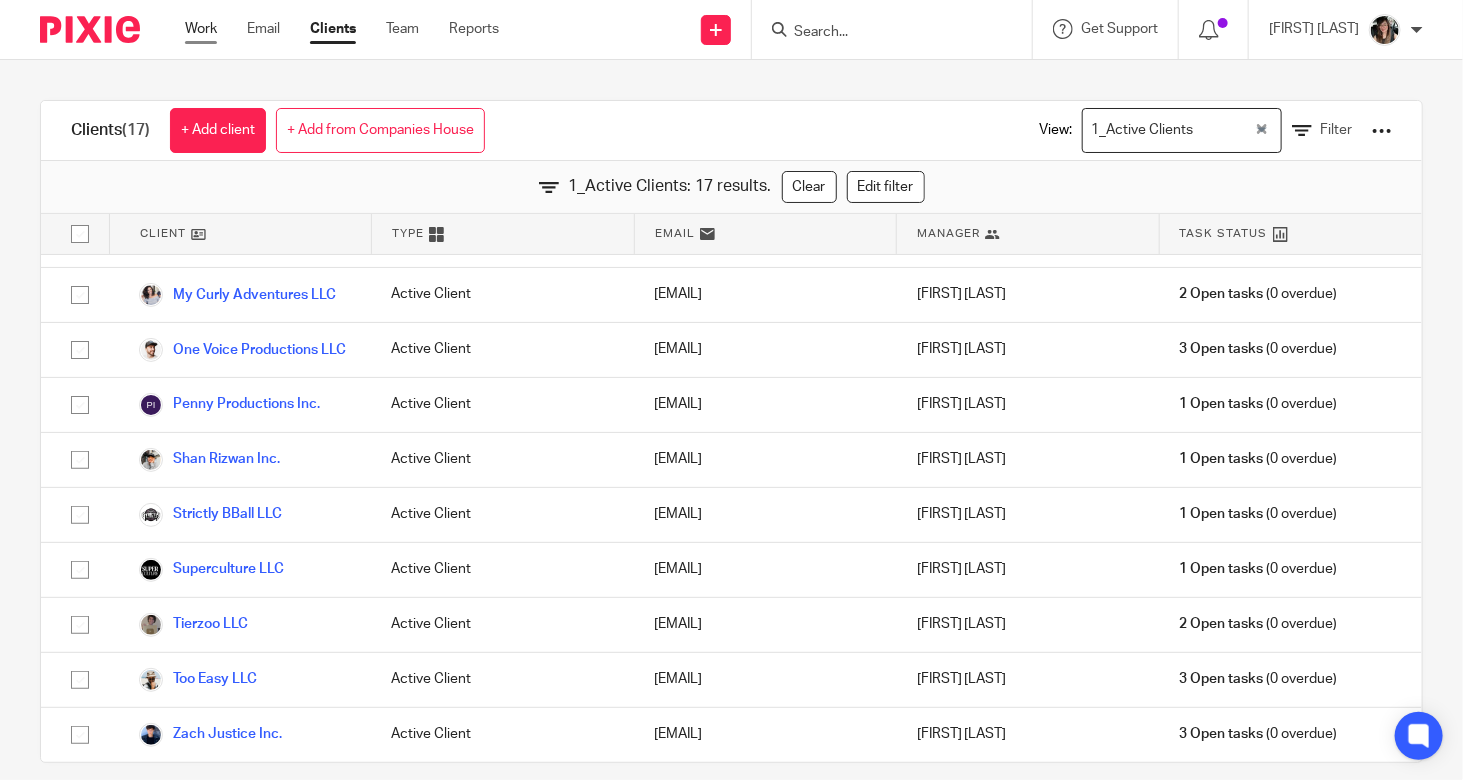 click on "Work" at bounding box center [201, 29] 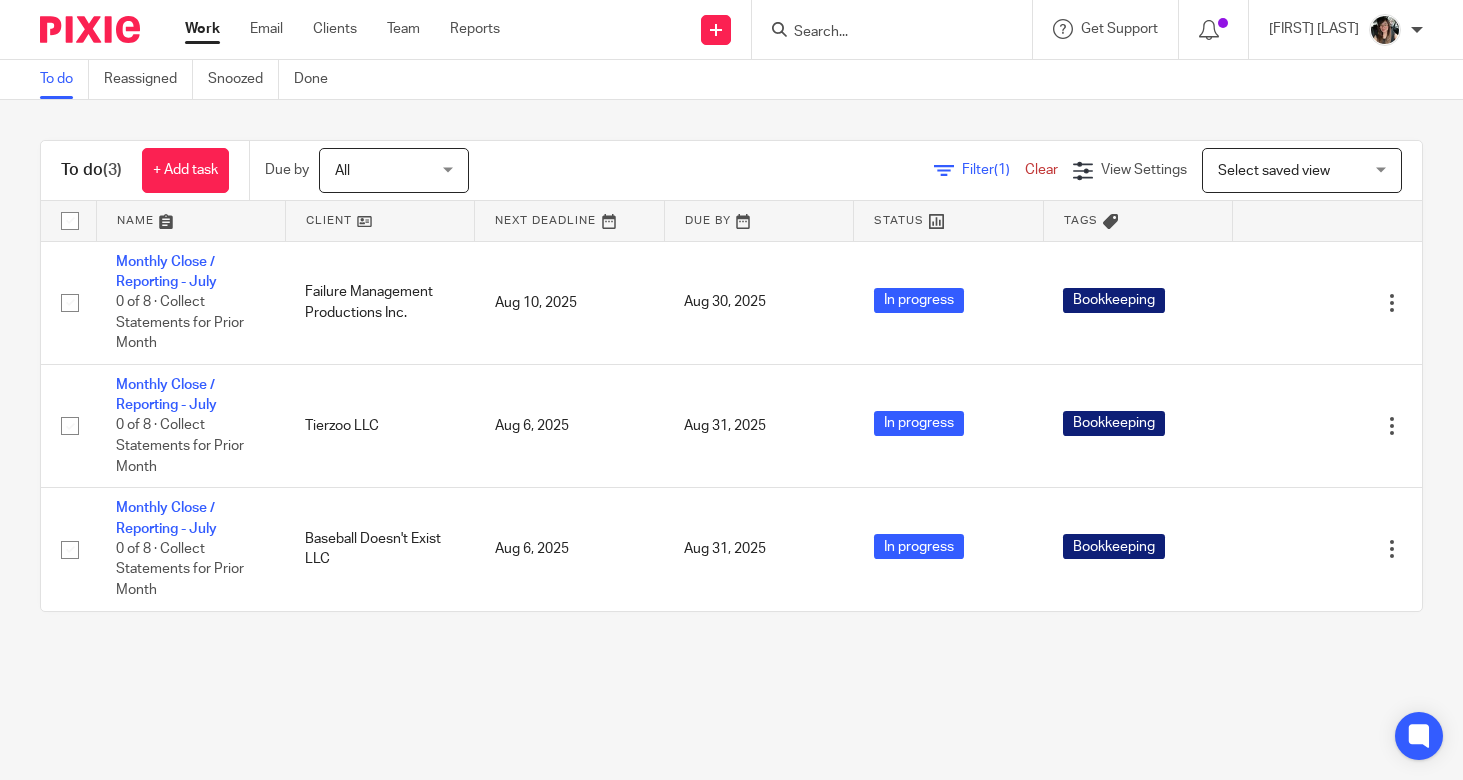 scroll, scrollTop: 0, scrollLeft: 0, axis: both 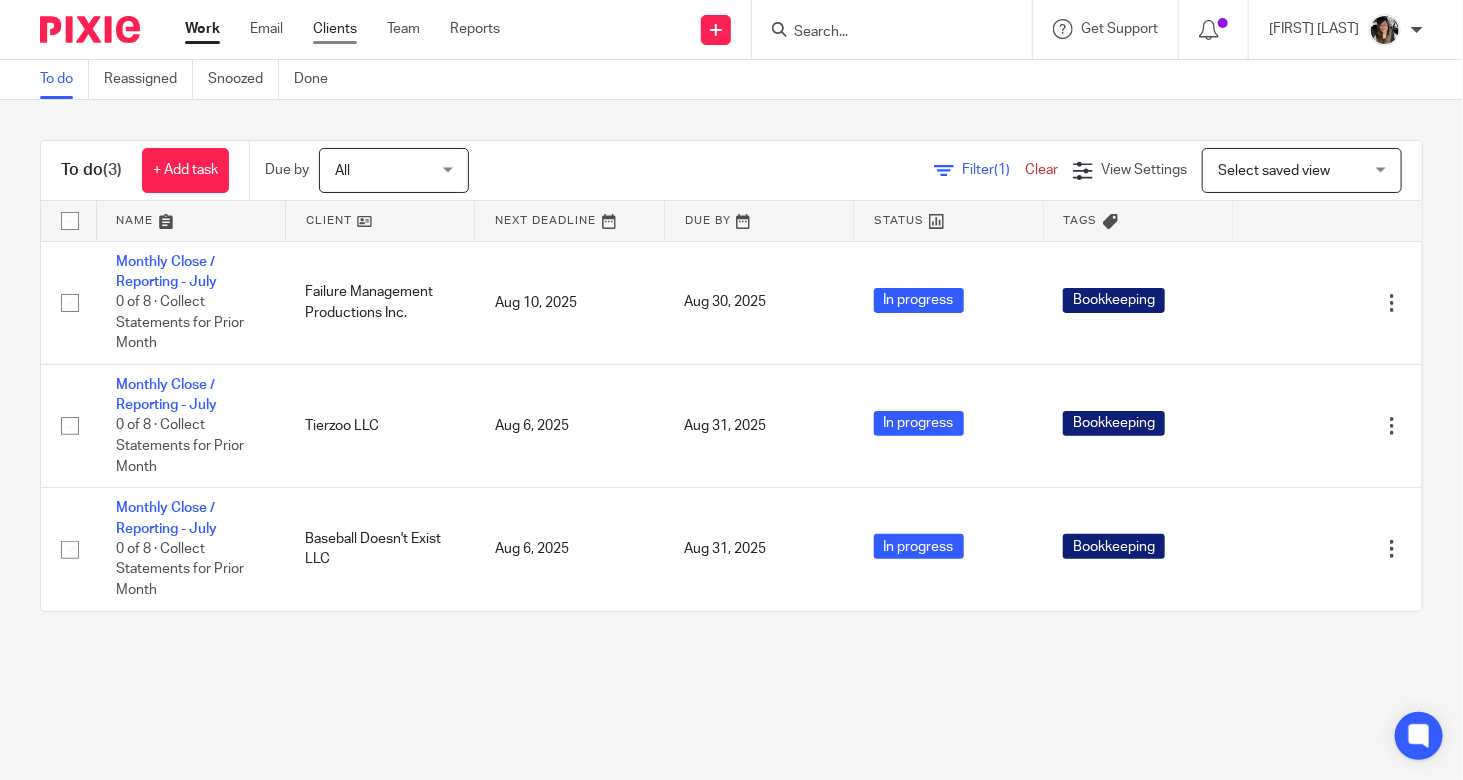 click on "Clients" at bounding box center (335, 29) 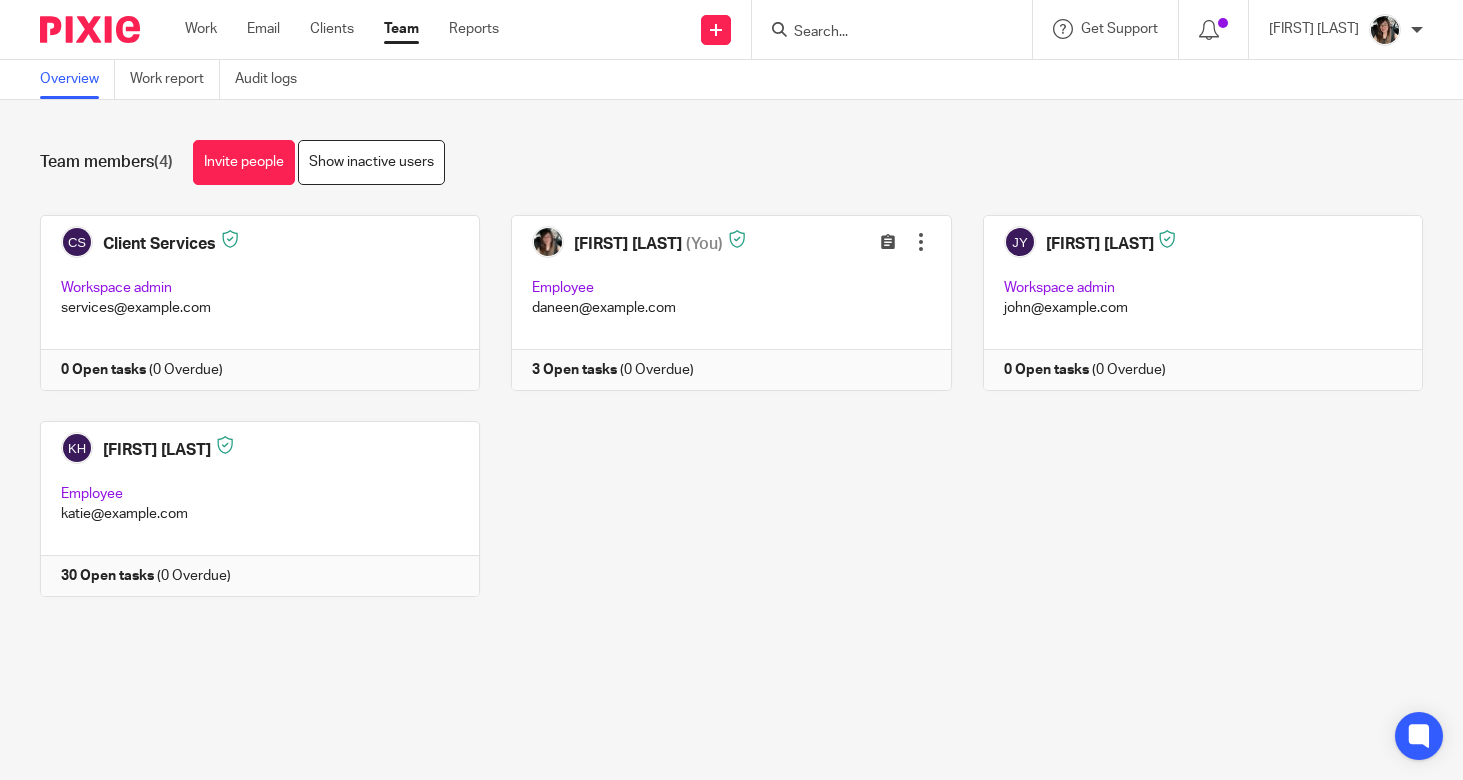 scroll, scrollTop: 0, scrollLeft: 0, axis: both 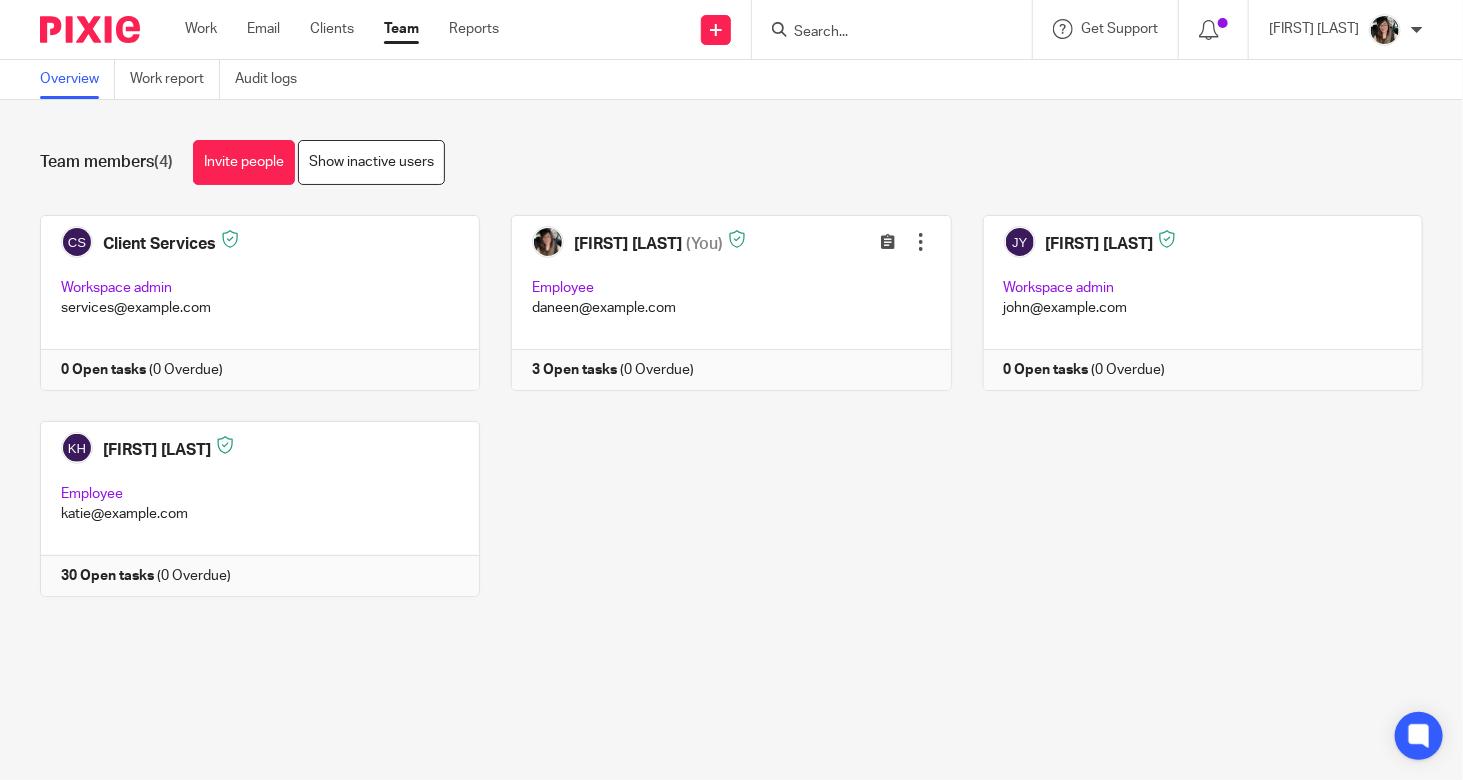 click on "Clients" at bounding box center (332, 29) 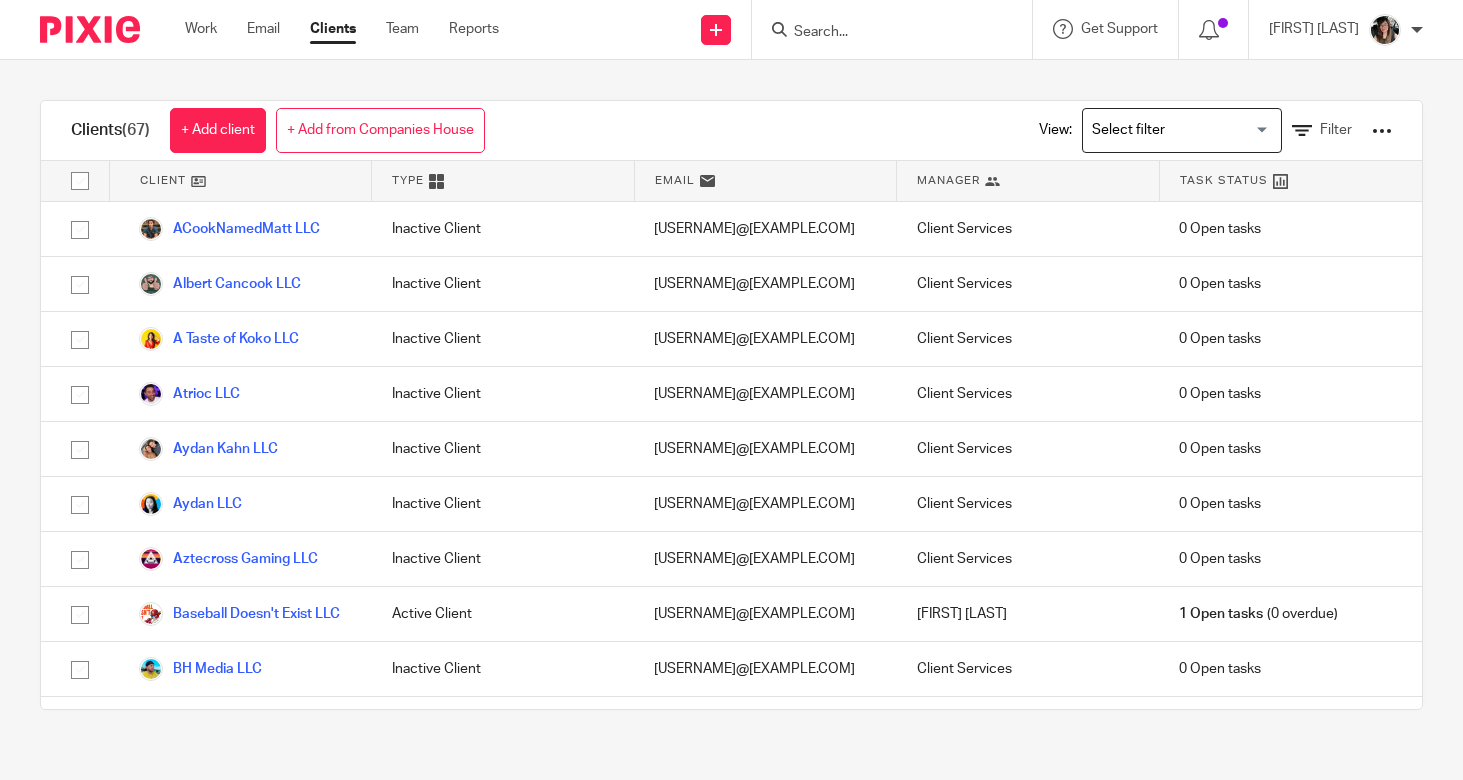 scroll, scrollTop: 0, scrollLeft: 0, axis: both 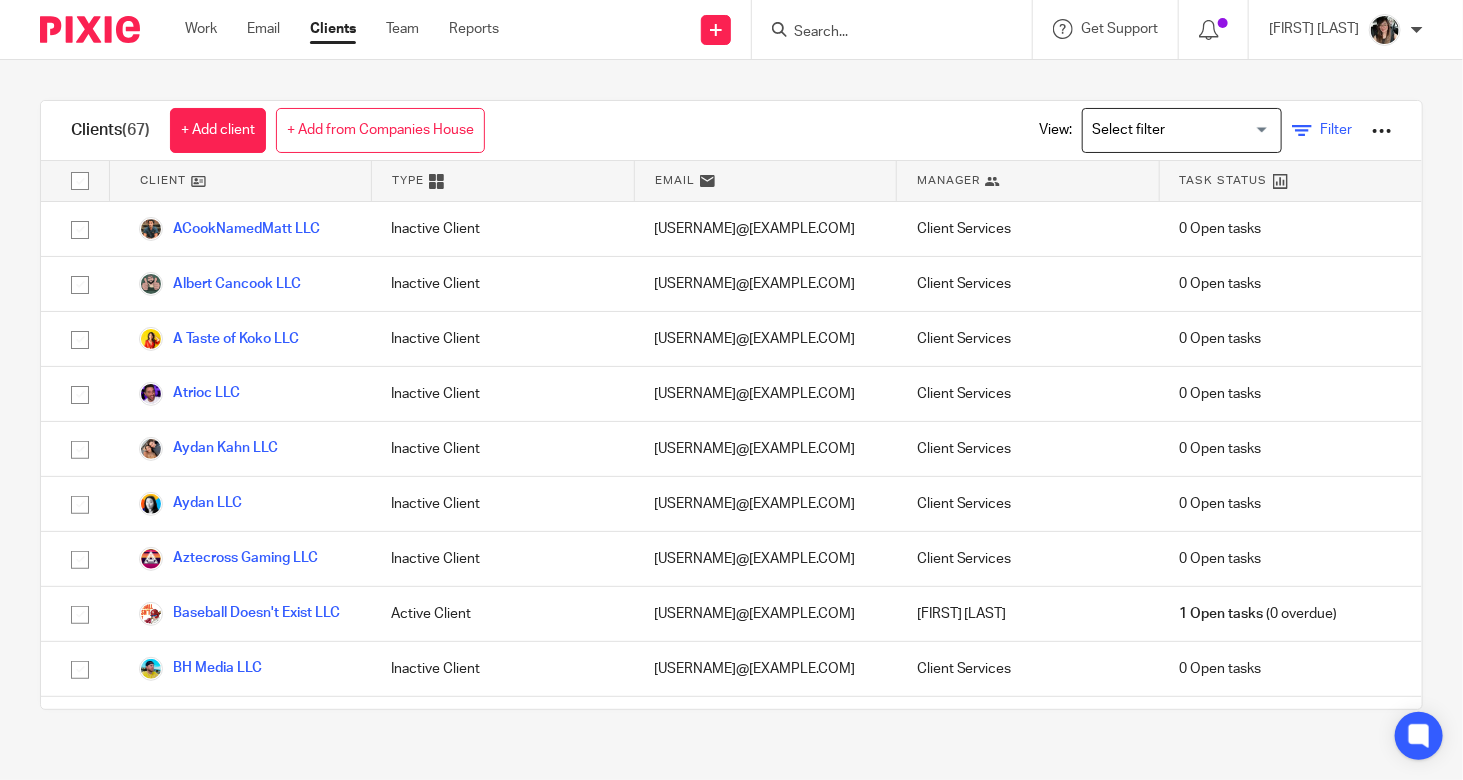 click on "Filter" at bounding box center (1336, 130) 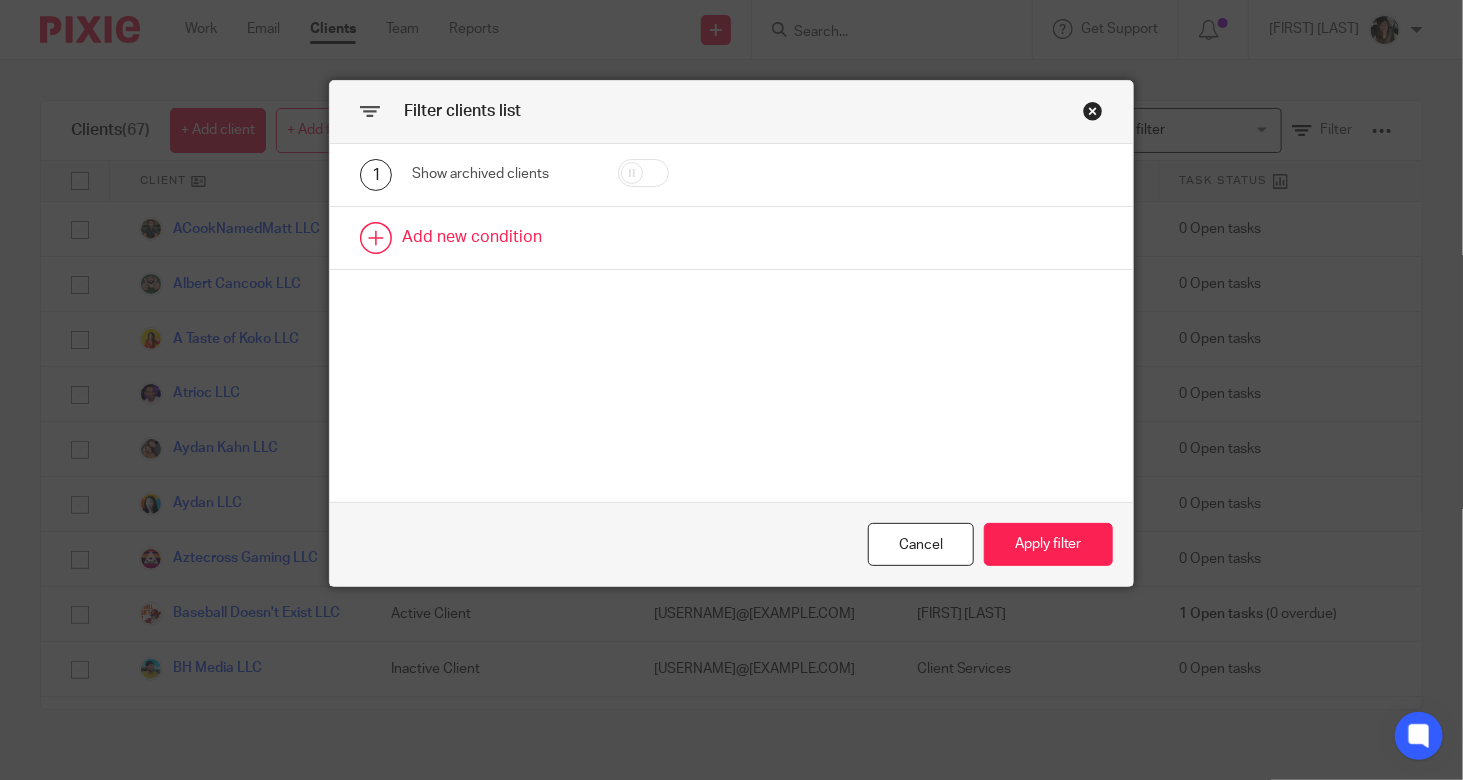 click at bounding box center (731, 238) 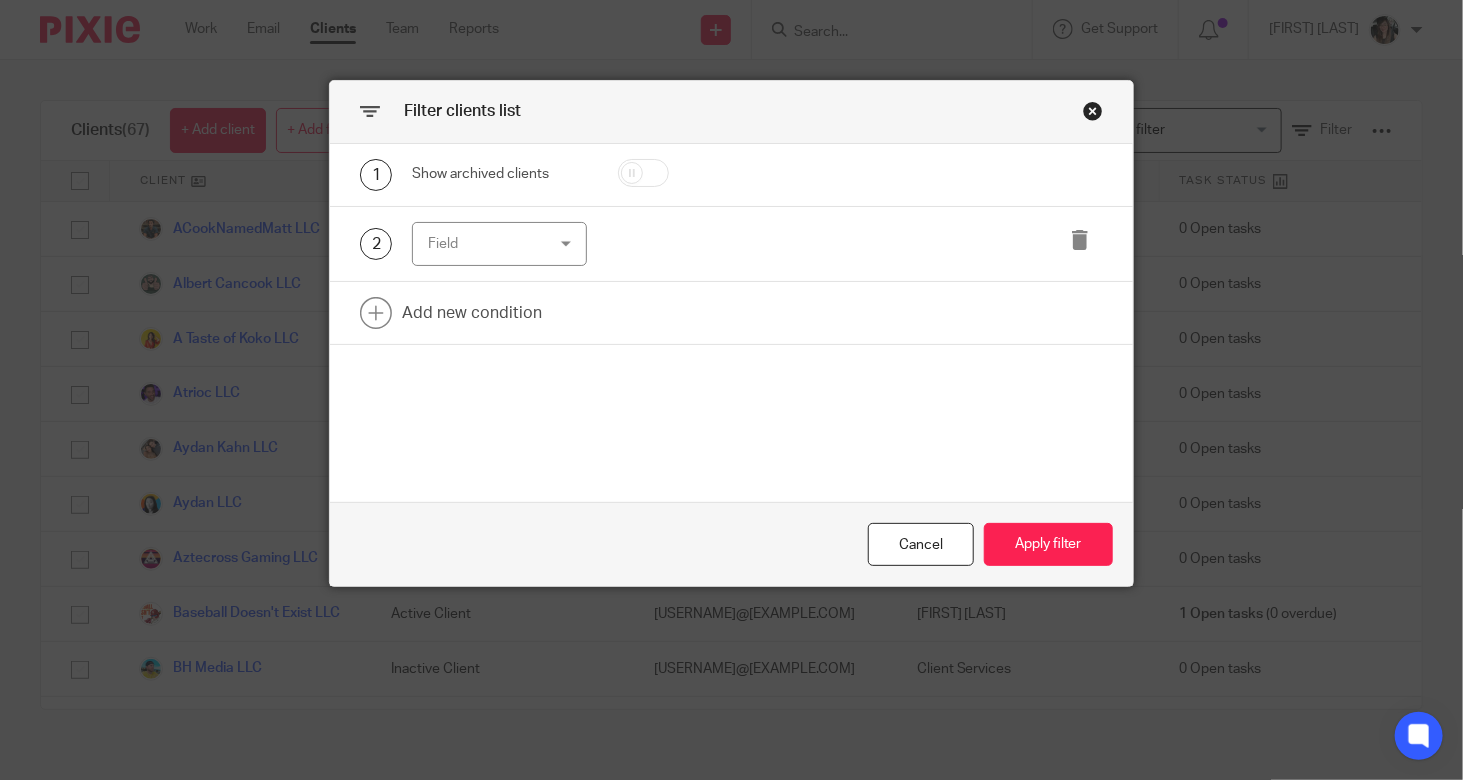 click on "Field" at bounding box center (491, 244) 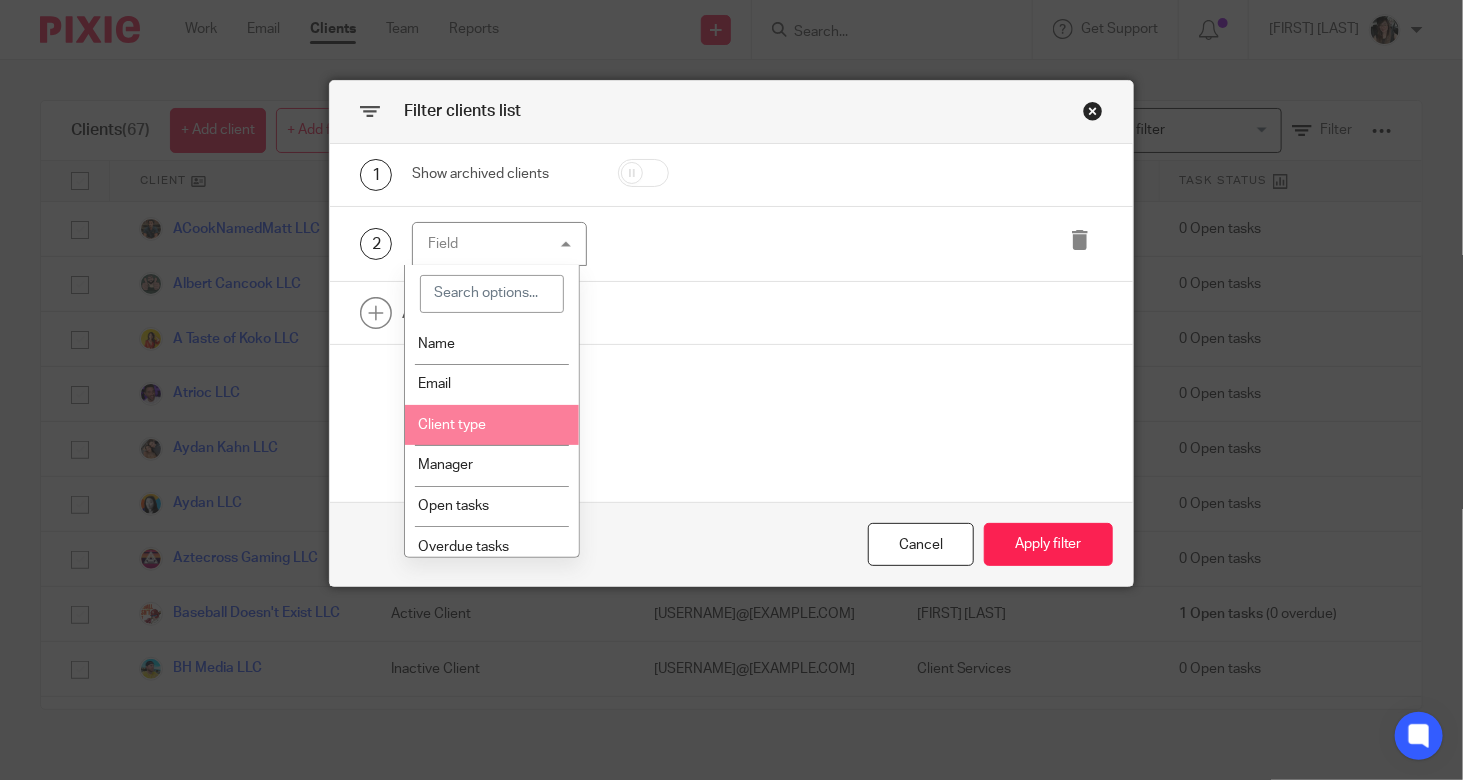 click on "Client type" at bounding box center (491, 425) 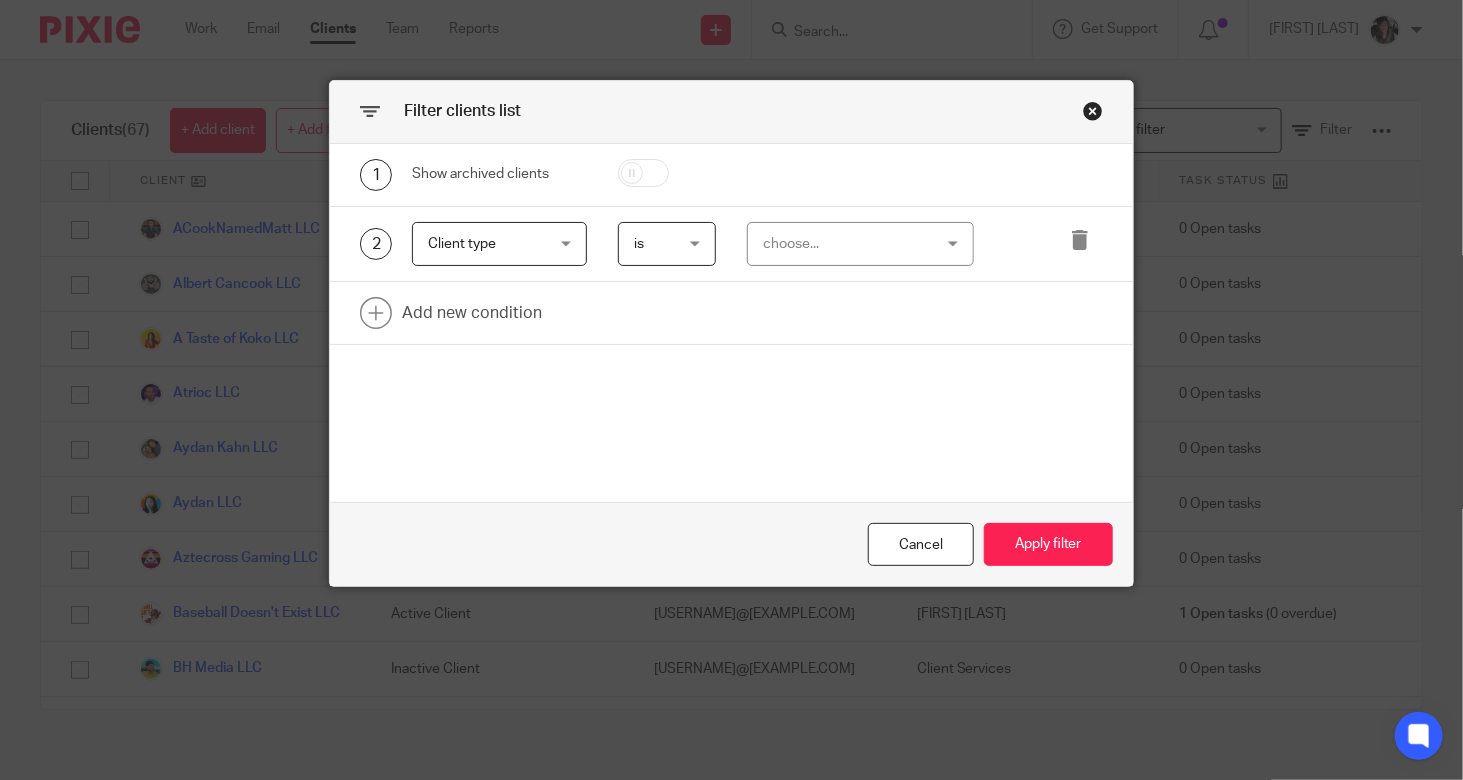 click on "choose..." at bounding box center (847, 244) 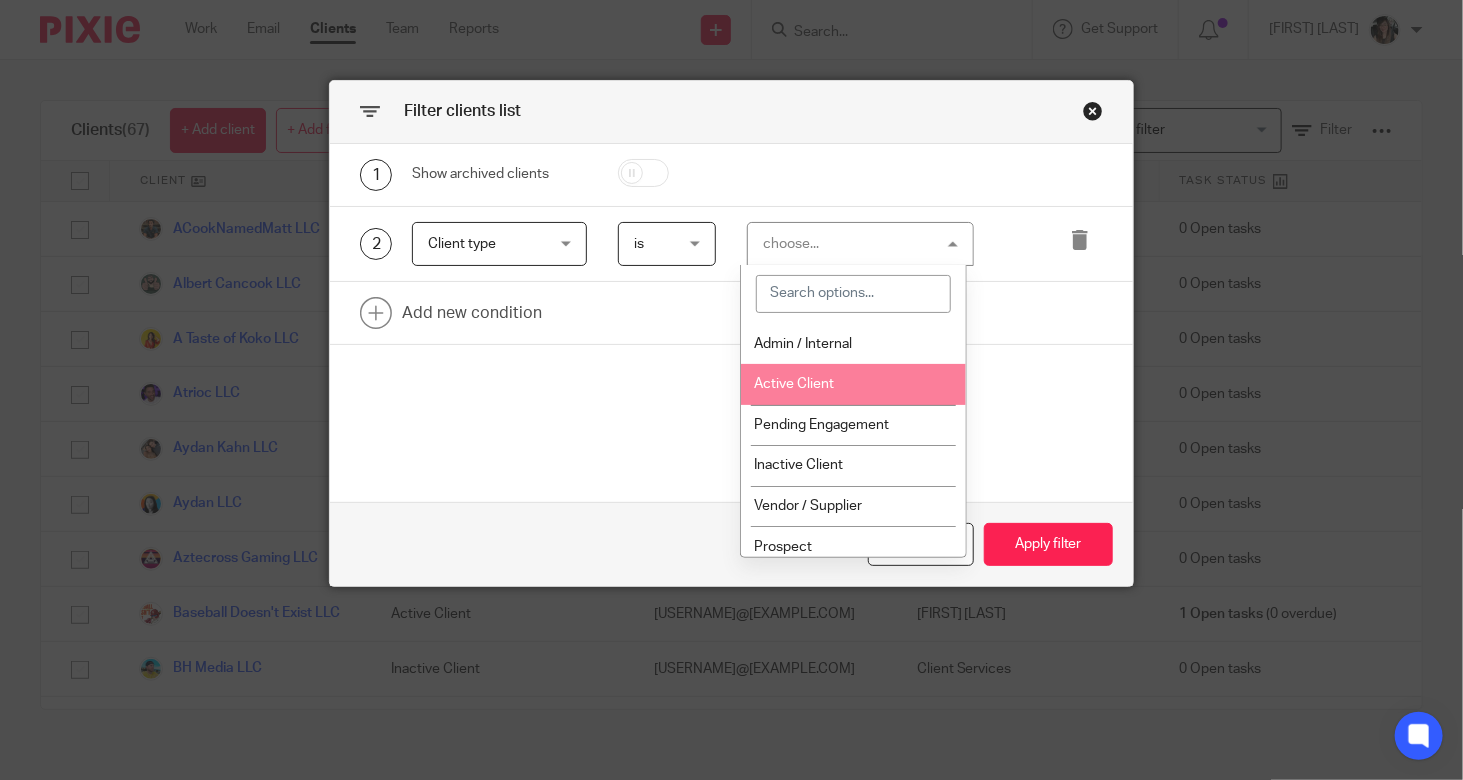 click on "Active Client" at bounding box center (794, 384) 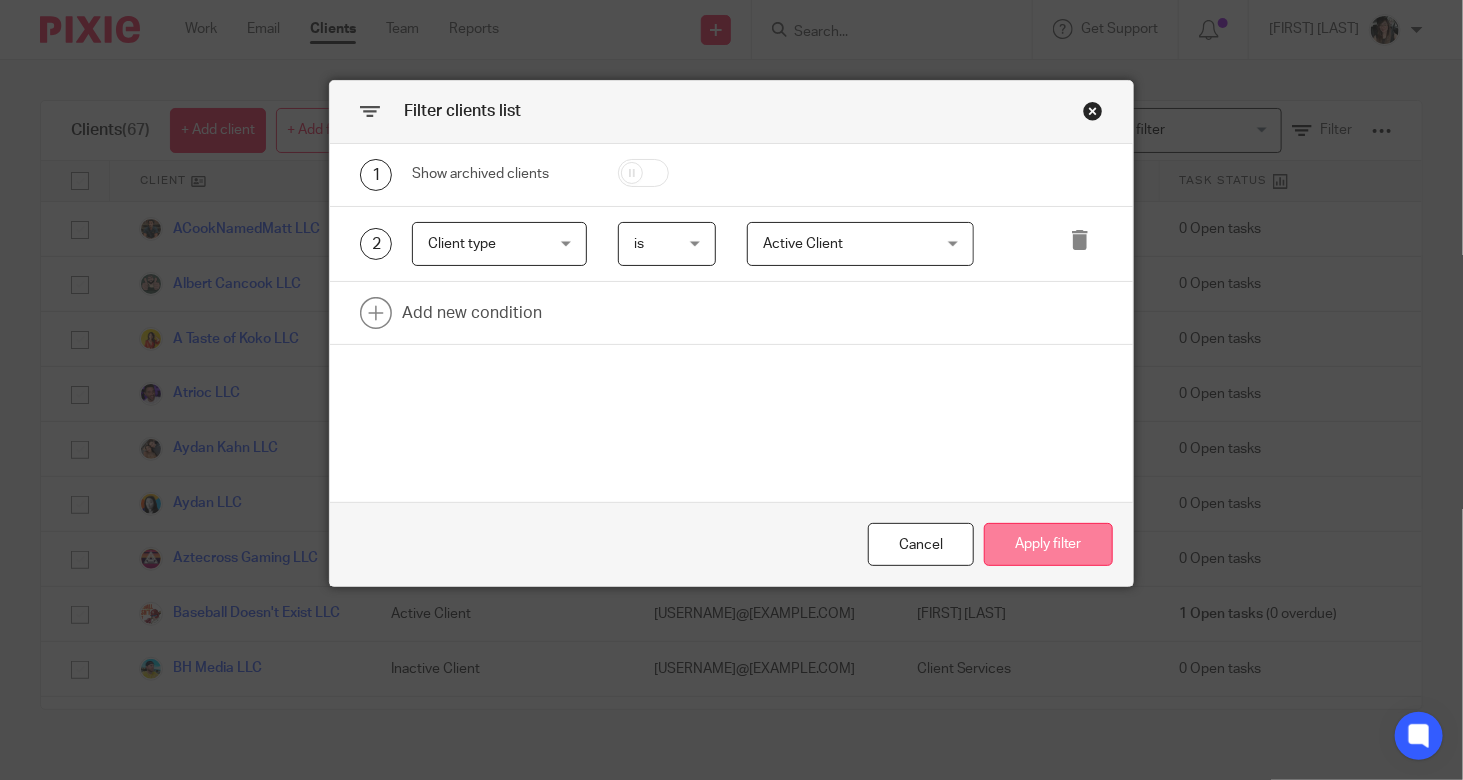 click on "Apply filter" at bounding box center (1048, 544) 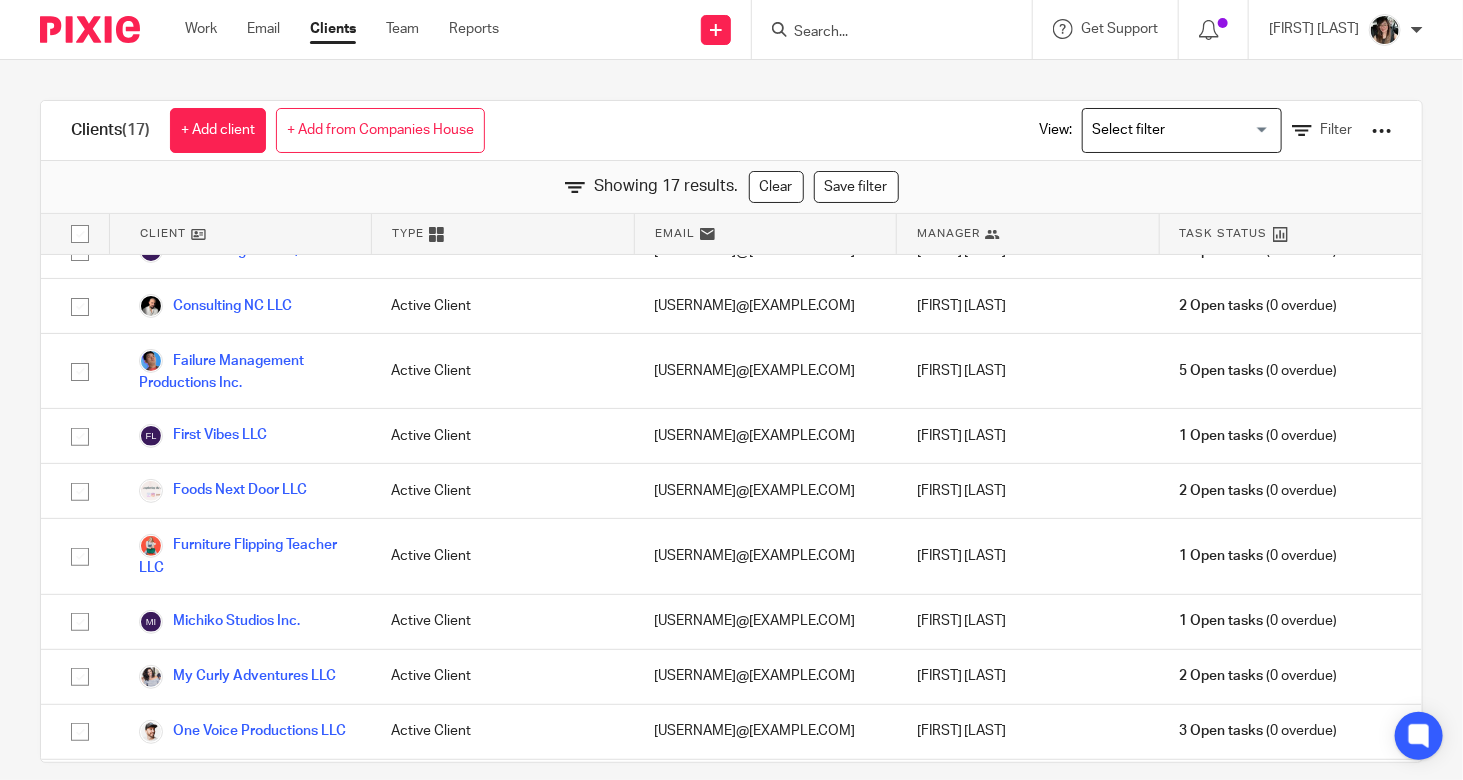 scroll, scrollTop: 0, scrollLeft: 0, axis: both 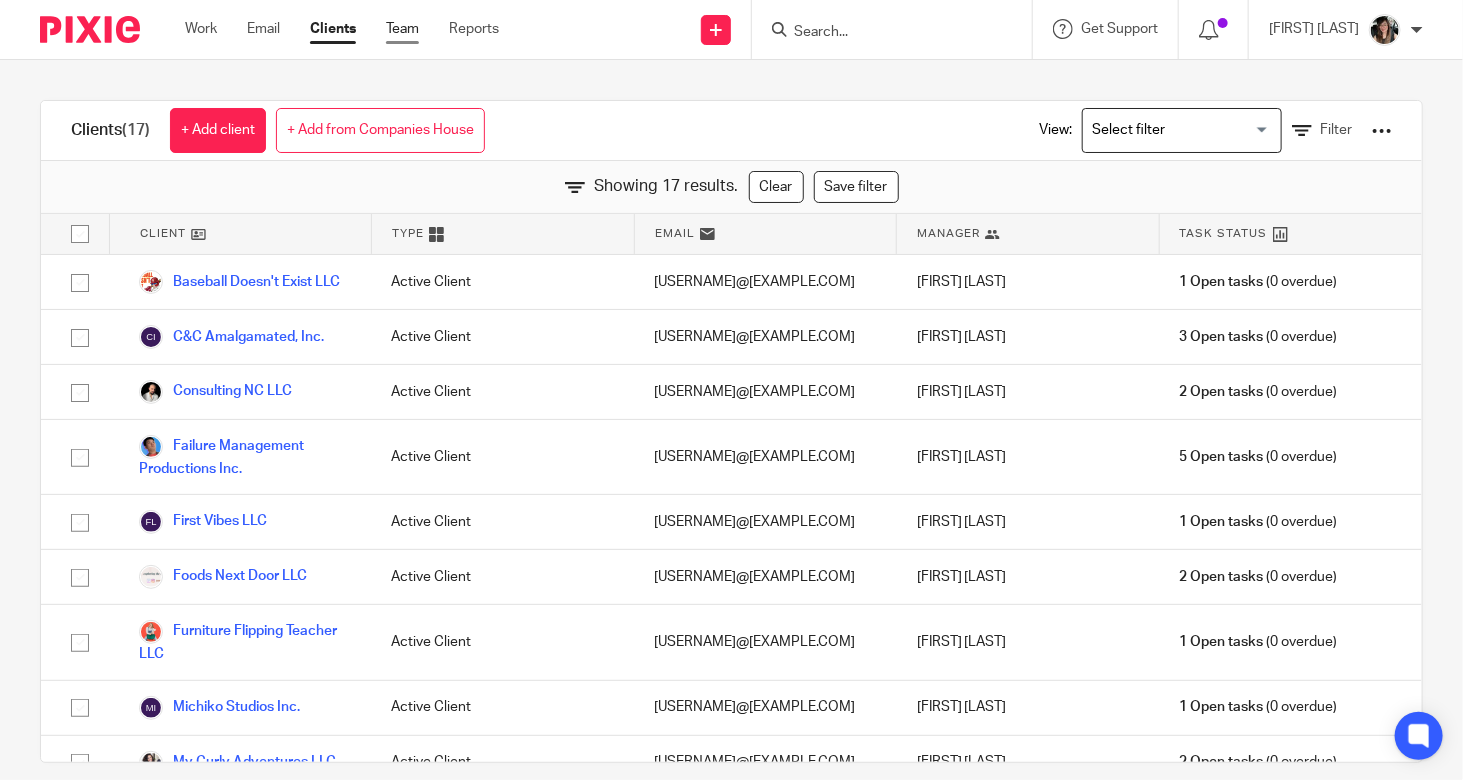 click on "Team" at bounding box center (402, 29) 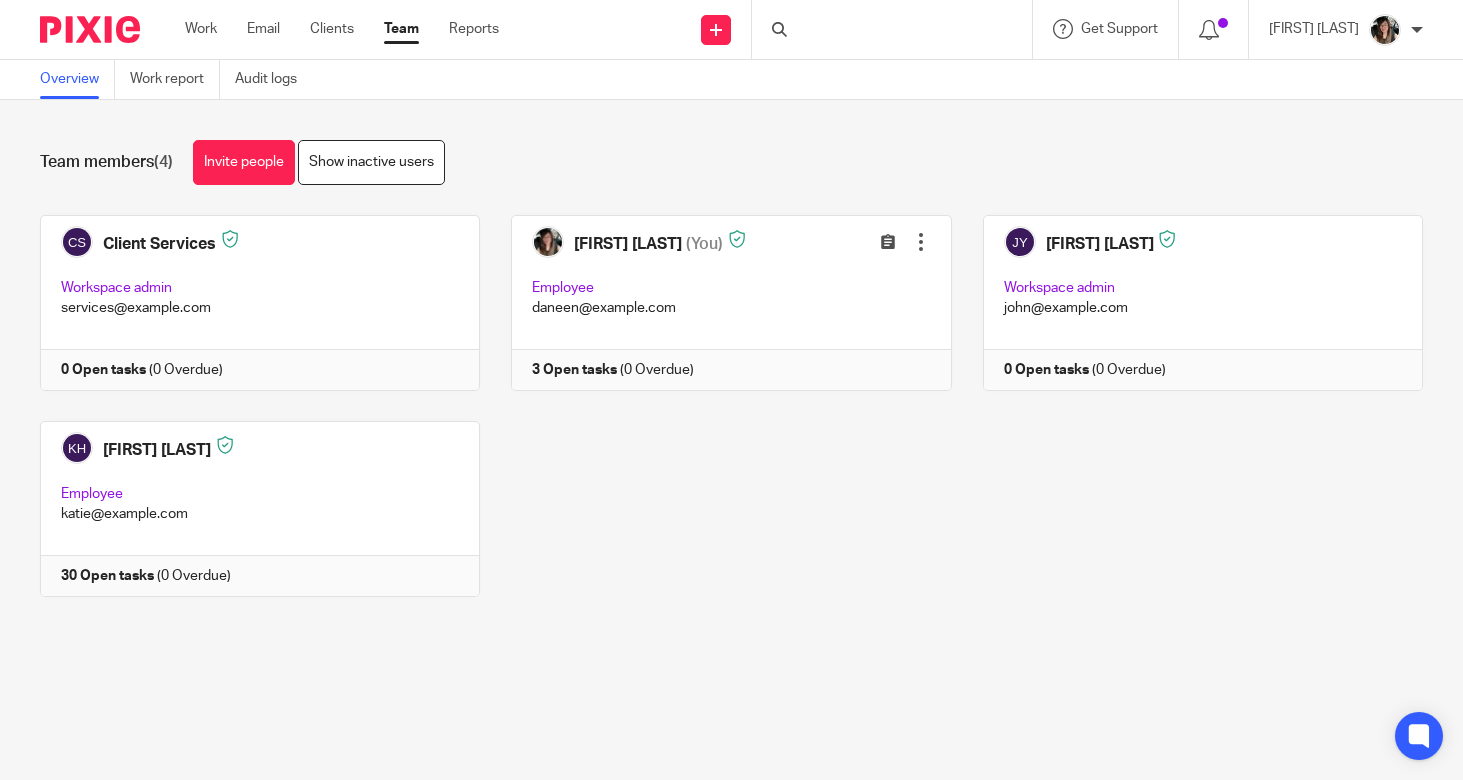 scroll, scrollTop: 0, scrollLeft: 0, axis: both 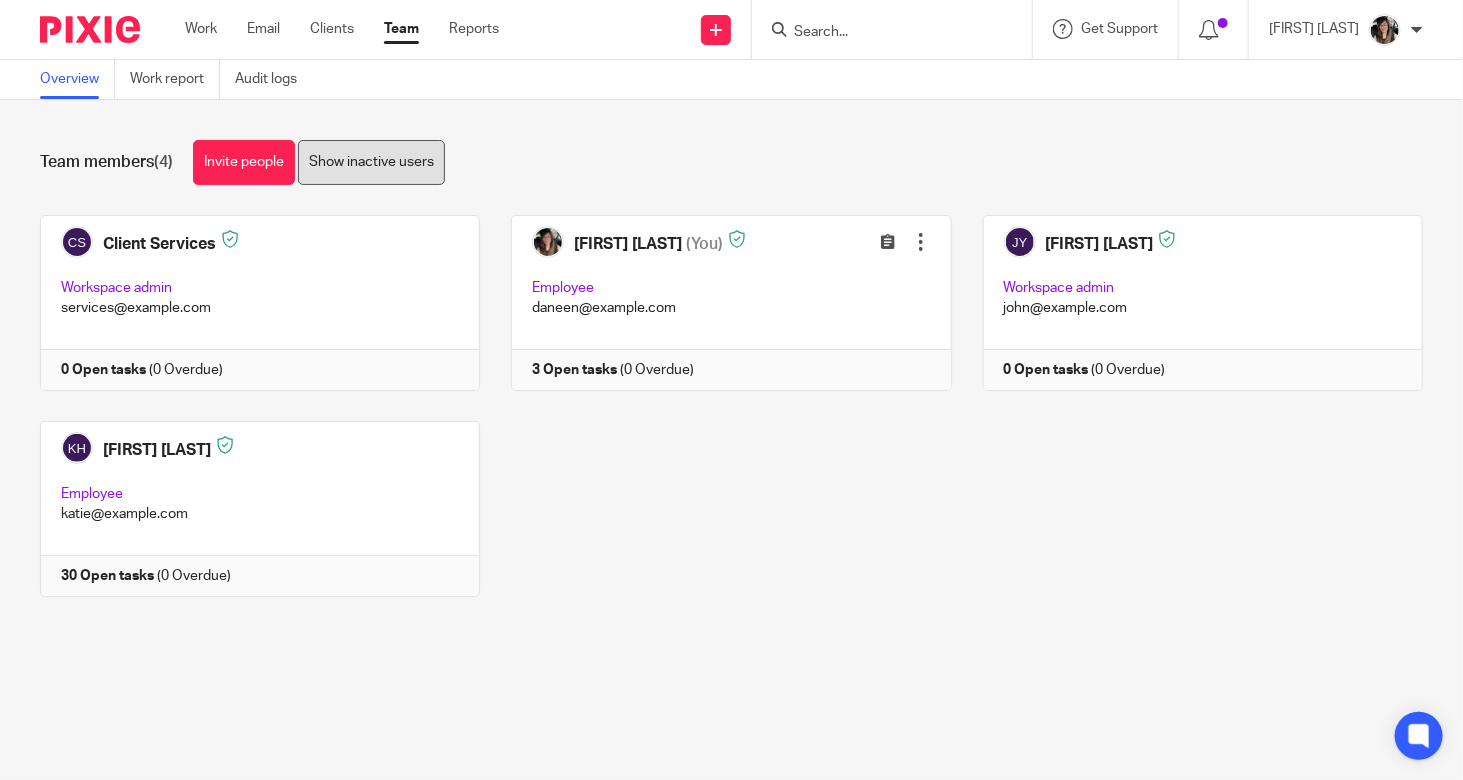 click on "Show inactive users" at bounding box center [371, 162] 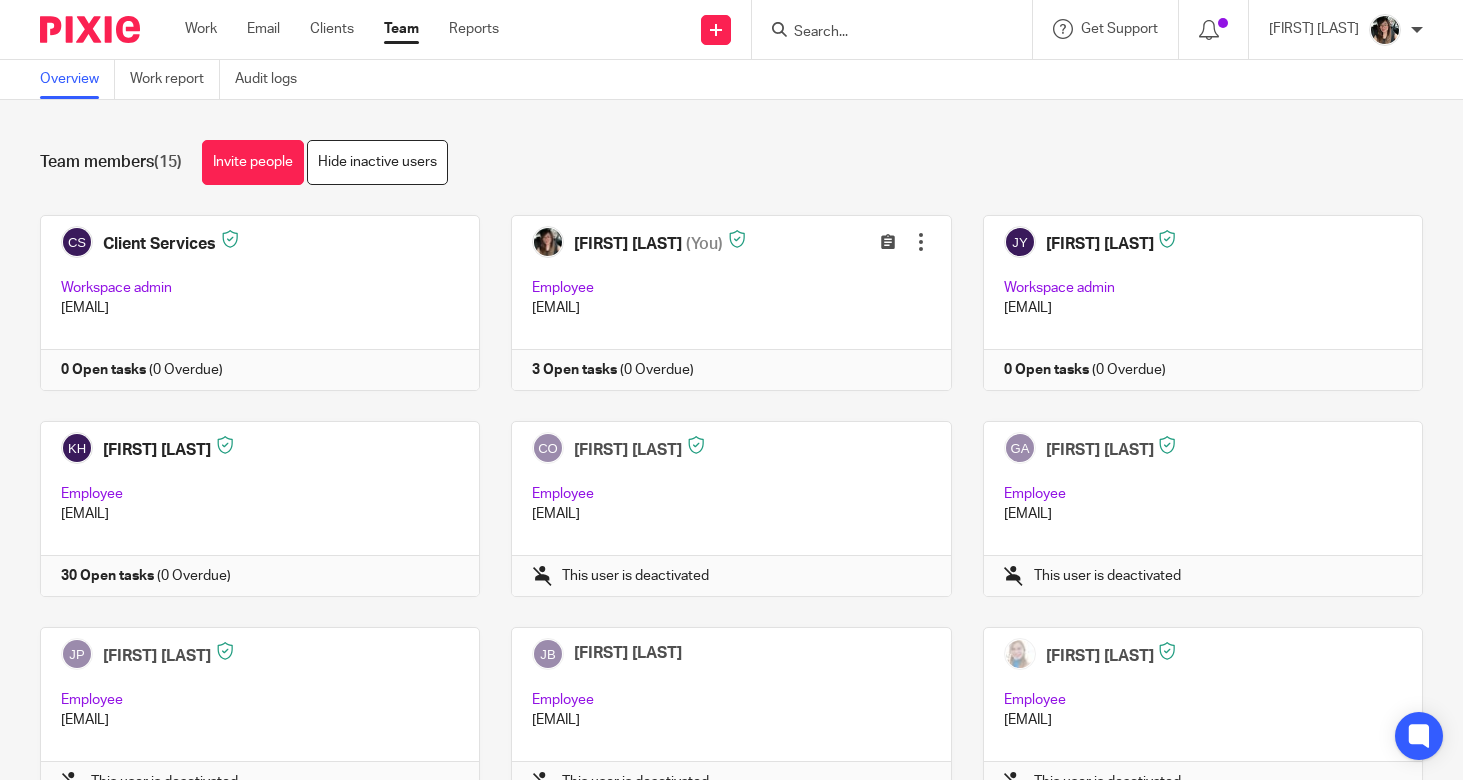 scroll, scrollTop: 0, scrollLeft: 0, axis: both 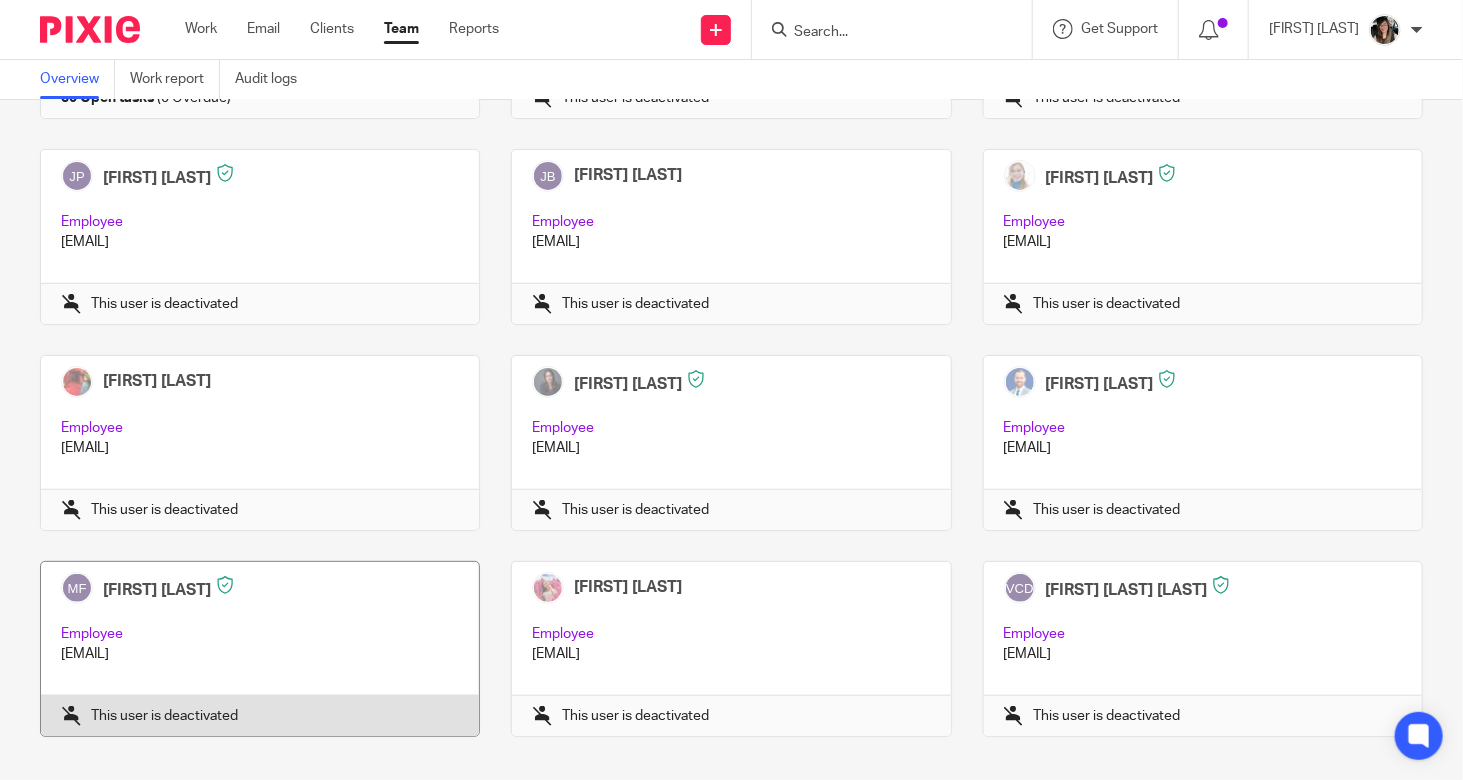click at bounding box center (244, 649) 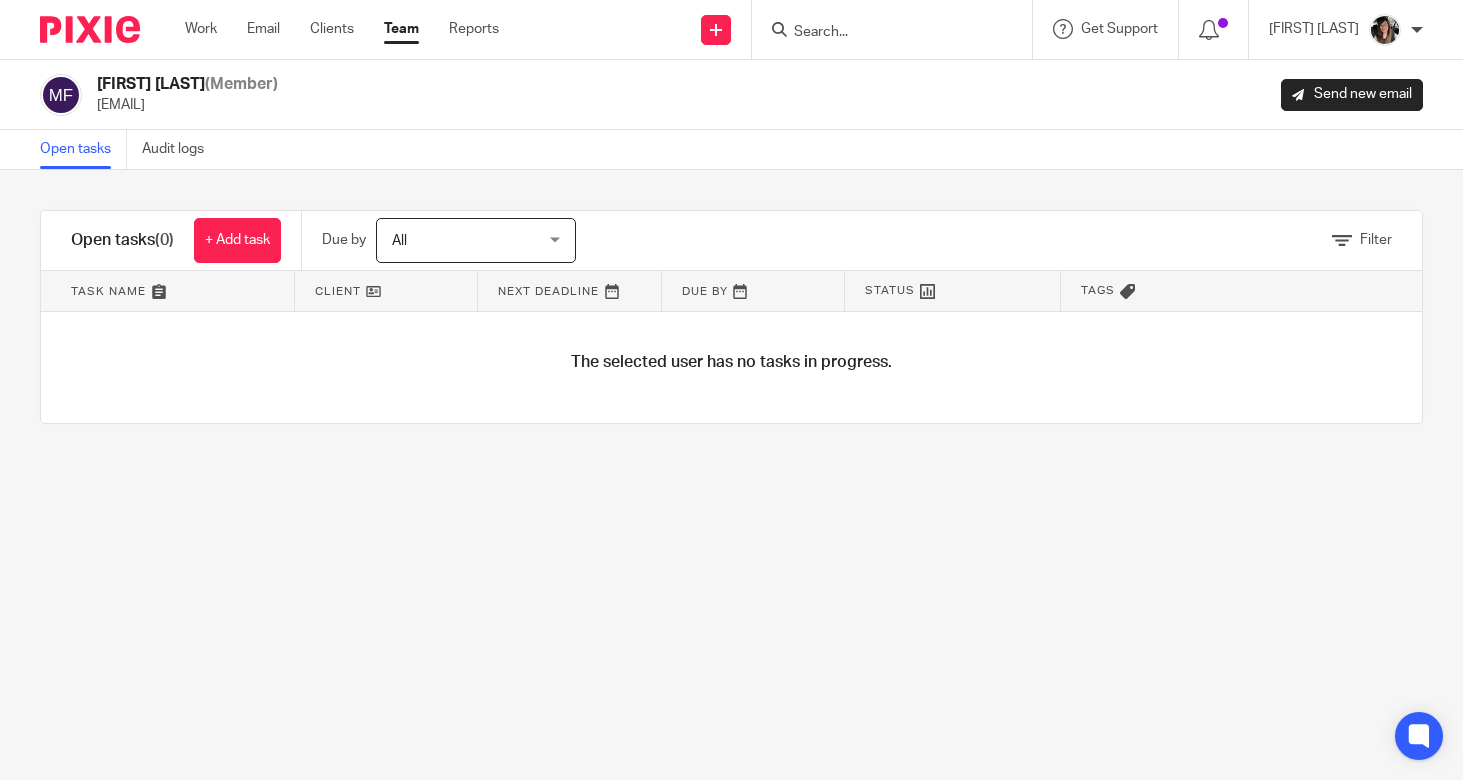 scroll, scrollTop: 0, scrollLeft: 0, axis: both 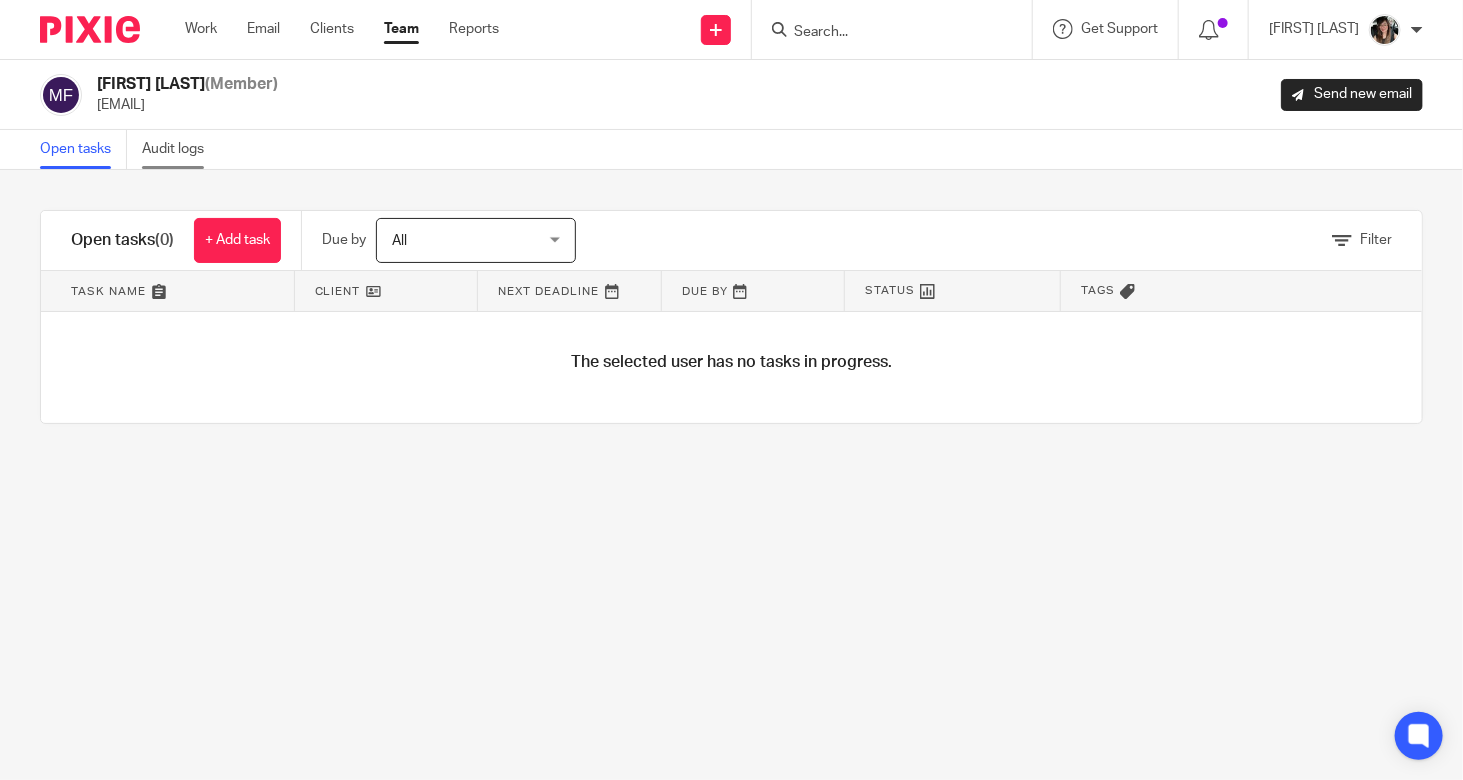 click on "Audit logs" at bounding box center [180, 149] 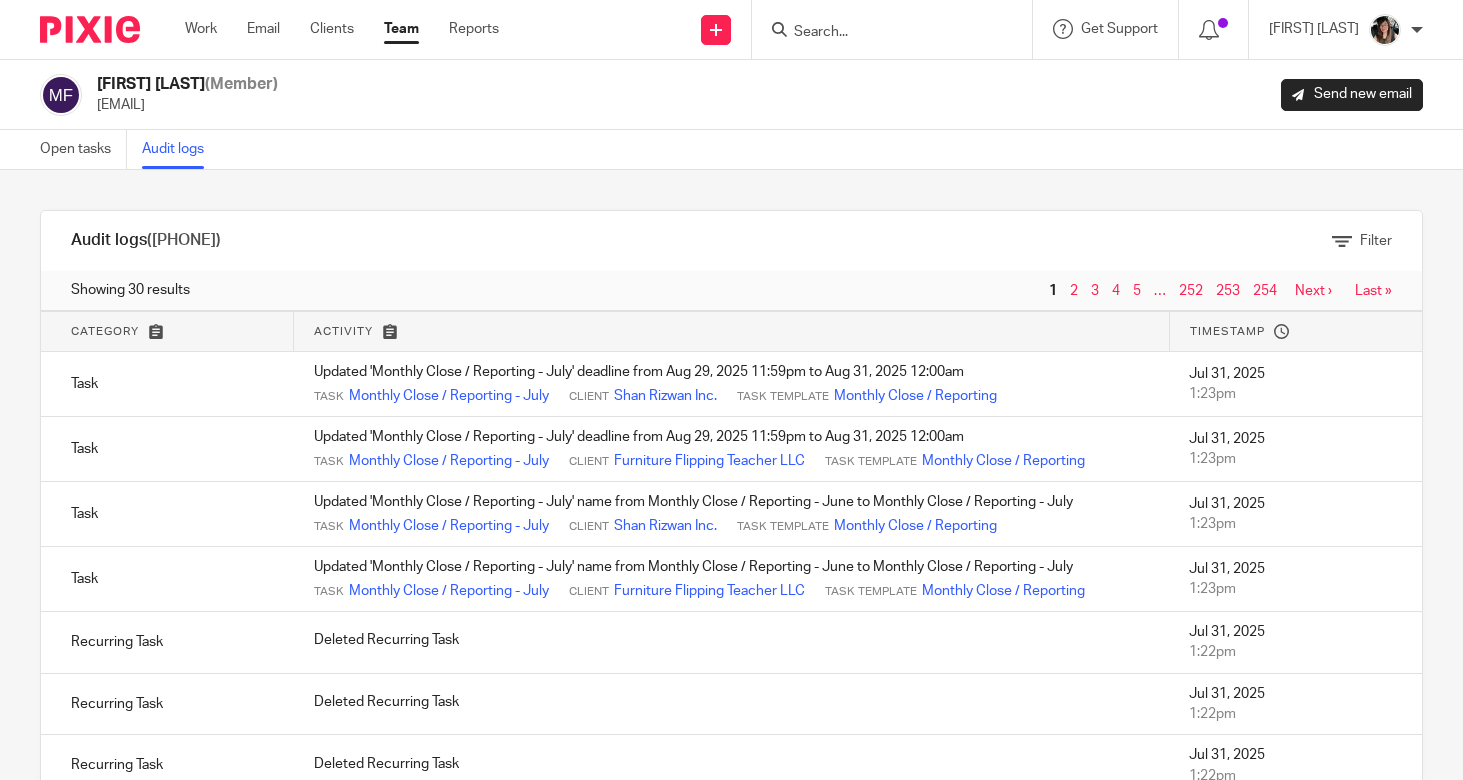scroll, scrollTop: 0, scrollLeft: 0, axis: both 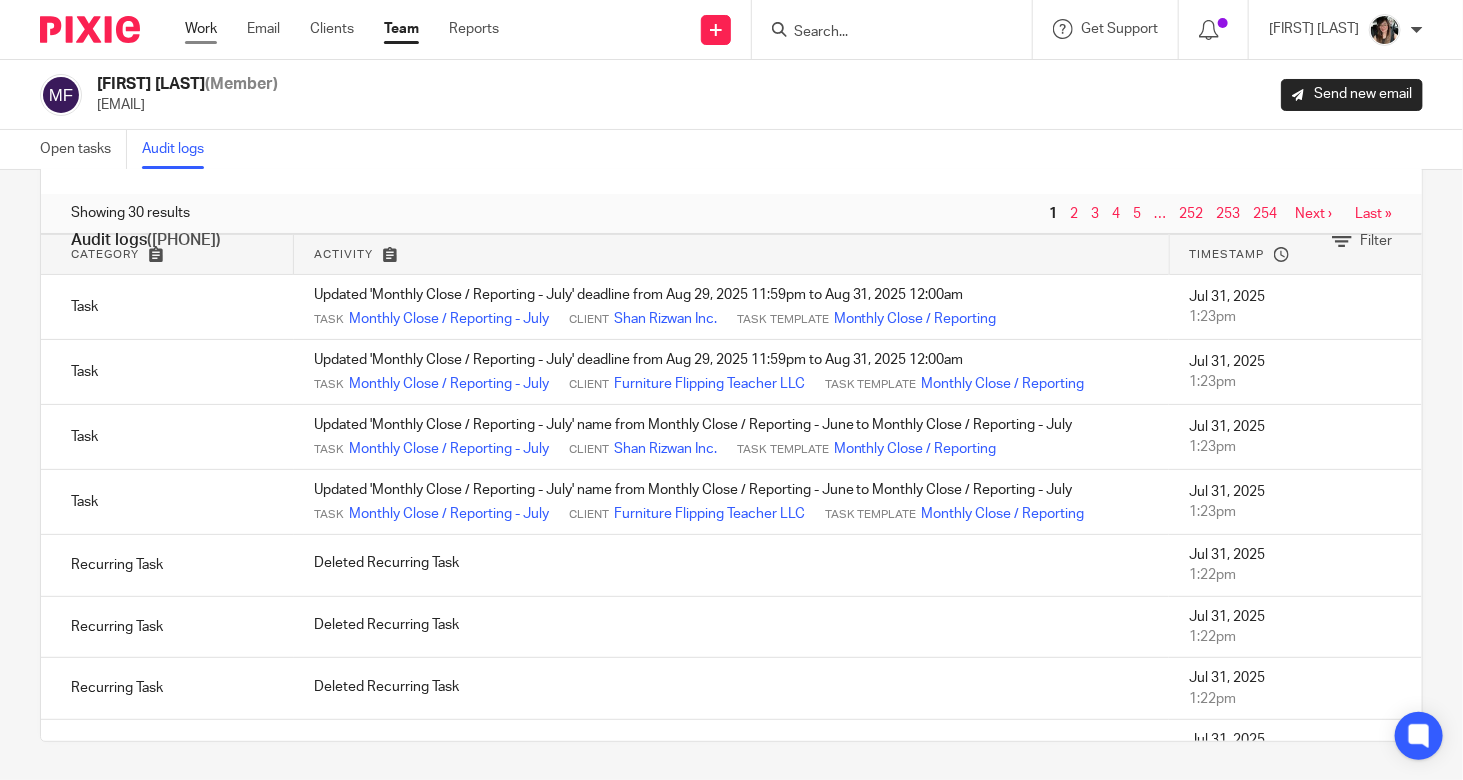 click on "Work" at bounding box center (201, 29) 